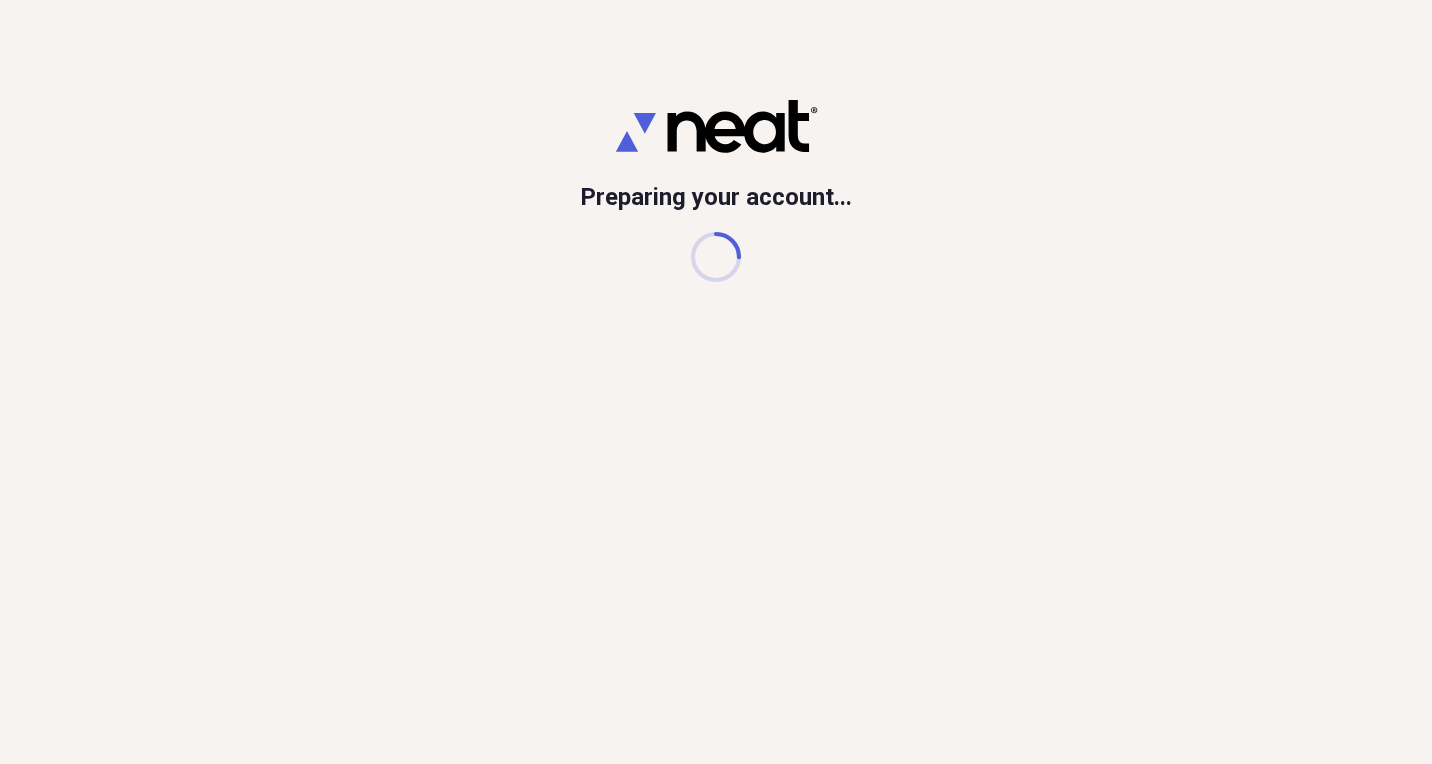 scroll, scrollTop: 0, scrollLeft: 0, axis: both 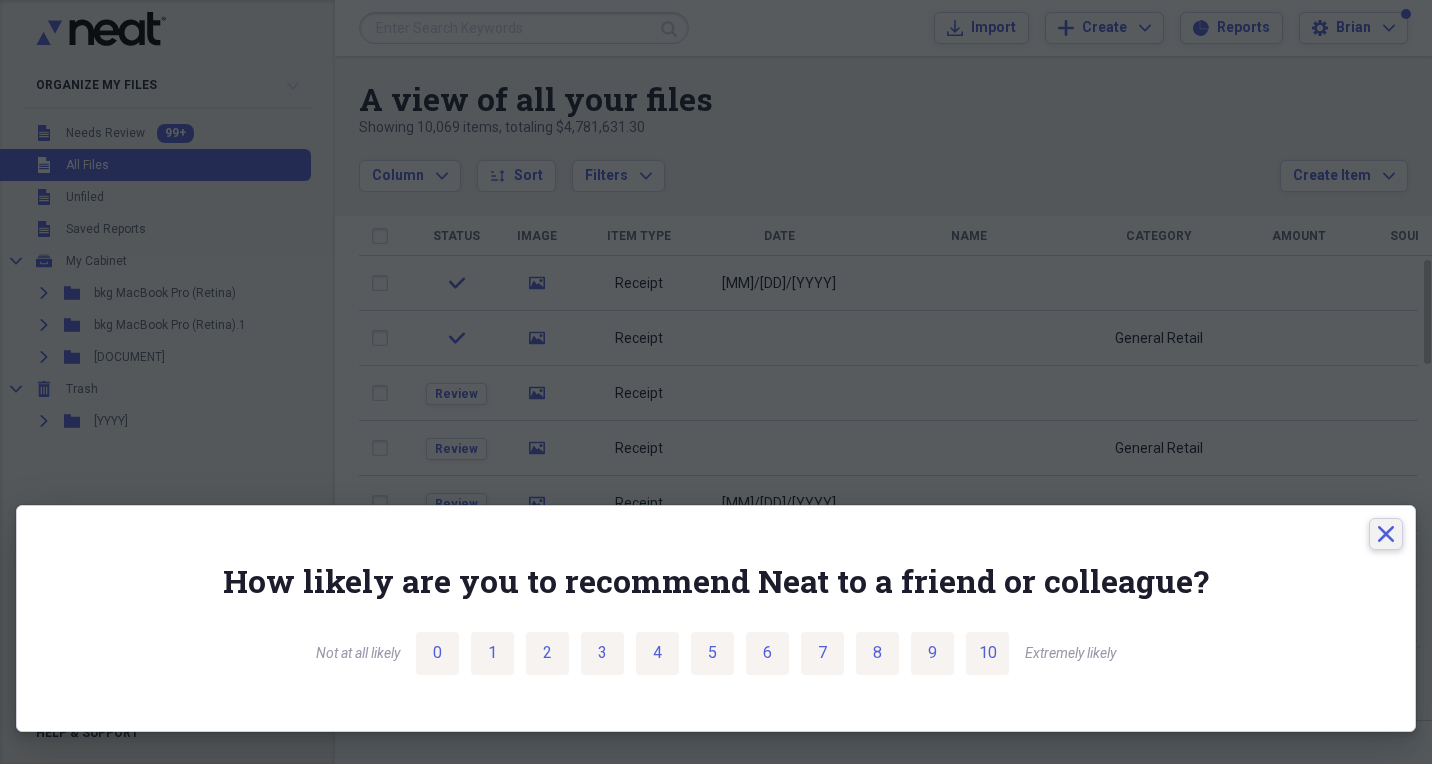 click on "Close" 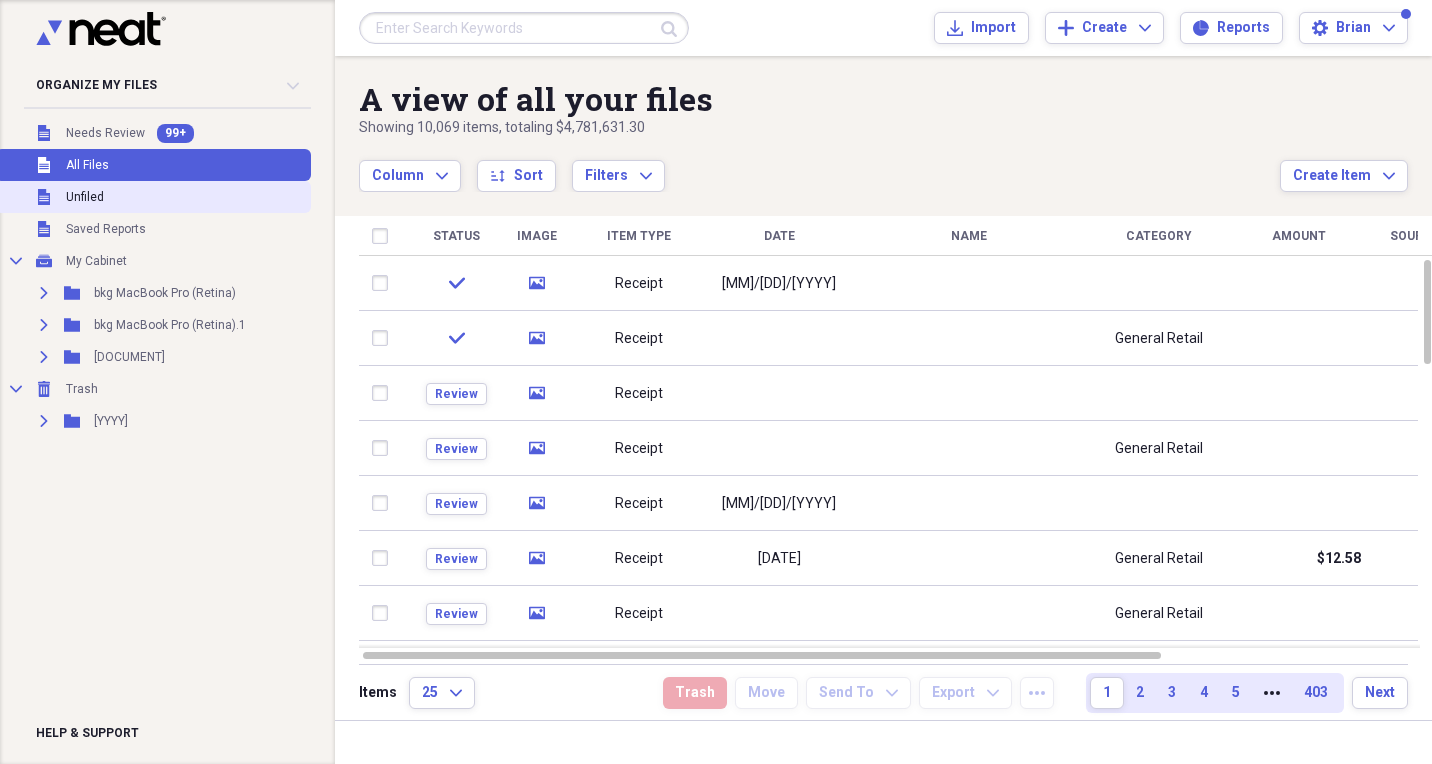 click on "Unfiled" at bounding box center (85, 197) 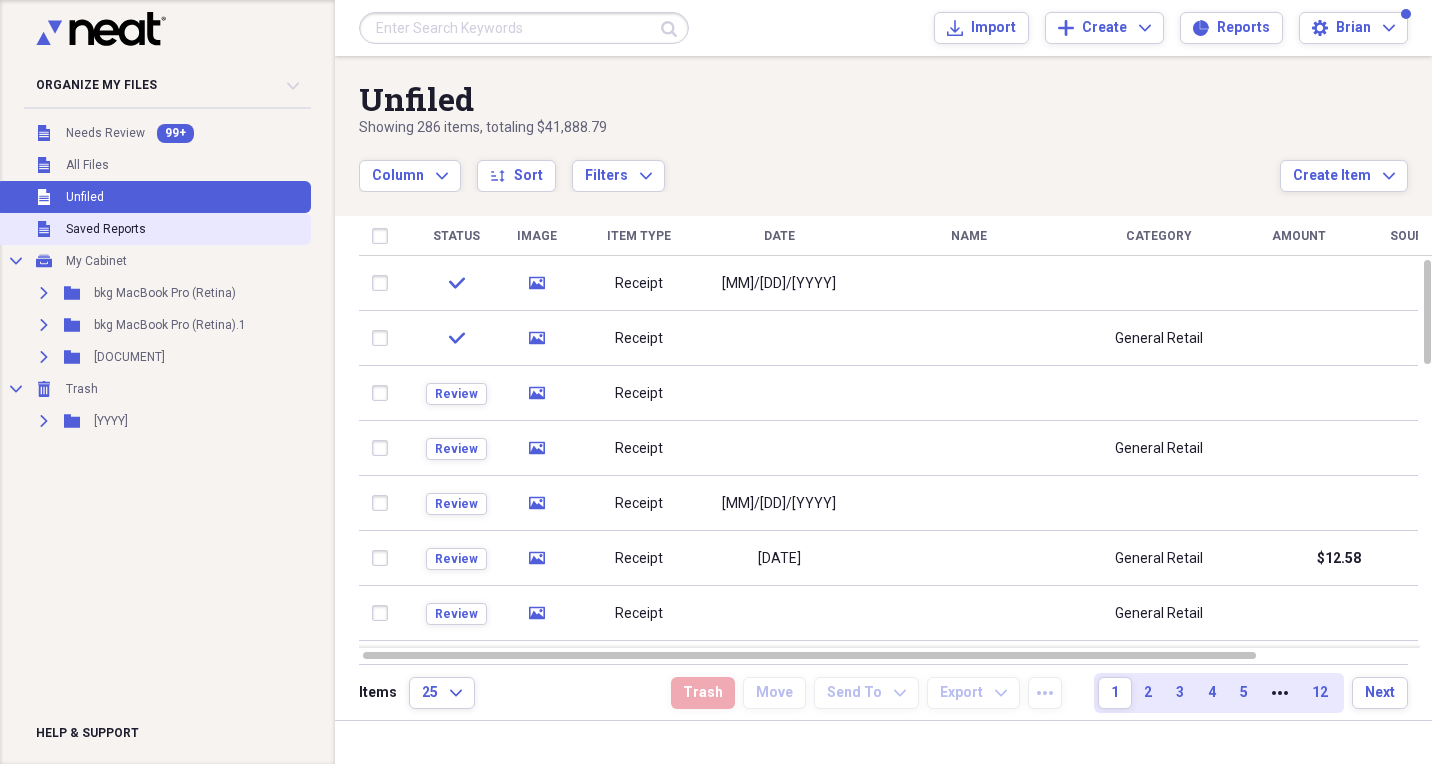 click on "Saved Reports" at bounding box center [106, 229] 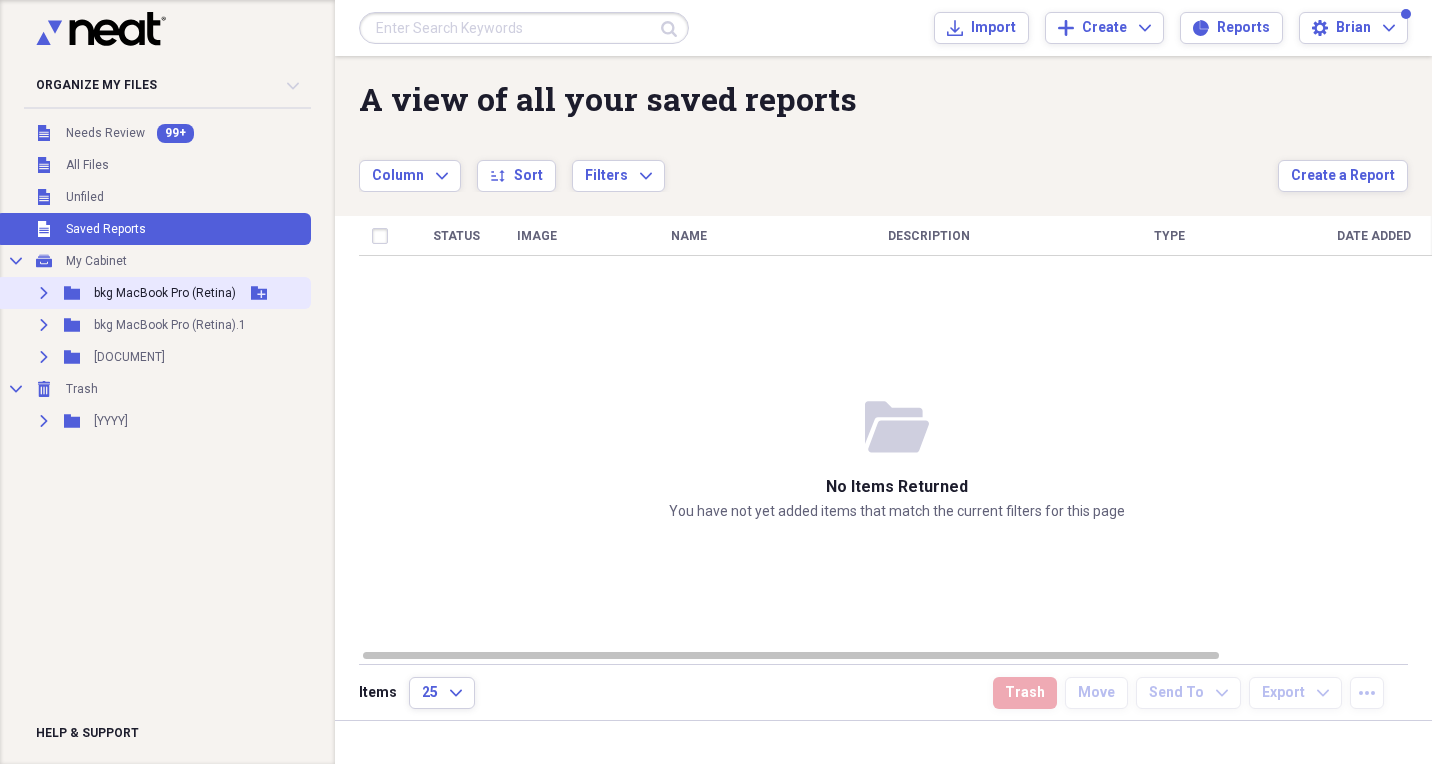 click on "Expand" 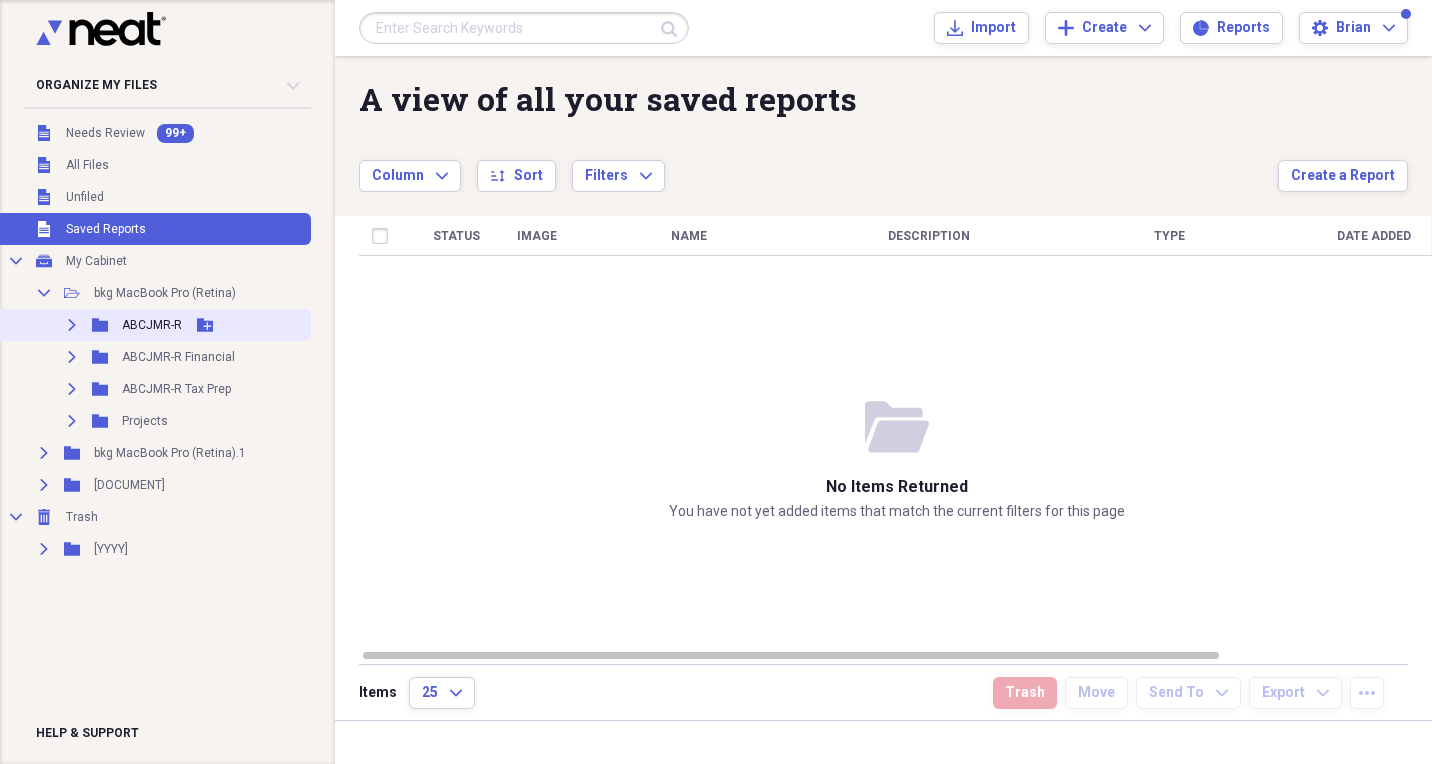 click 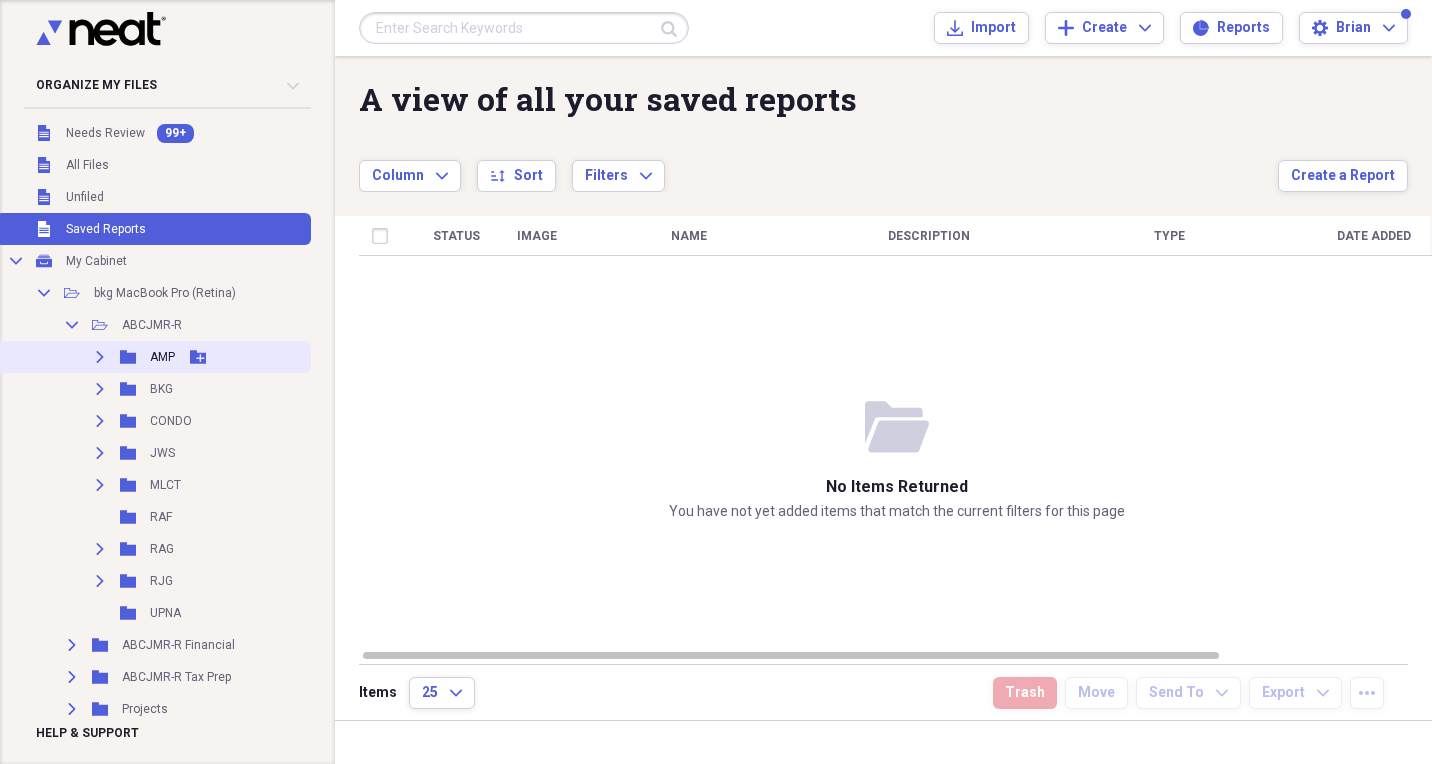 click on "Expand" 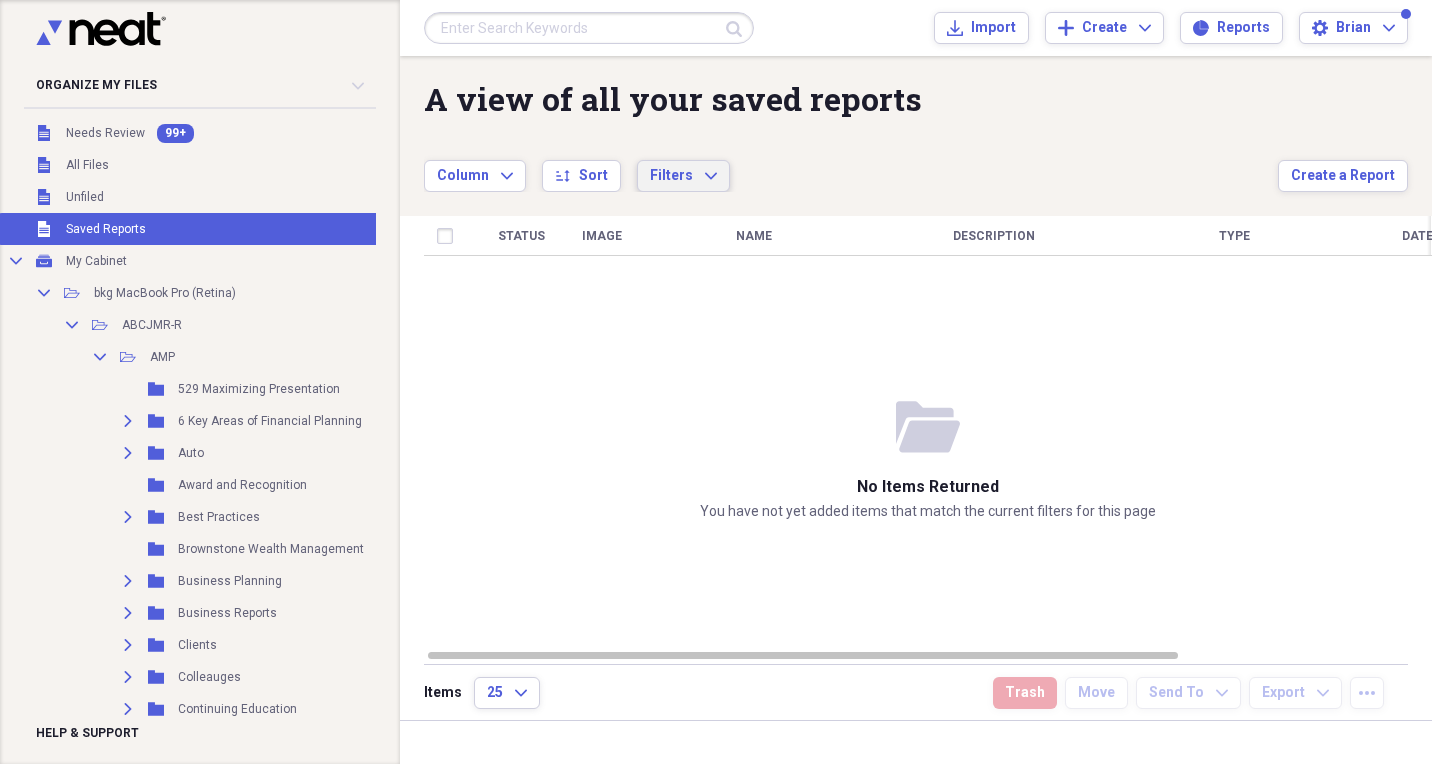 scroll, scrollTop: 0, scrollLeft: 0, axis: both 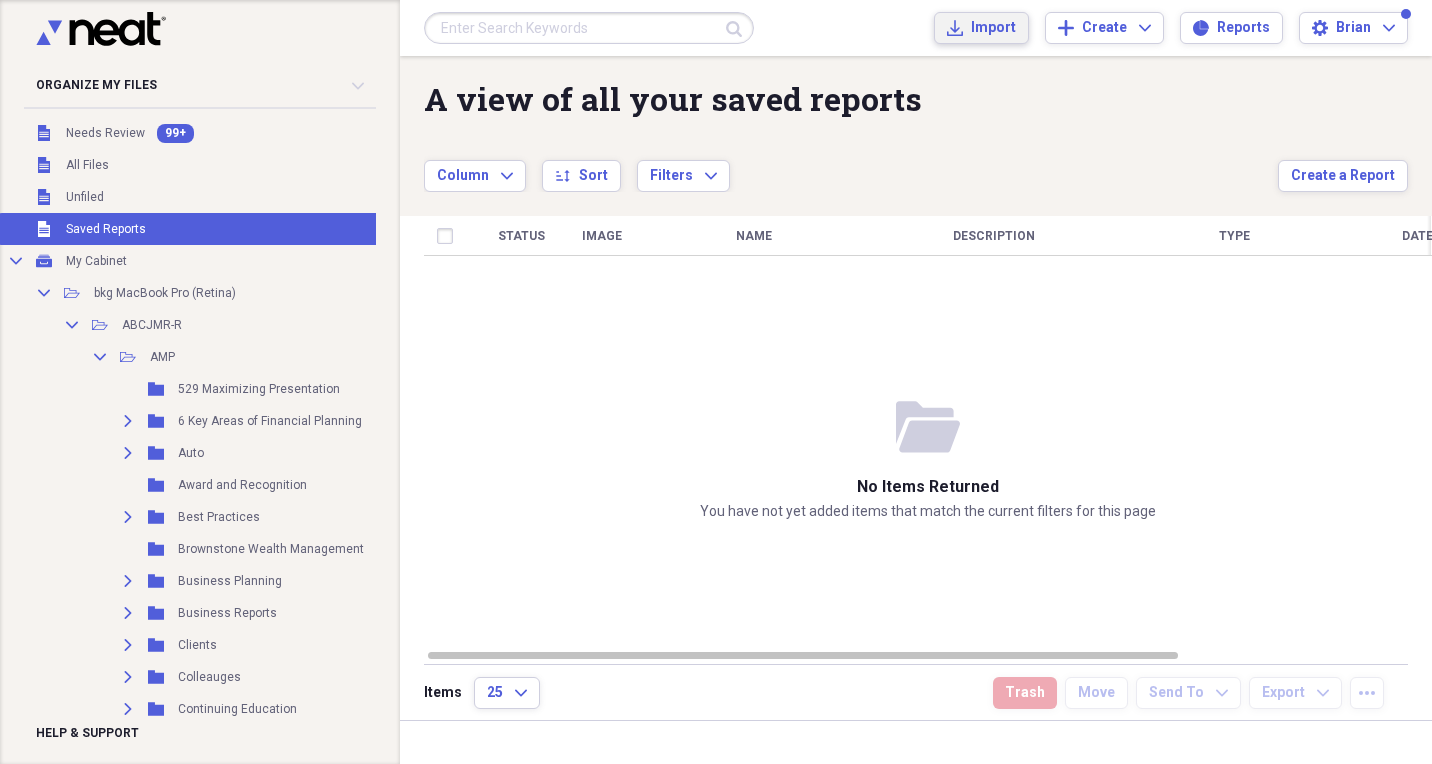 click on "Import" at bounding box center (993, 28) 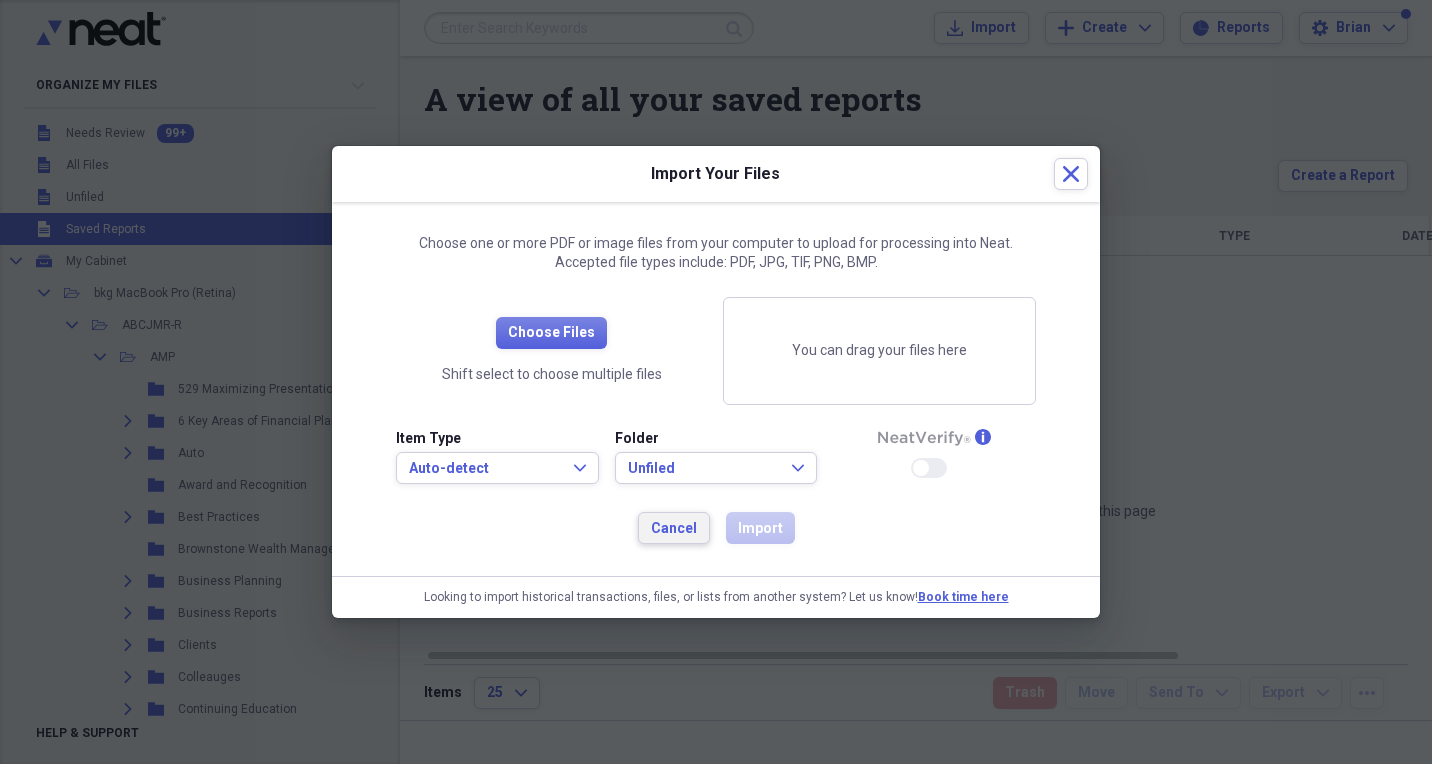 click on "Cancel" at bounding box center [674, 529] 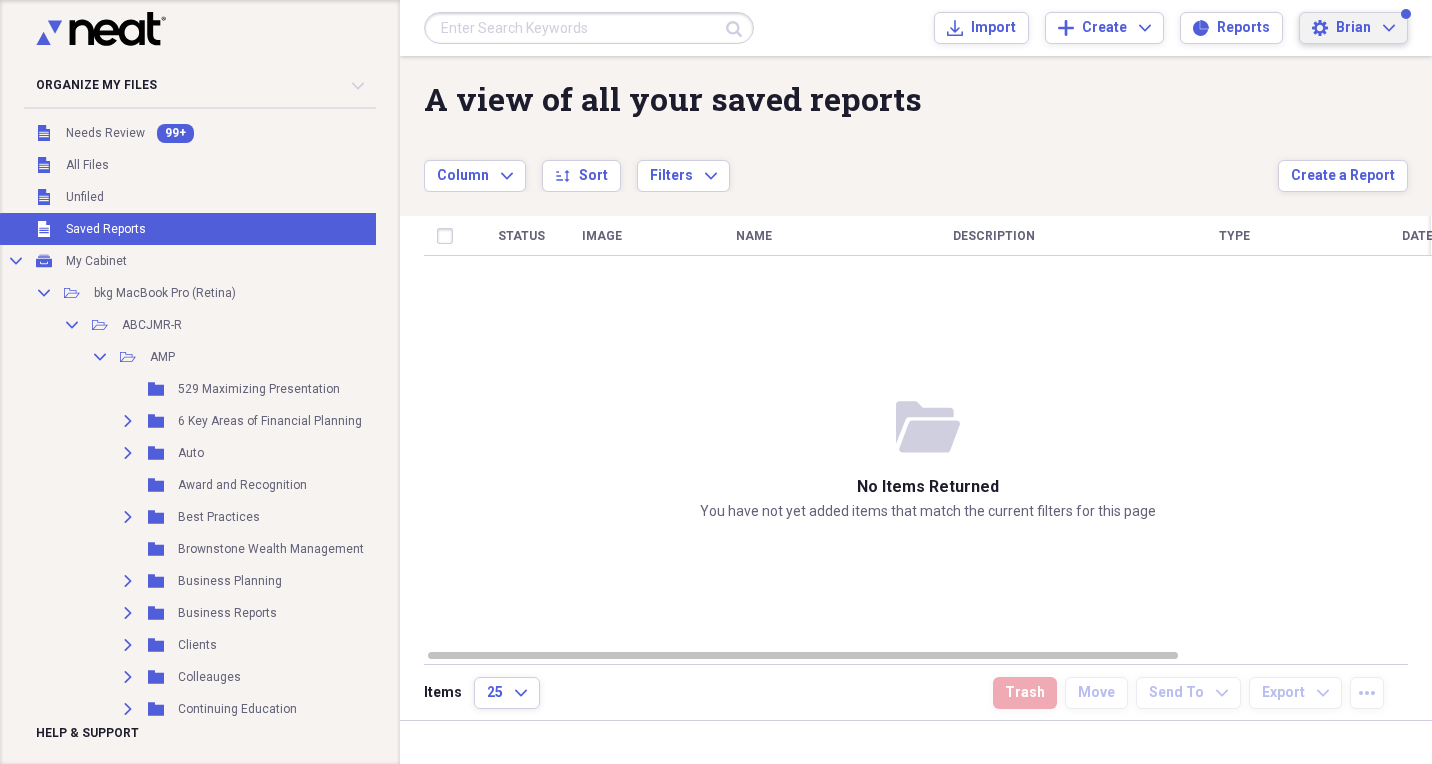 click on "Expand" 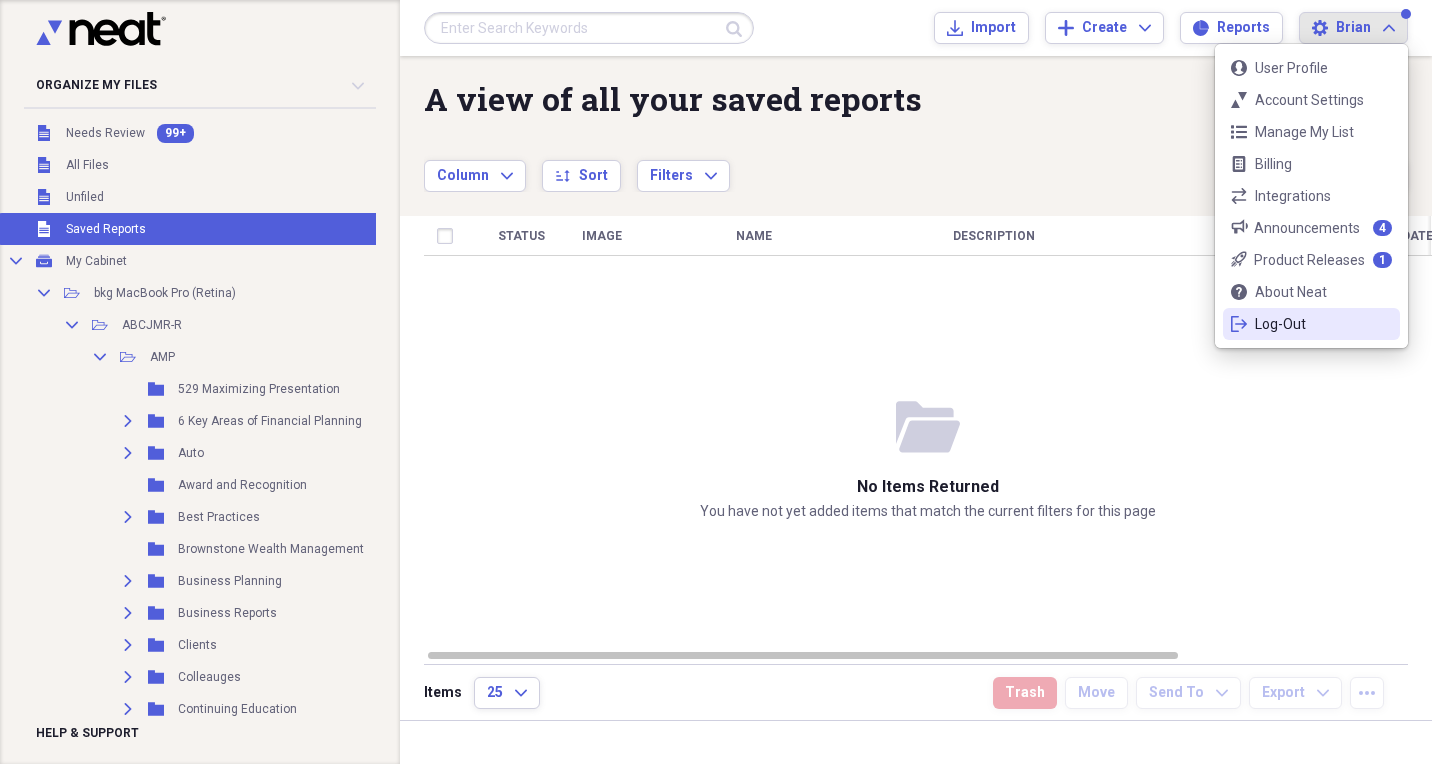 click on "Status Image Name Description Type Date Added Source Folder" at bounding box center (928, 432) 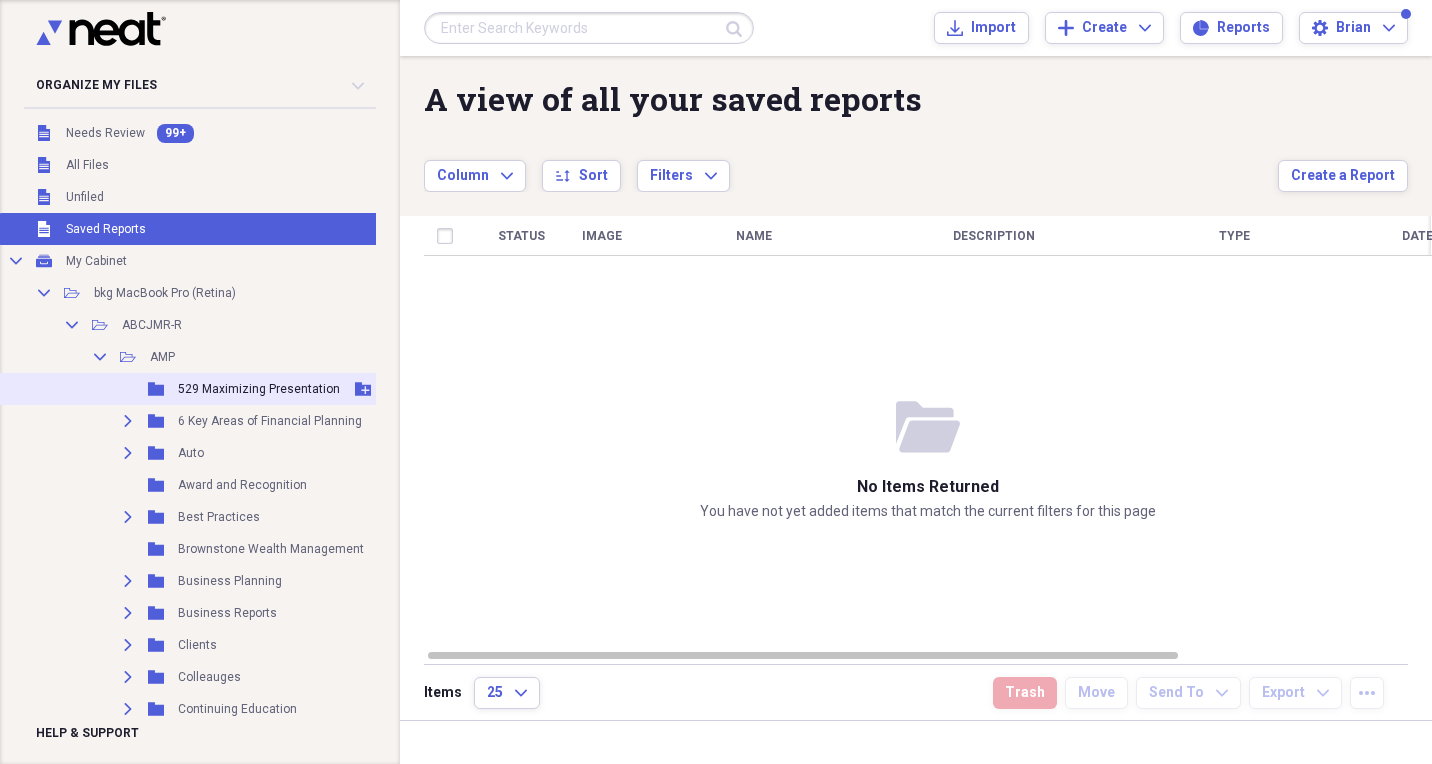click 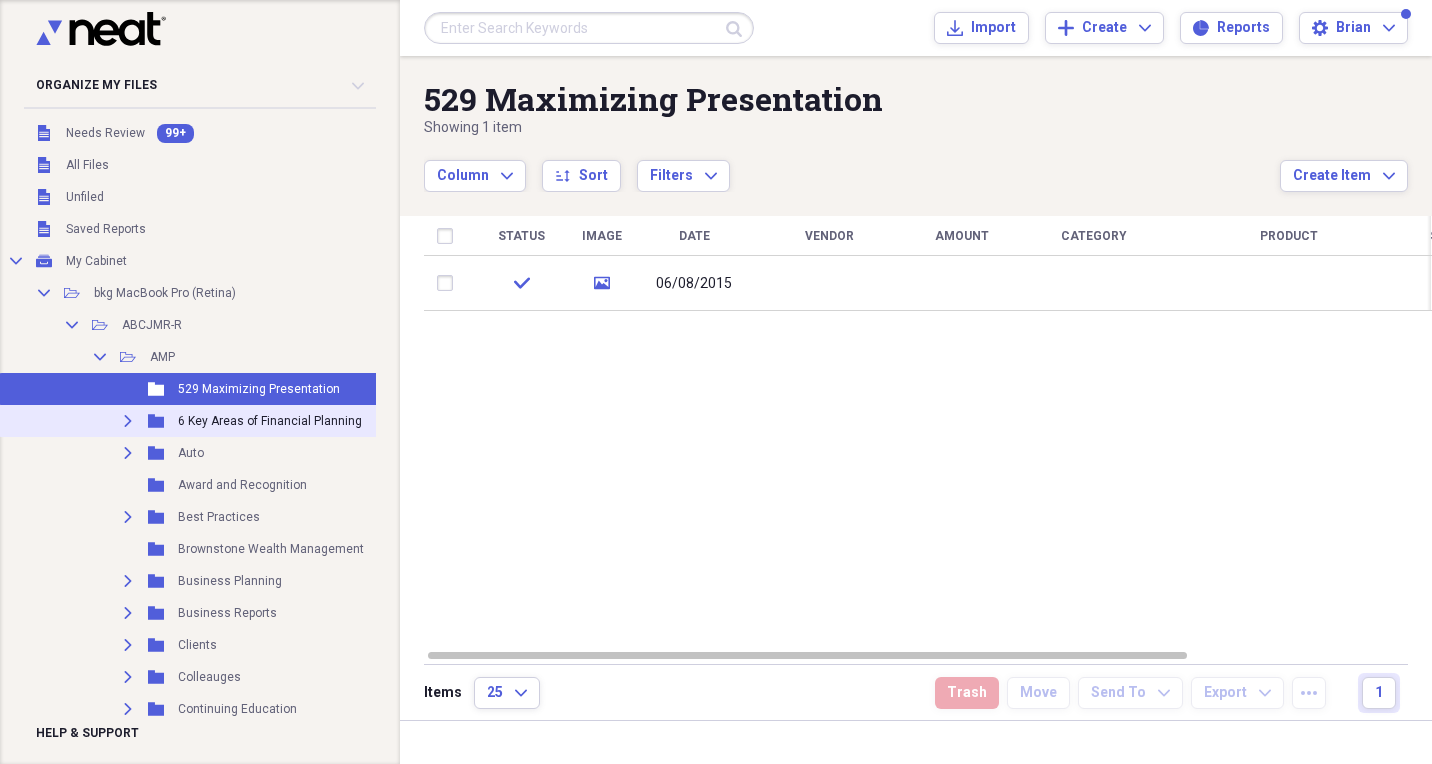click on "Expand" 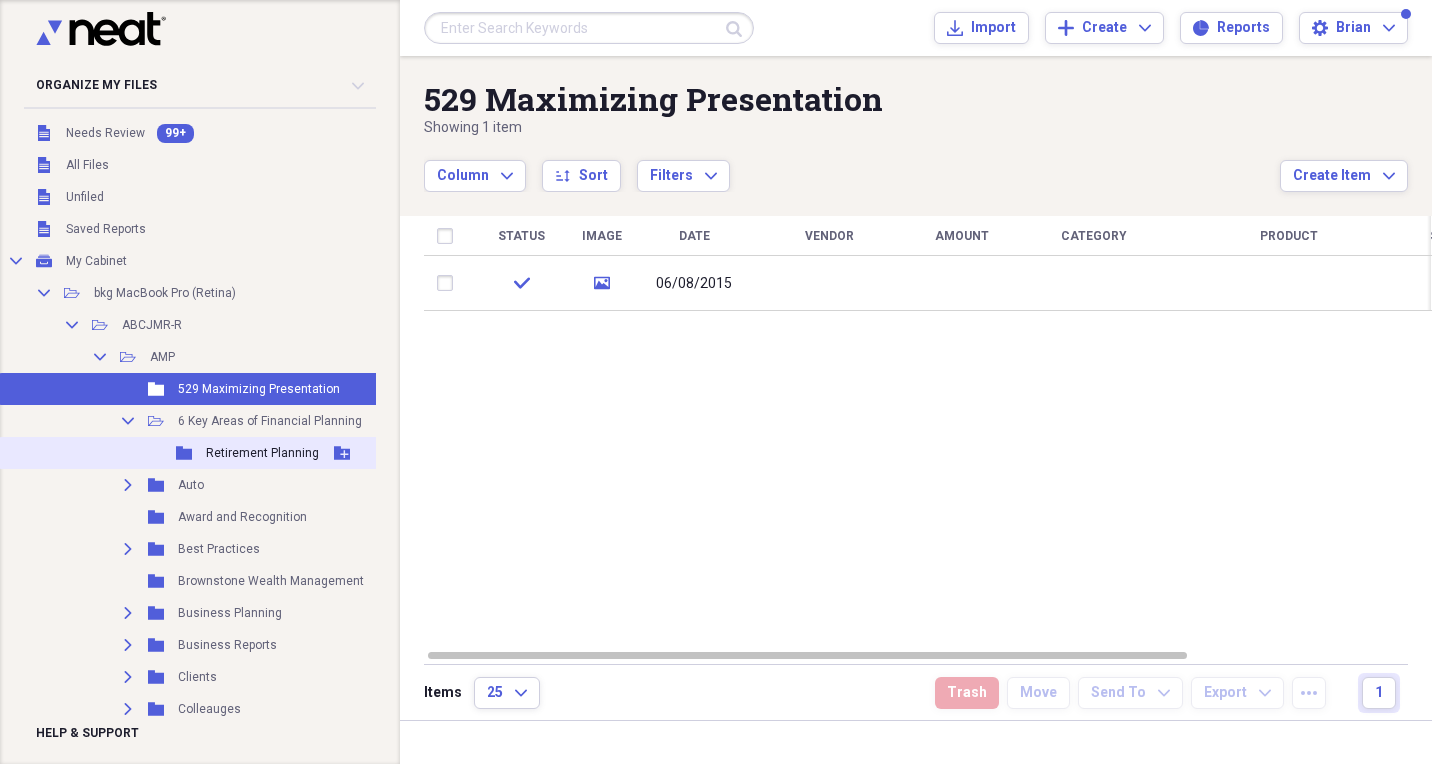 click on "Folder" at bounding box center [185, 453] 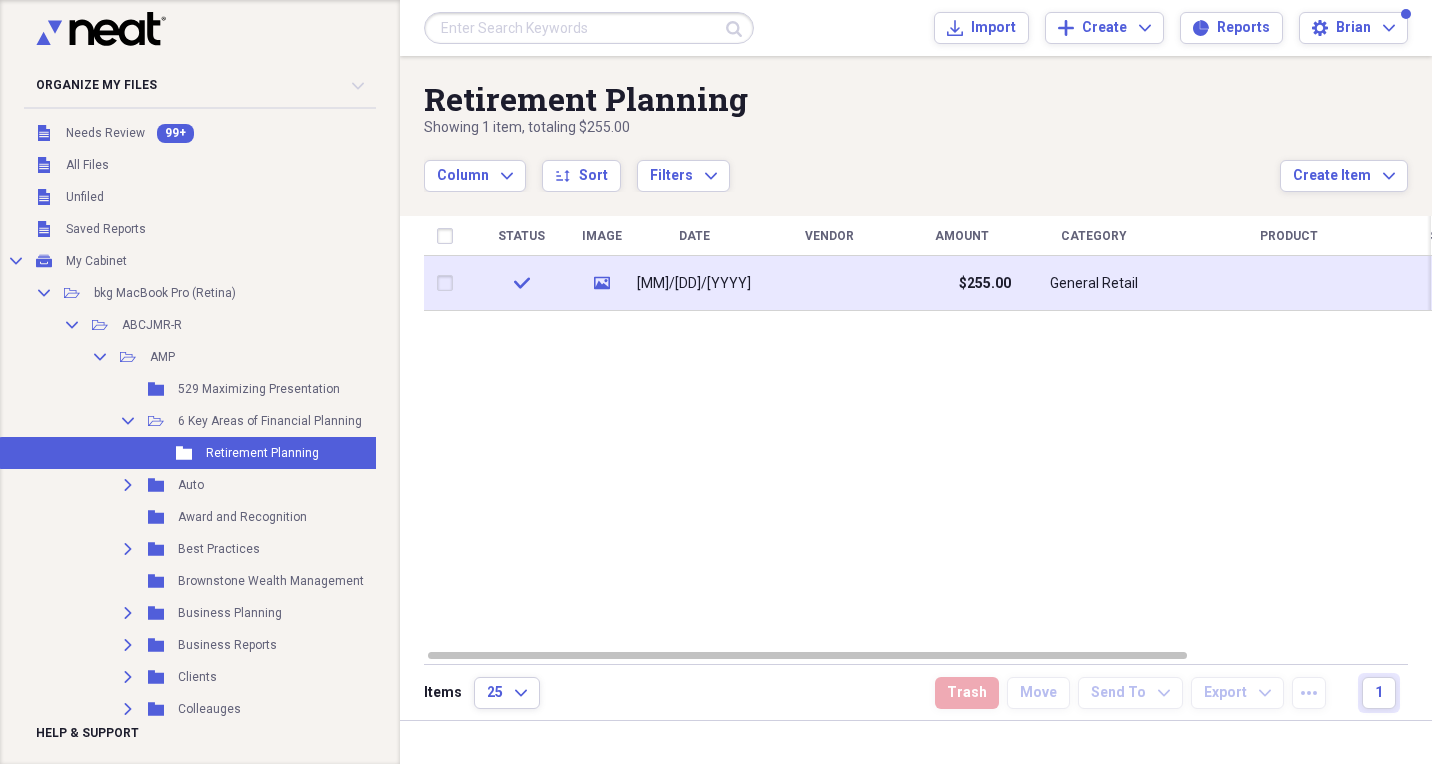 click on "[MM]/[DD]/[YYYY]" at bounding box center (694, 284) 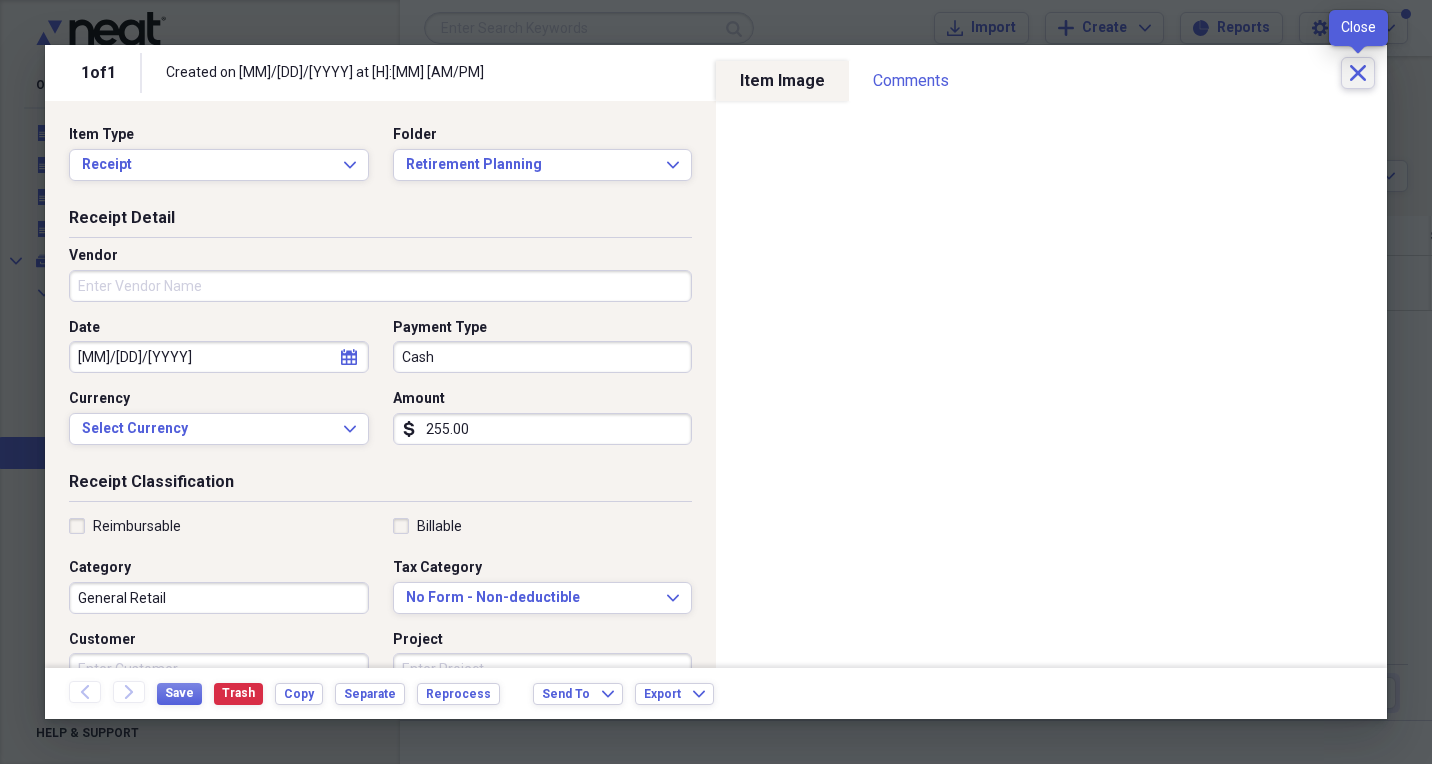 click on "Close" 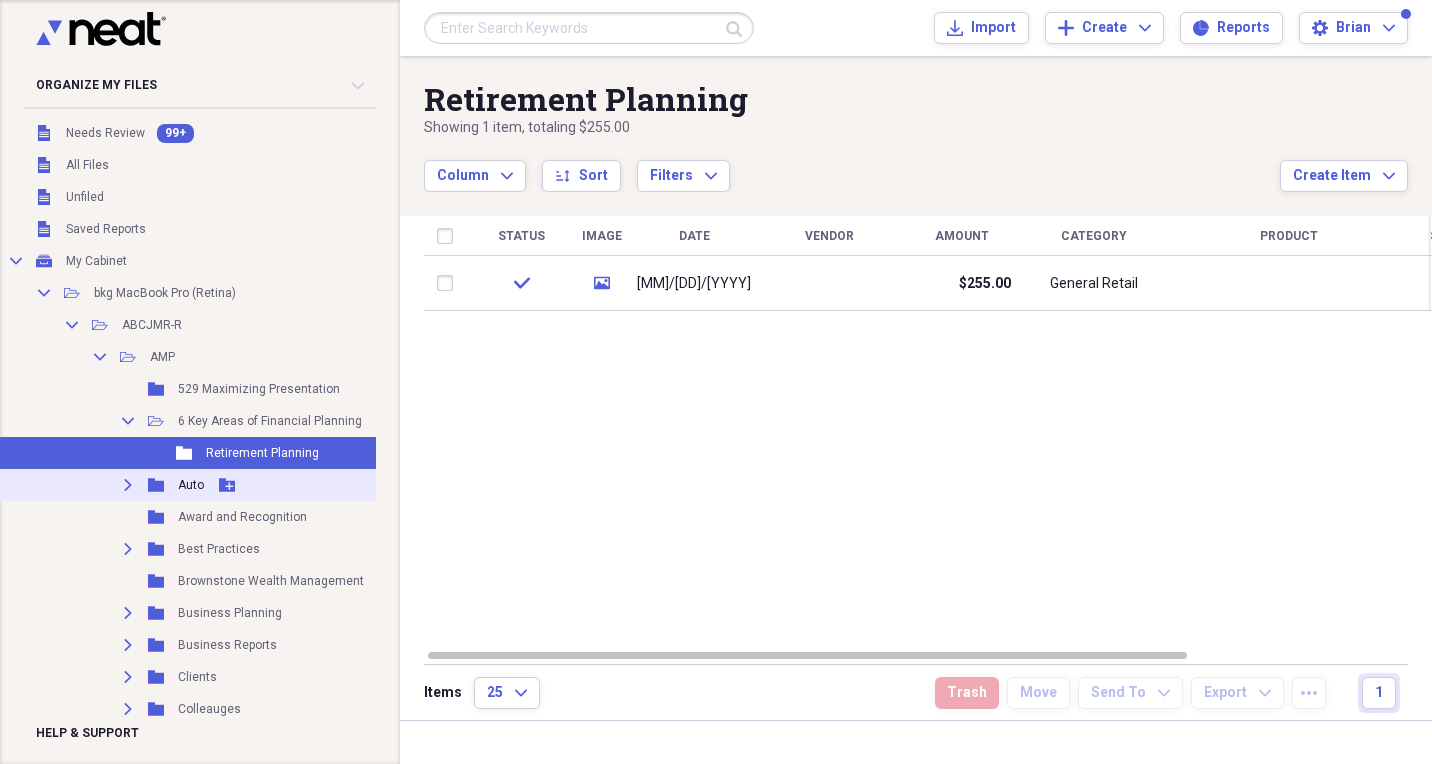 click on "Expand" 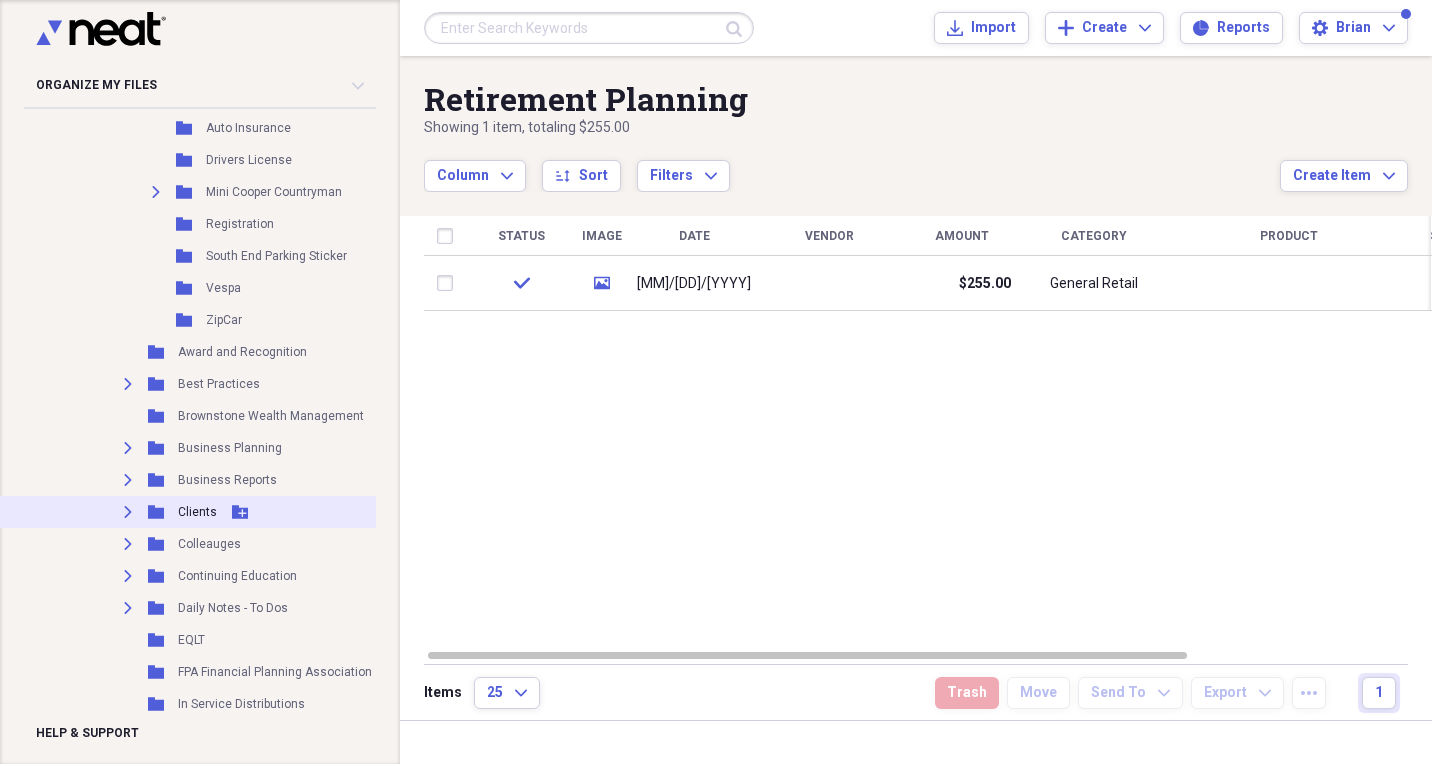 scroll, scrollTop: 415, scrollLeft: 1, axis: both 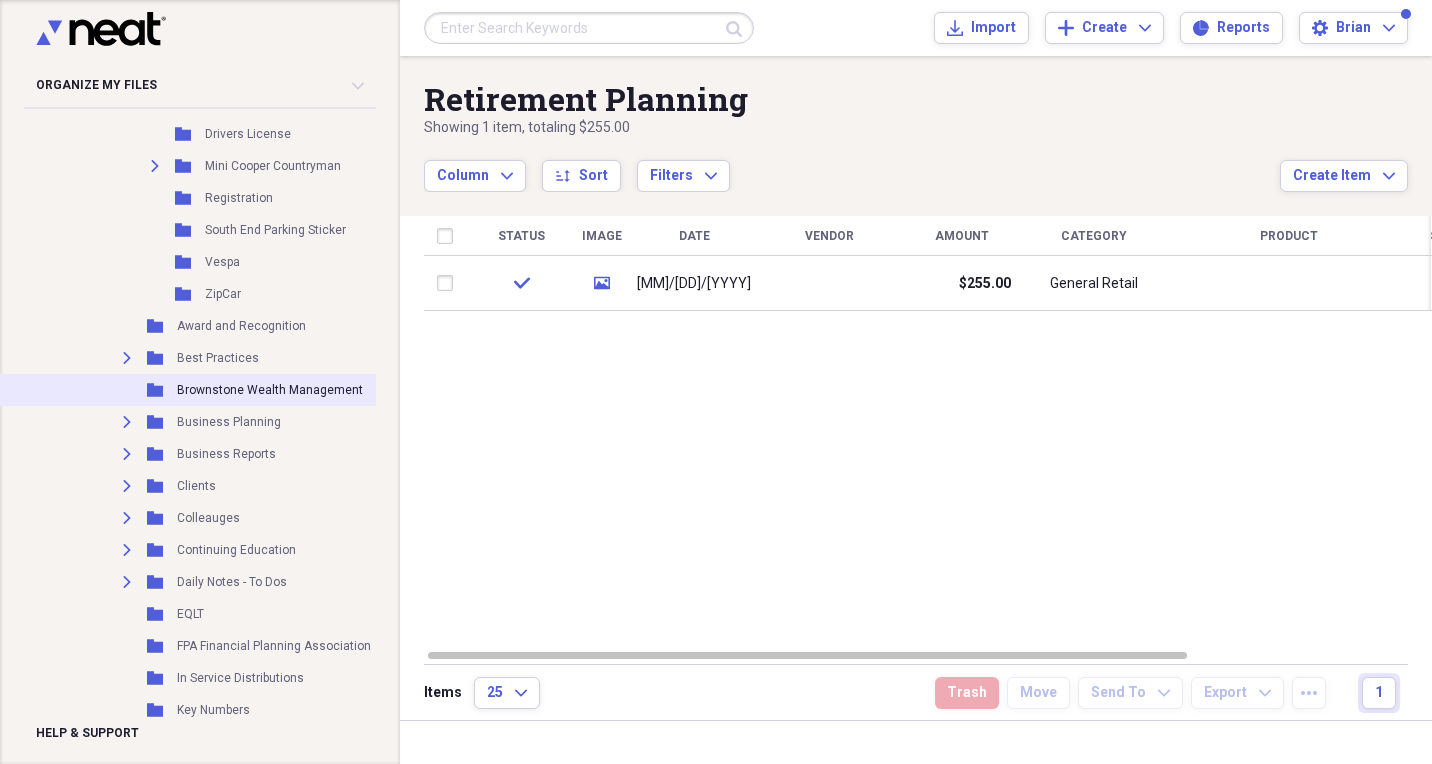 click on "Folder" 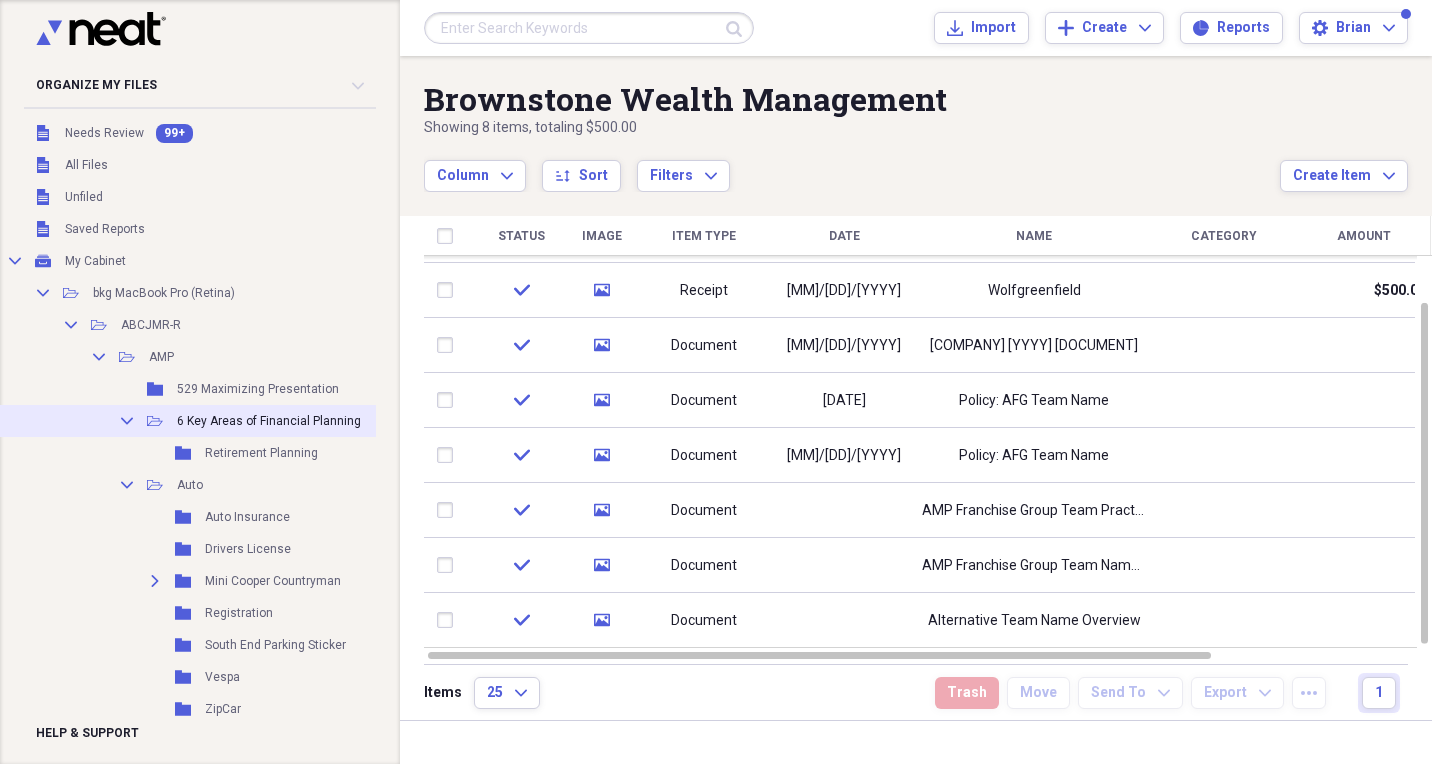 scroll, scrollTop: 0, scrollLeft: 1, axis: horizontal 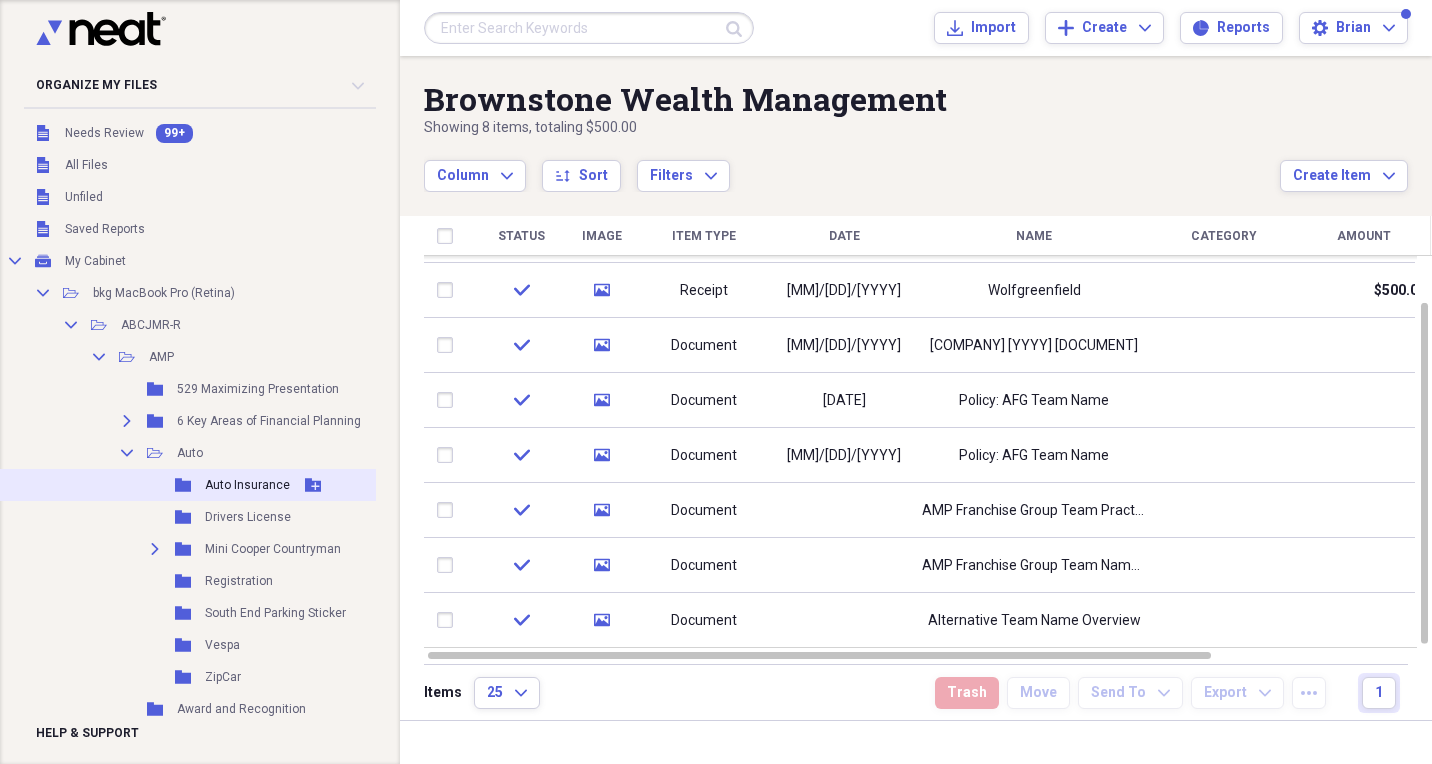 click on "Auto Insurance" at bounding box center (247, 485) 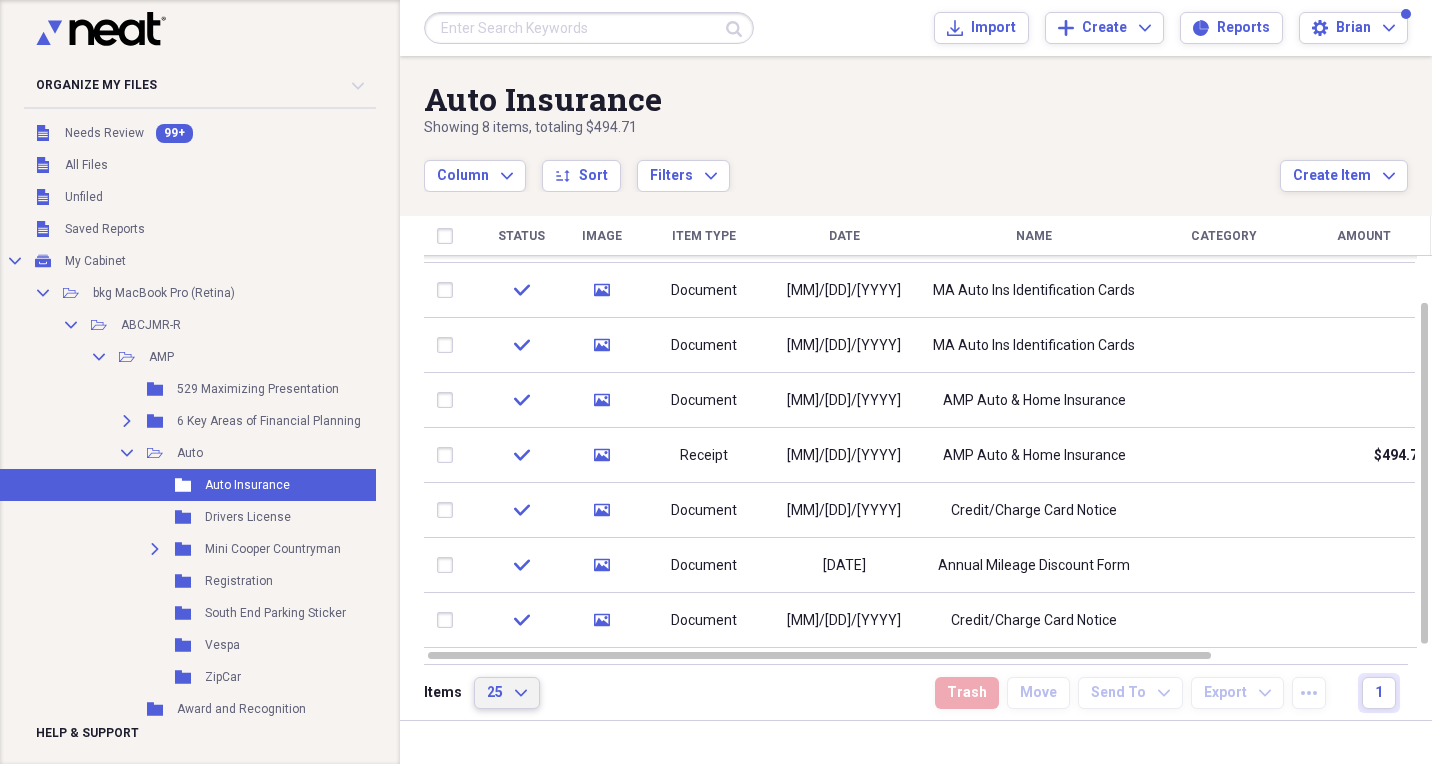 click 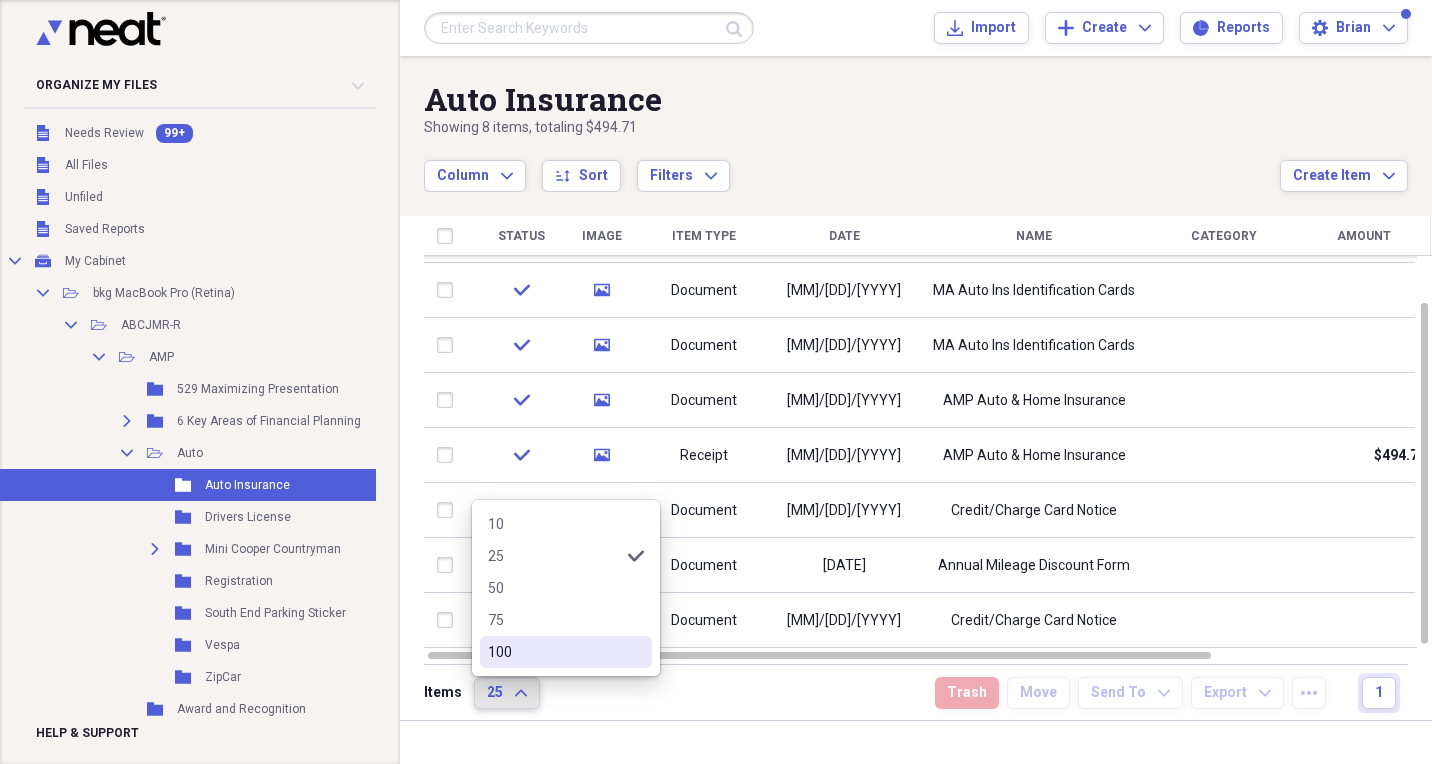 click on "100" at bounding box center [554, 652] 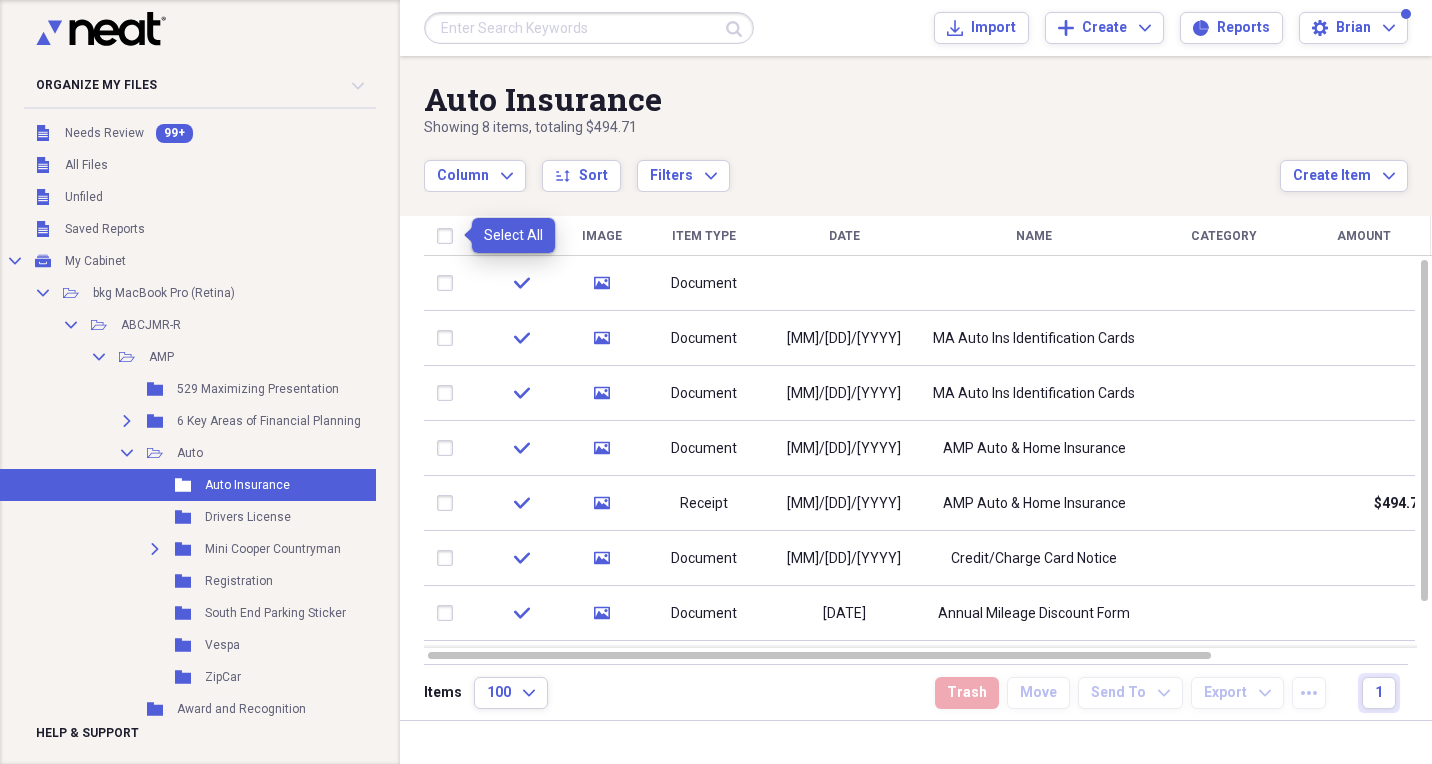 click at bounding box center [449, 236] 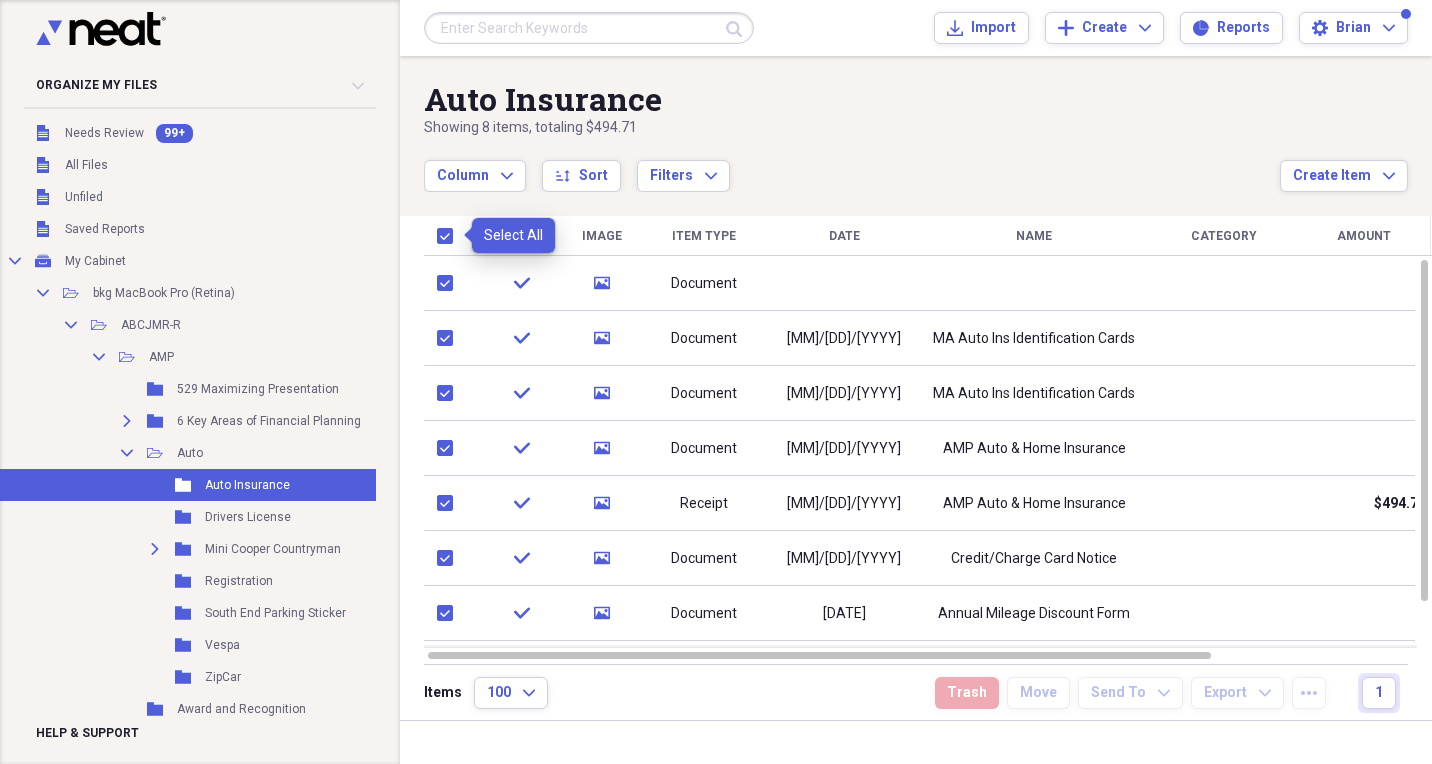 checkbox on "true" 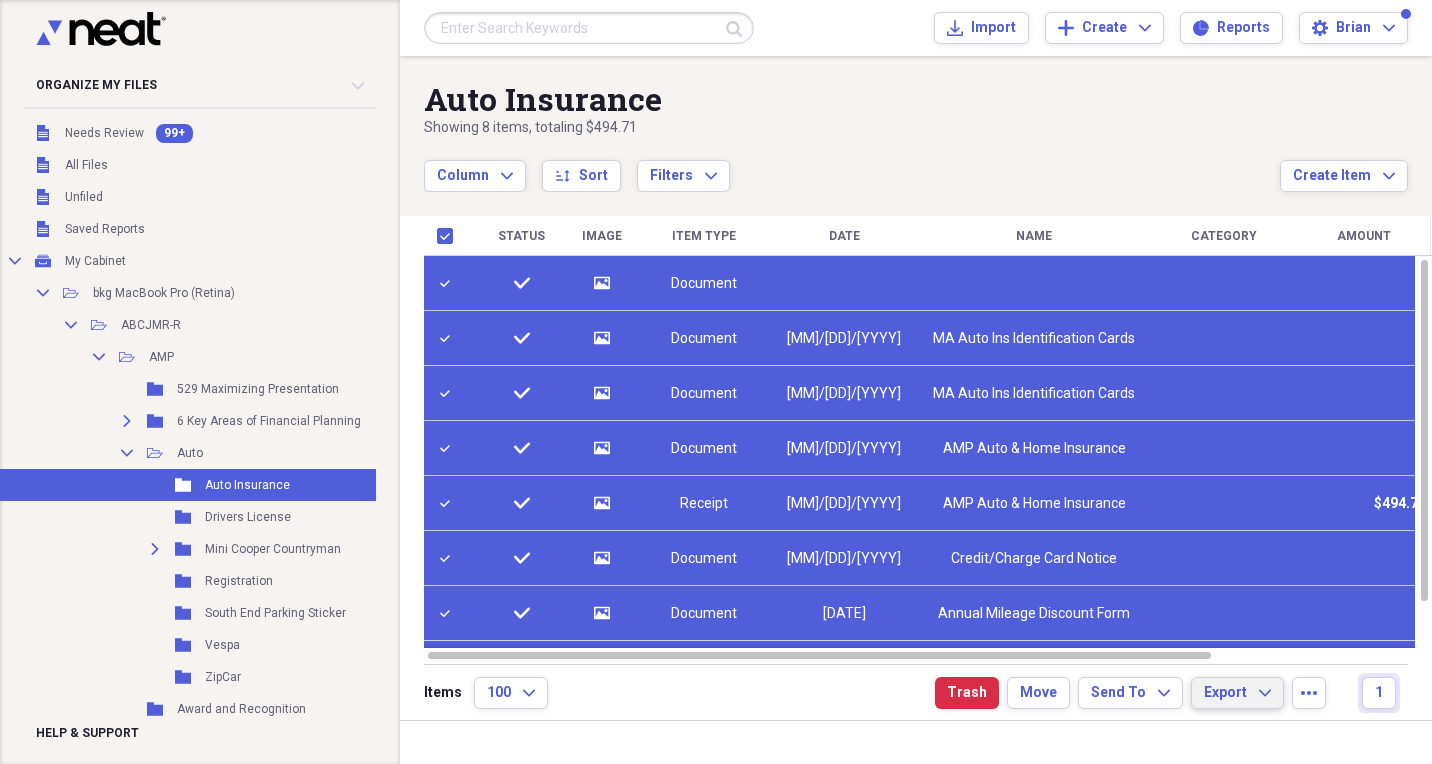 click on "Expand" 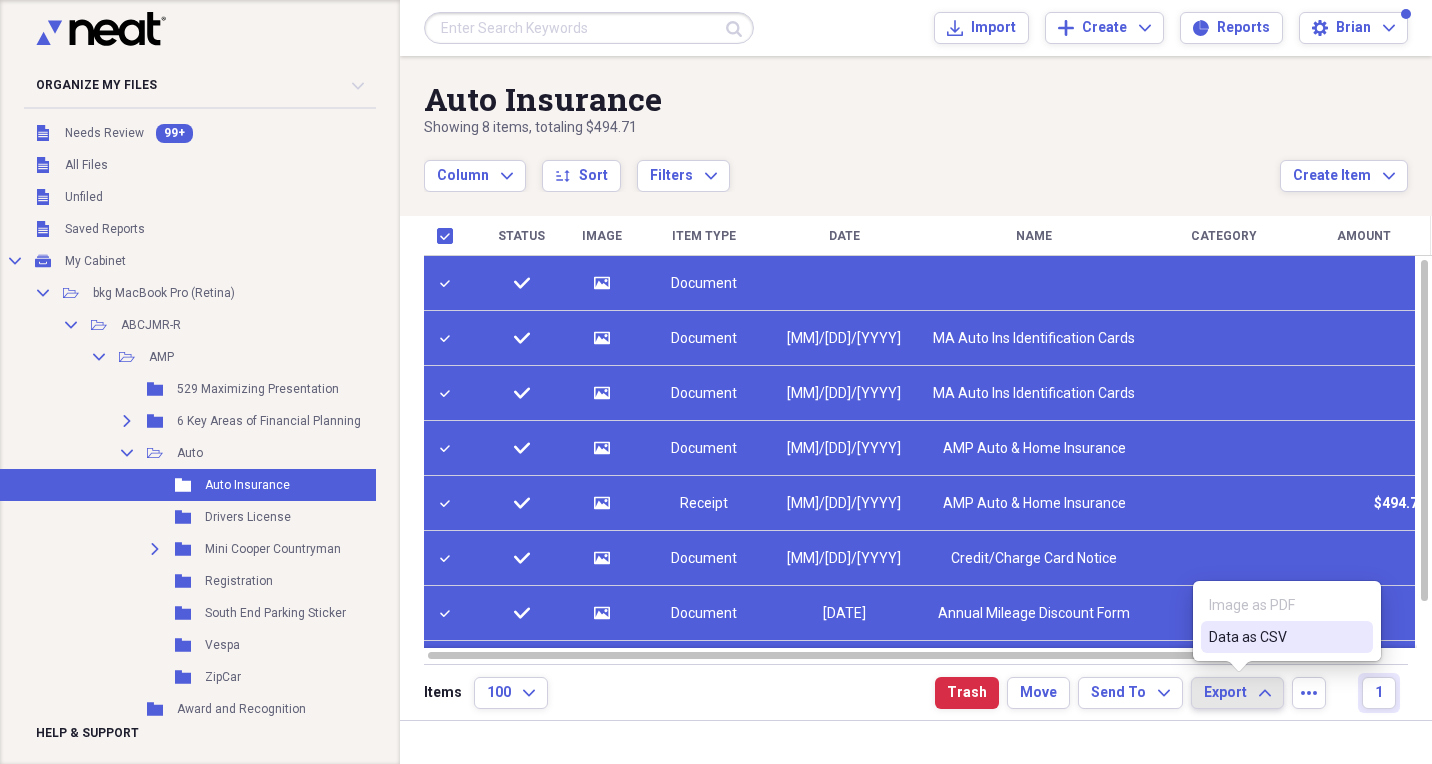 click on "Image as PDF" at bounding box center [1287, 605] 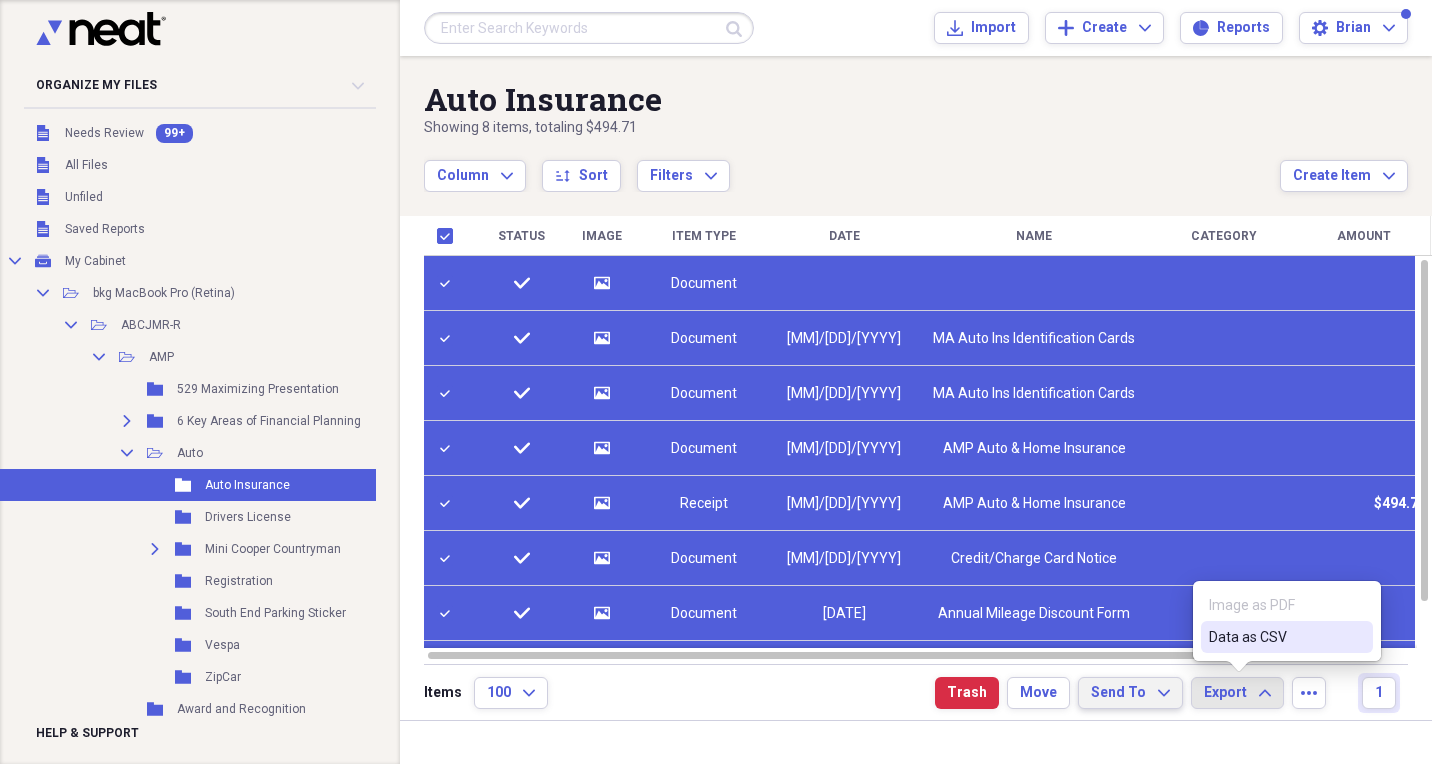 click on "Expand" 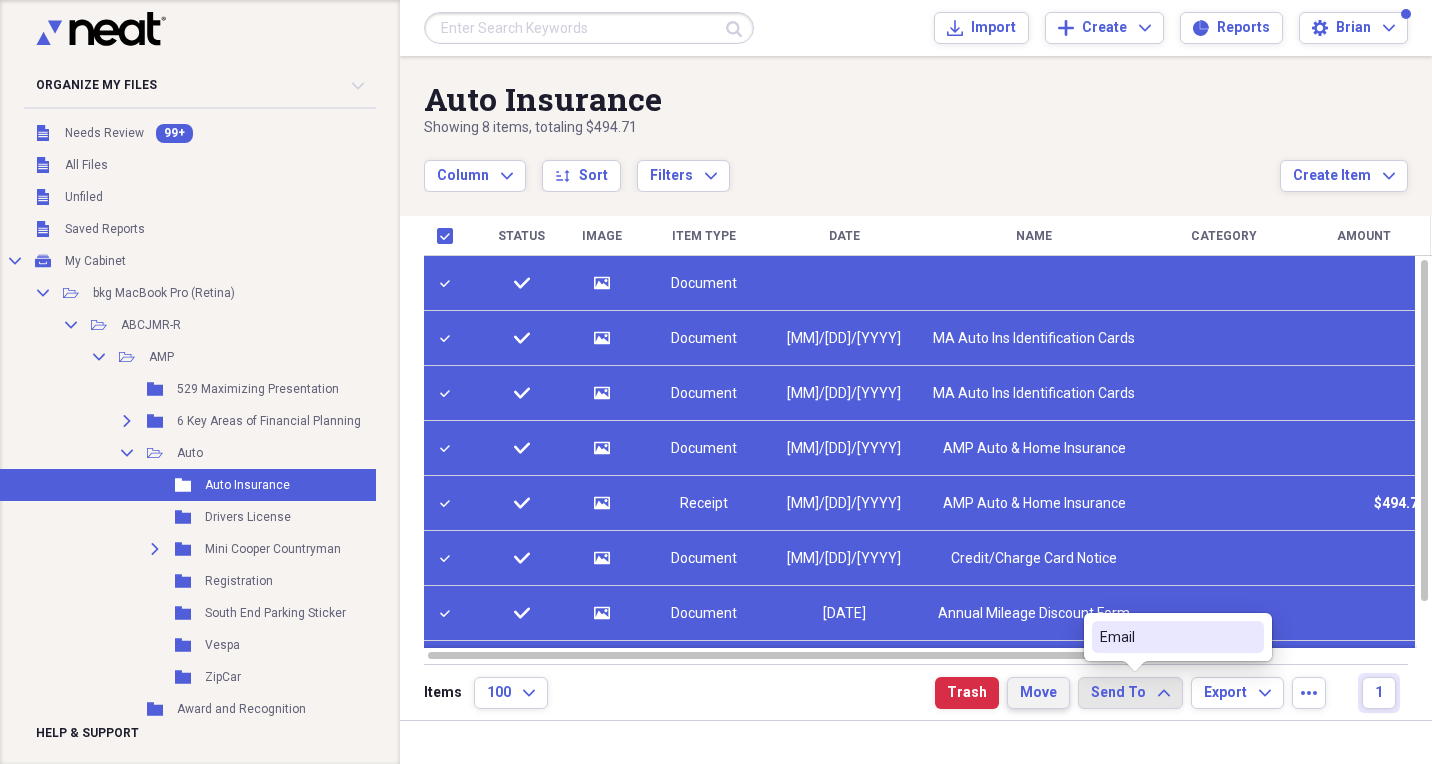 click on "Move" at bounding box center [1038, 693] 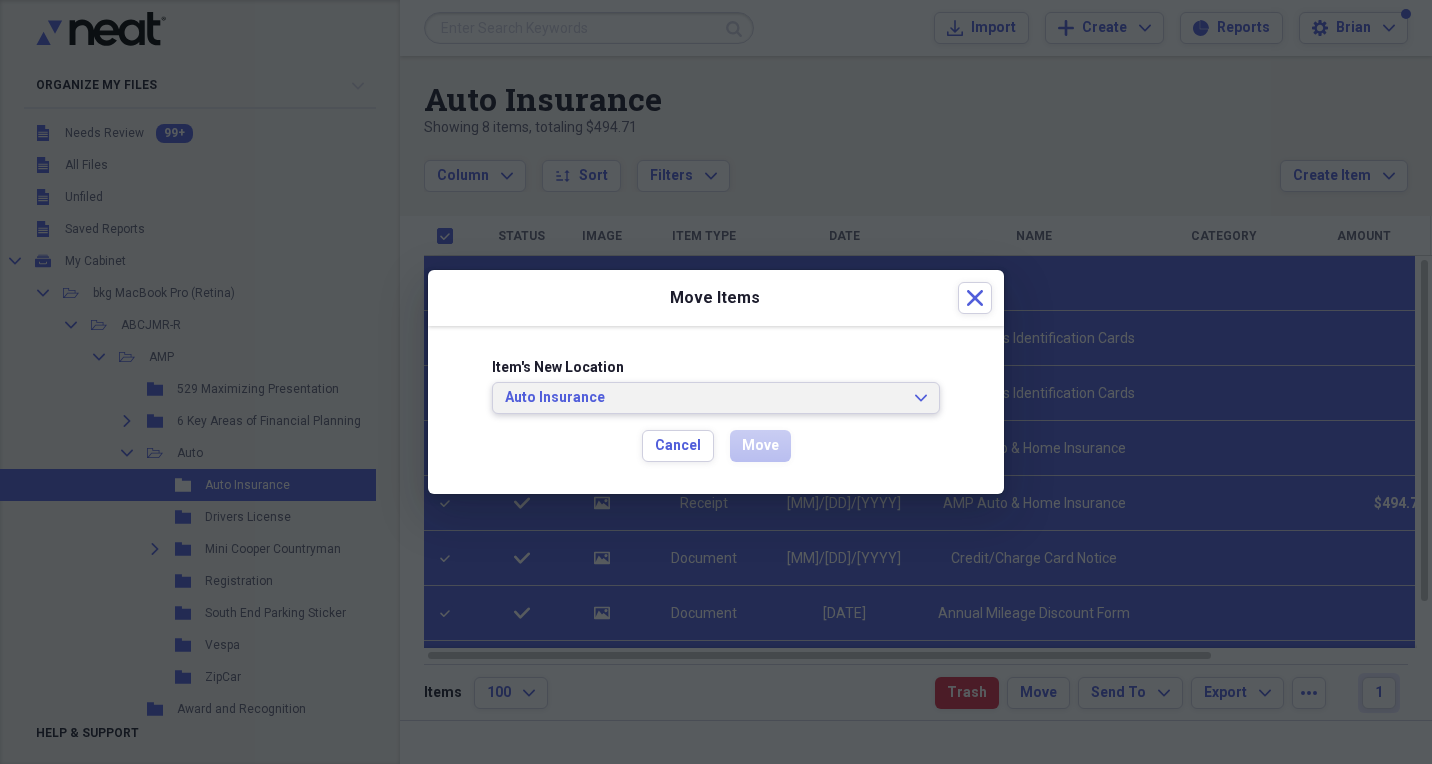 click on "Expand" 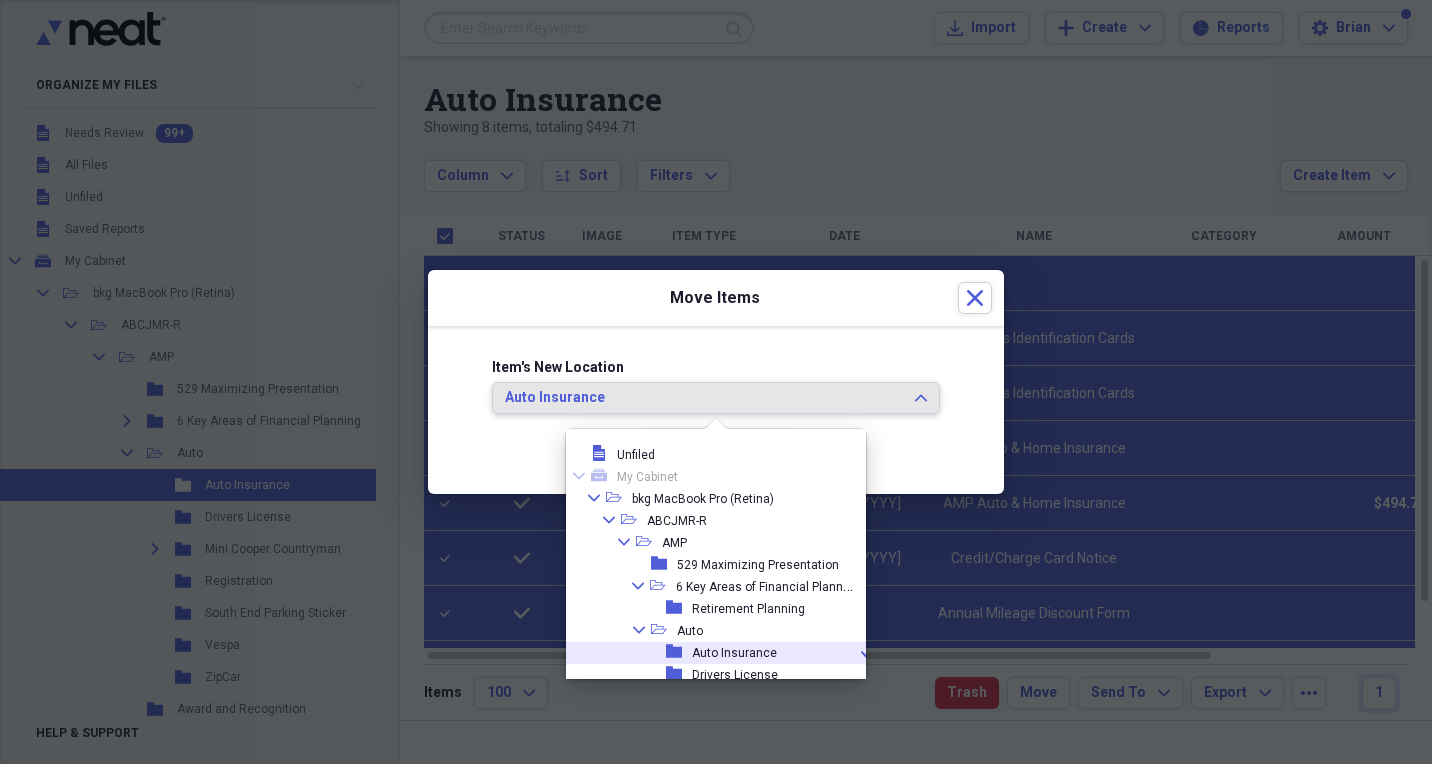 scroll, scrollTop: 107, scrollLeft: 0, axis: vertical 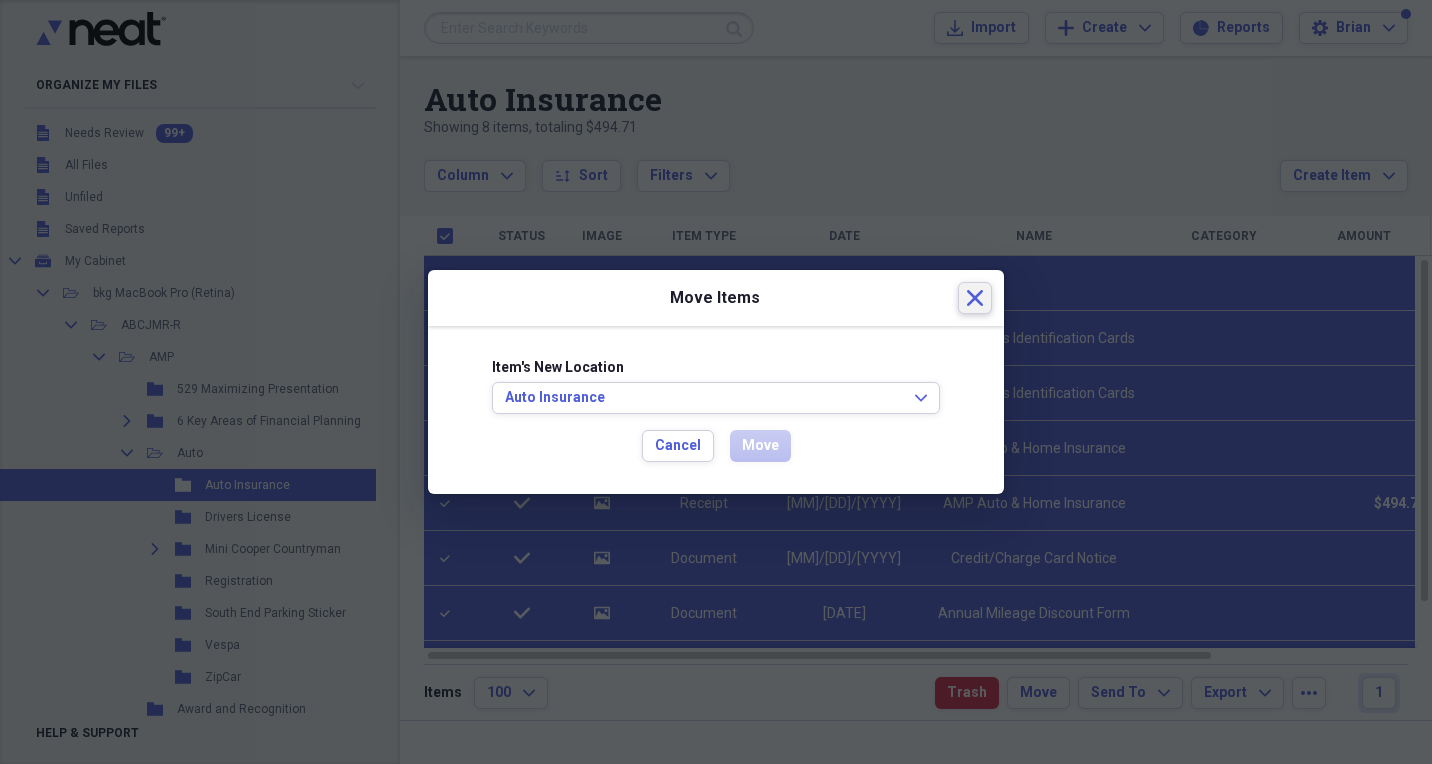 click on "Close" 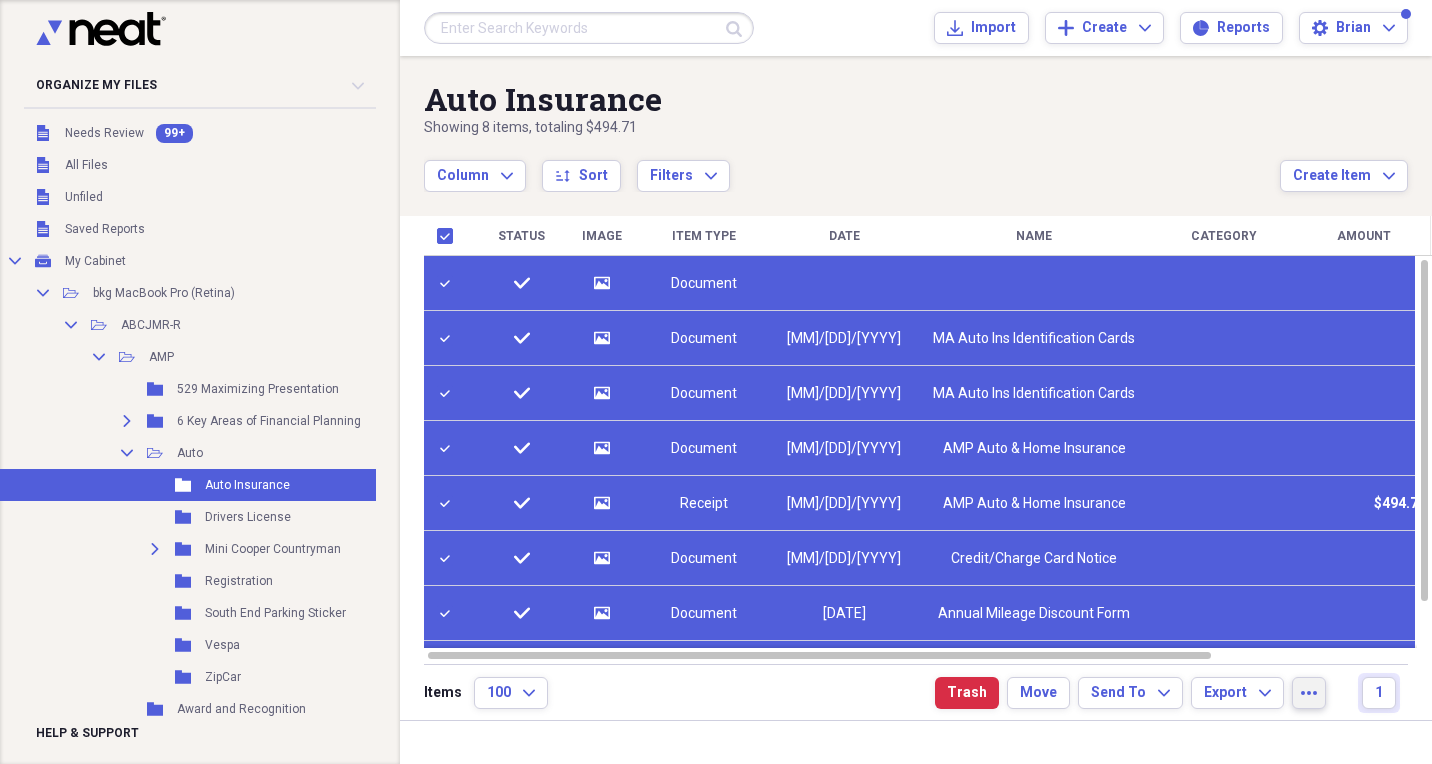 click on "more" 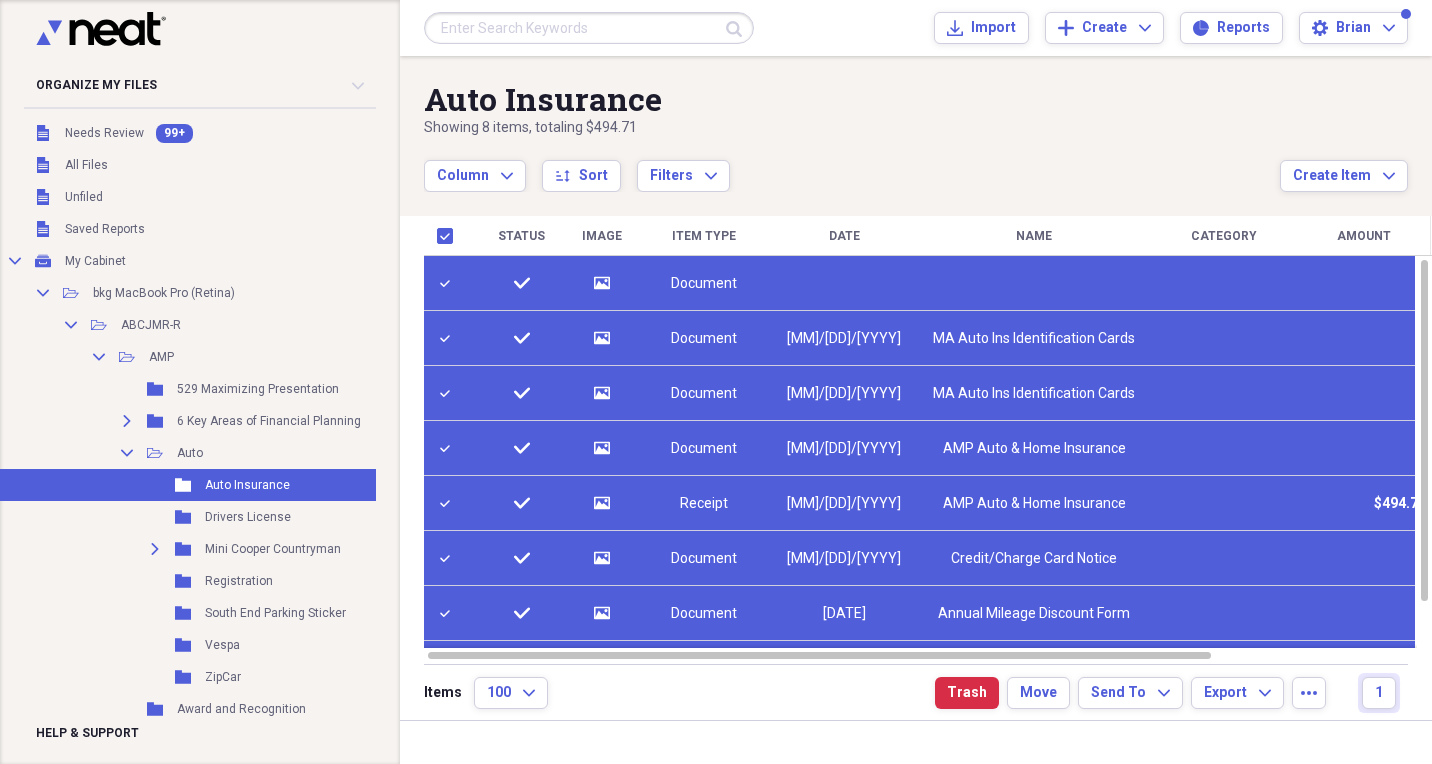 click on "Items 100 Expand Trash Move Send To Expand Export Expand more 1" at bounding box center (916, 692) 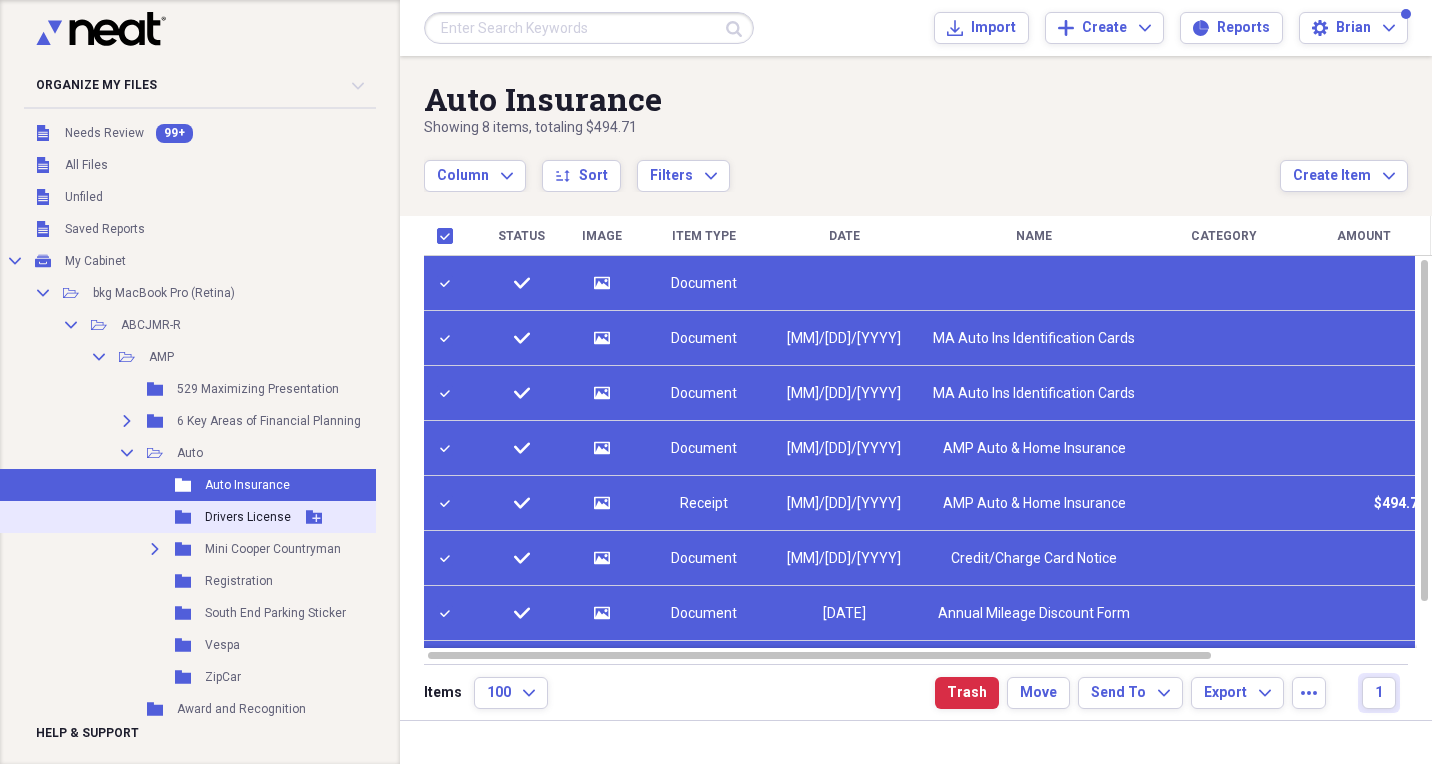 click on "Folder Drivers License Add Folder" at bounding box center [215, 517] 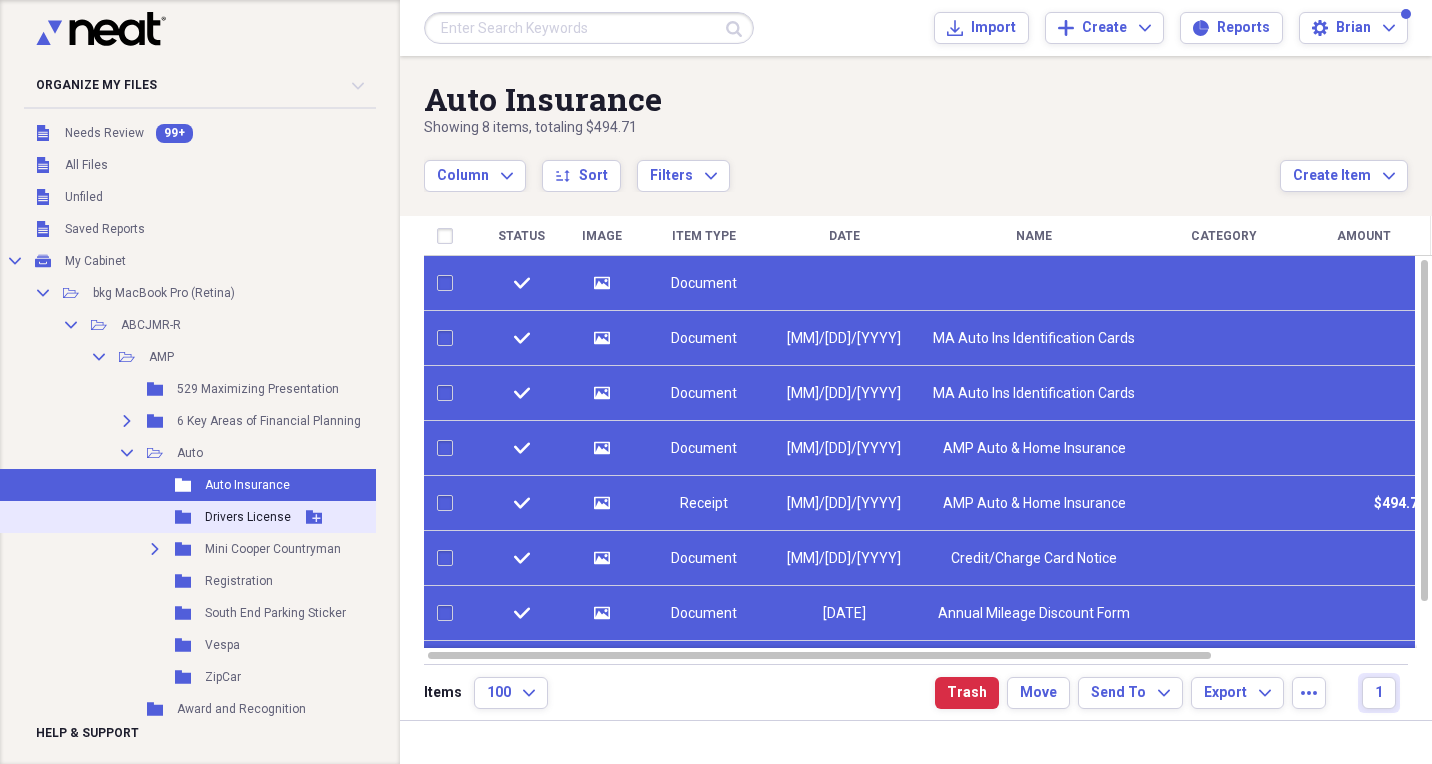 checkbox on "false" 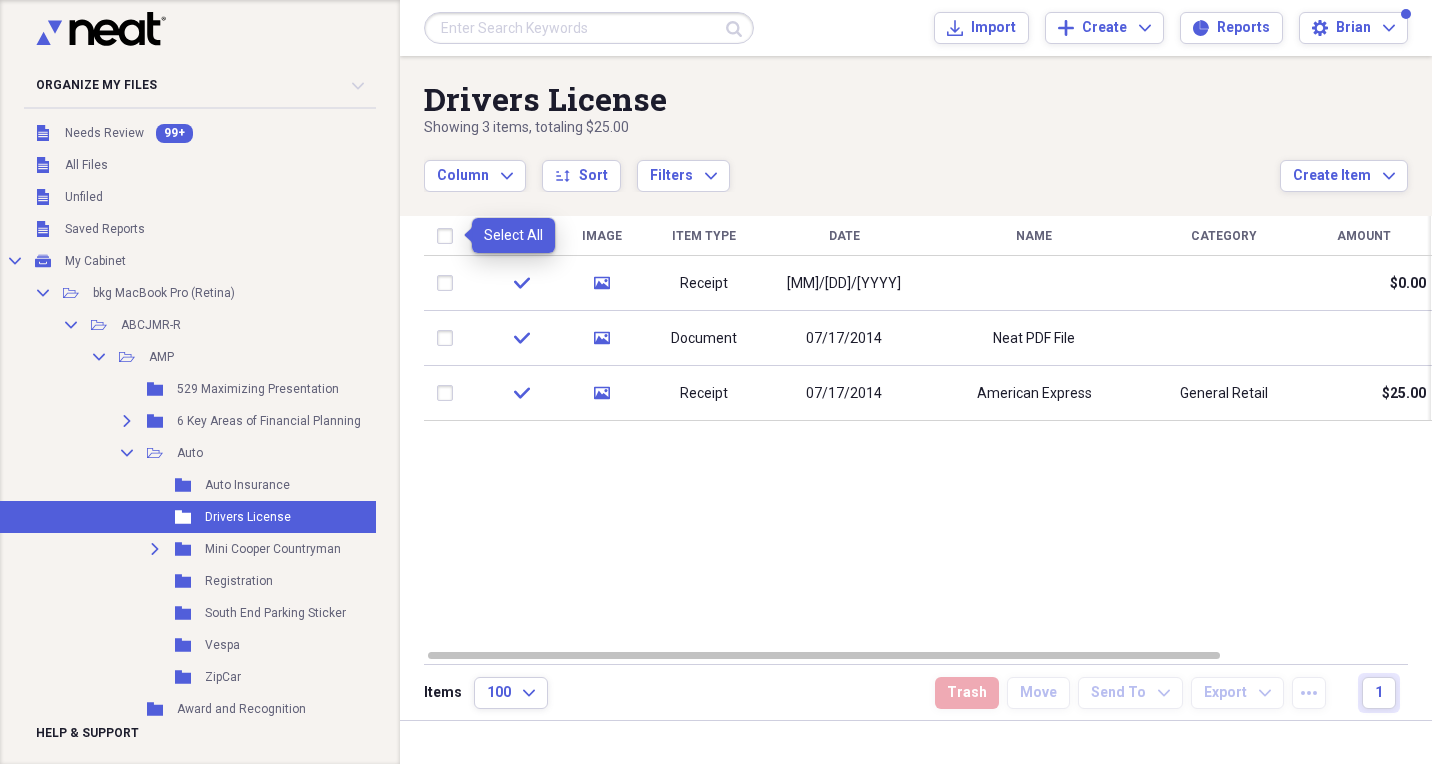 click at bounding box center [449, 236] 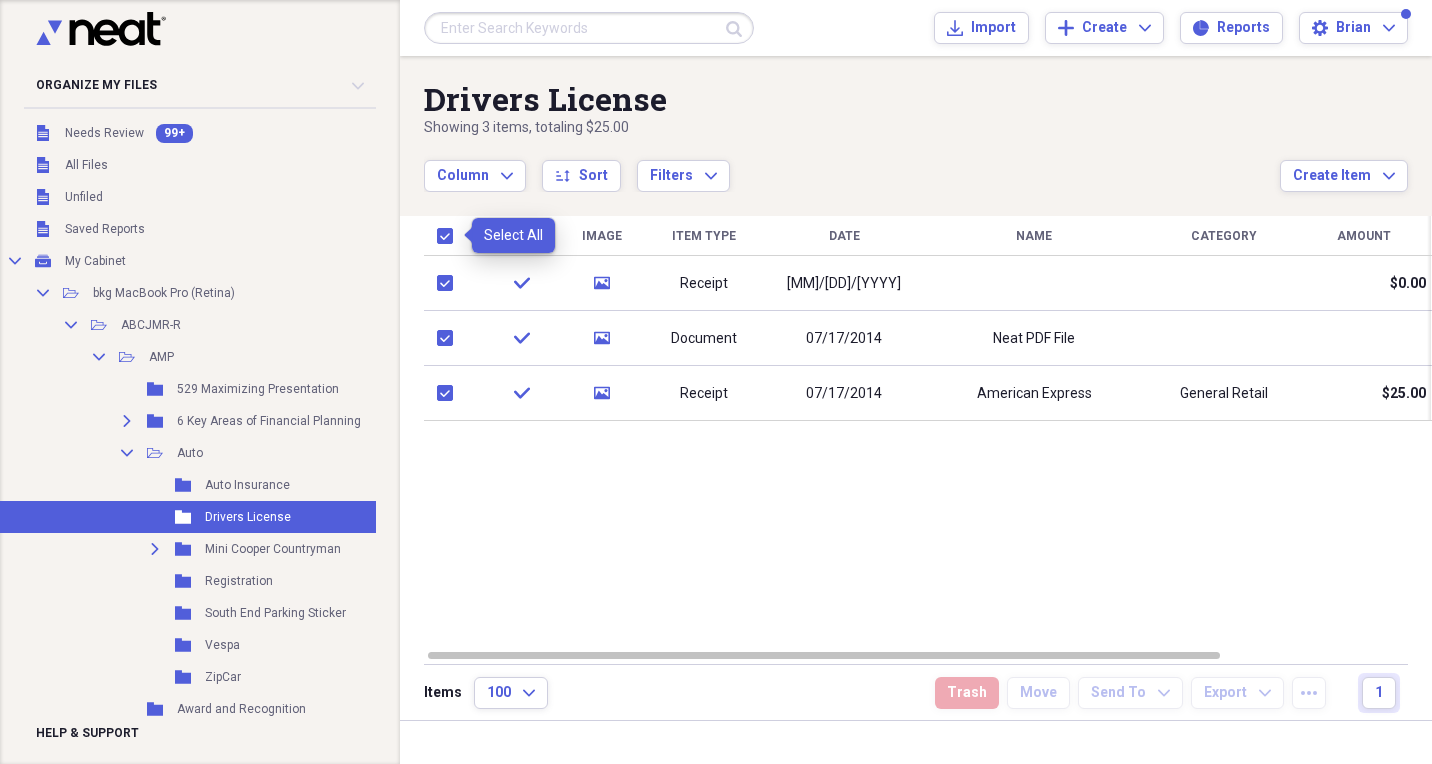 checkbox on "true" 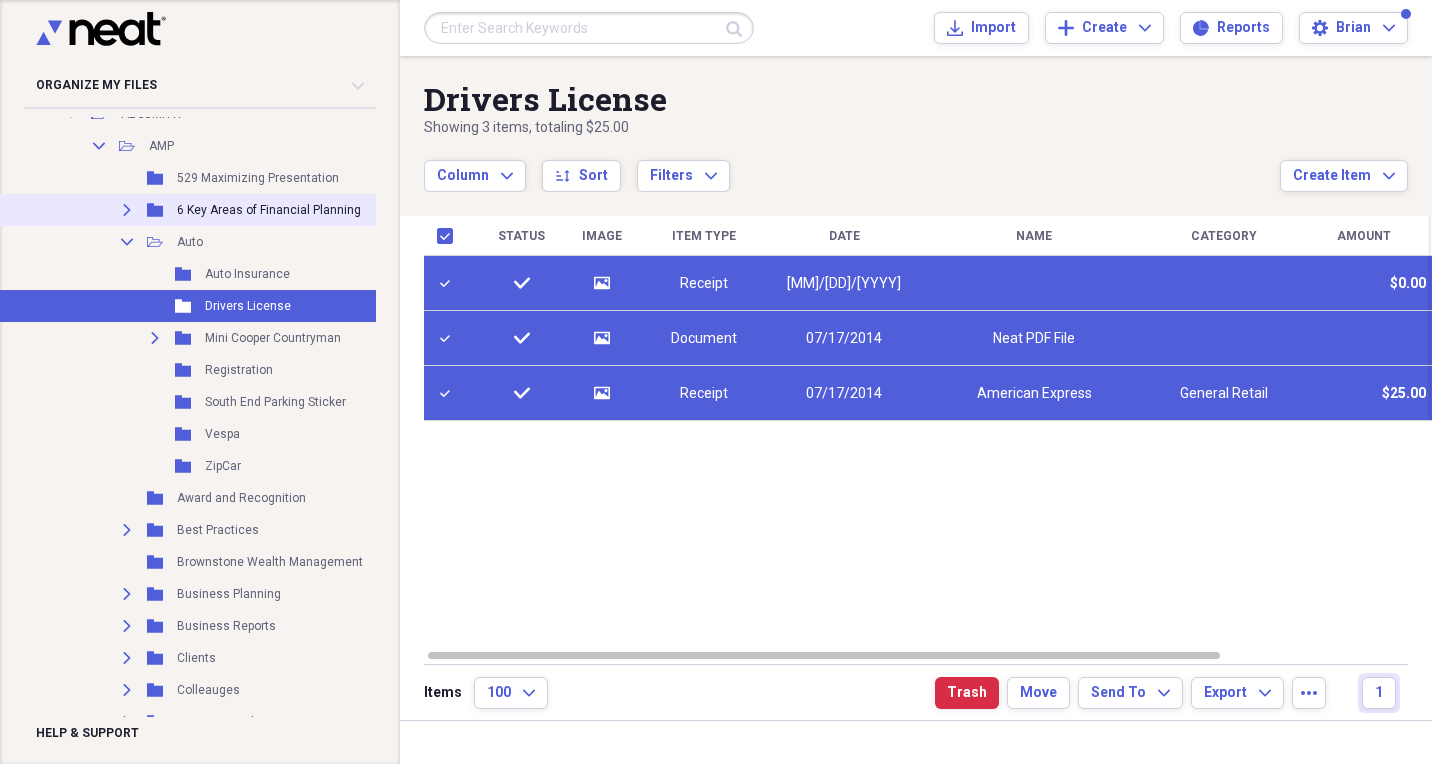 scroll, scrollTop: 213, scrollLeft: 1, axis: both 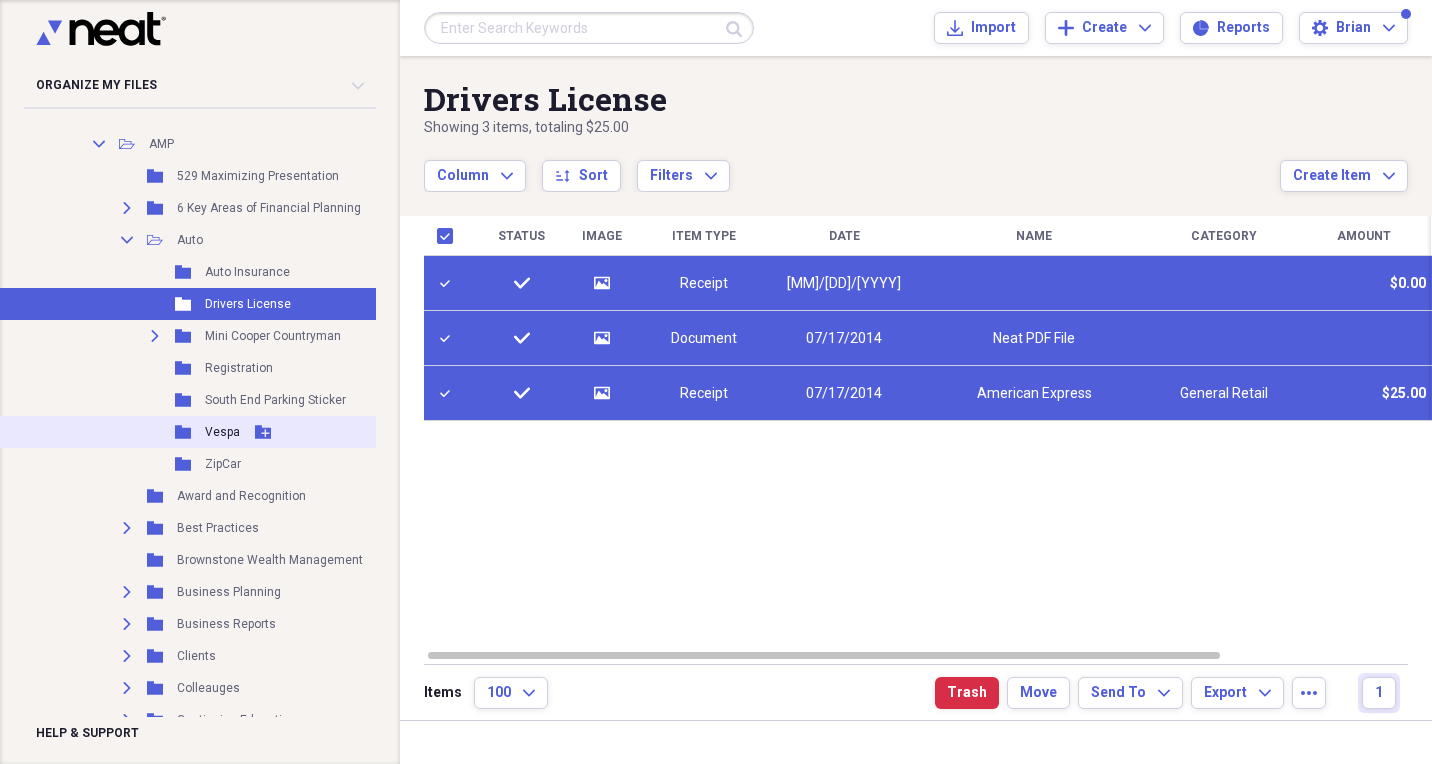 click 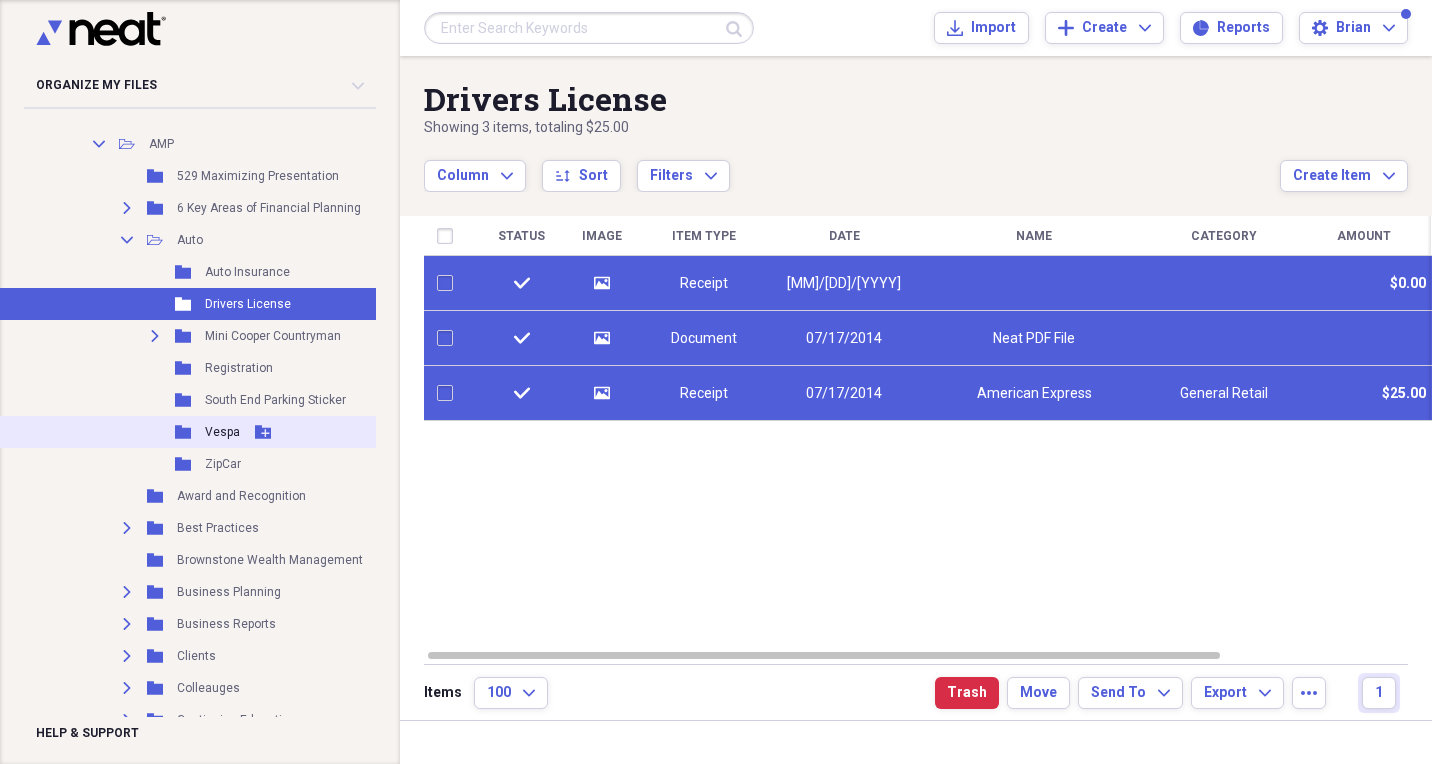 checkbox on "false" 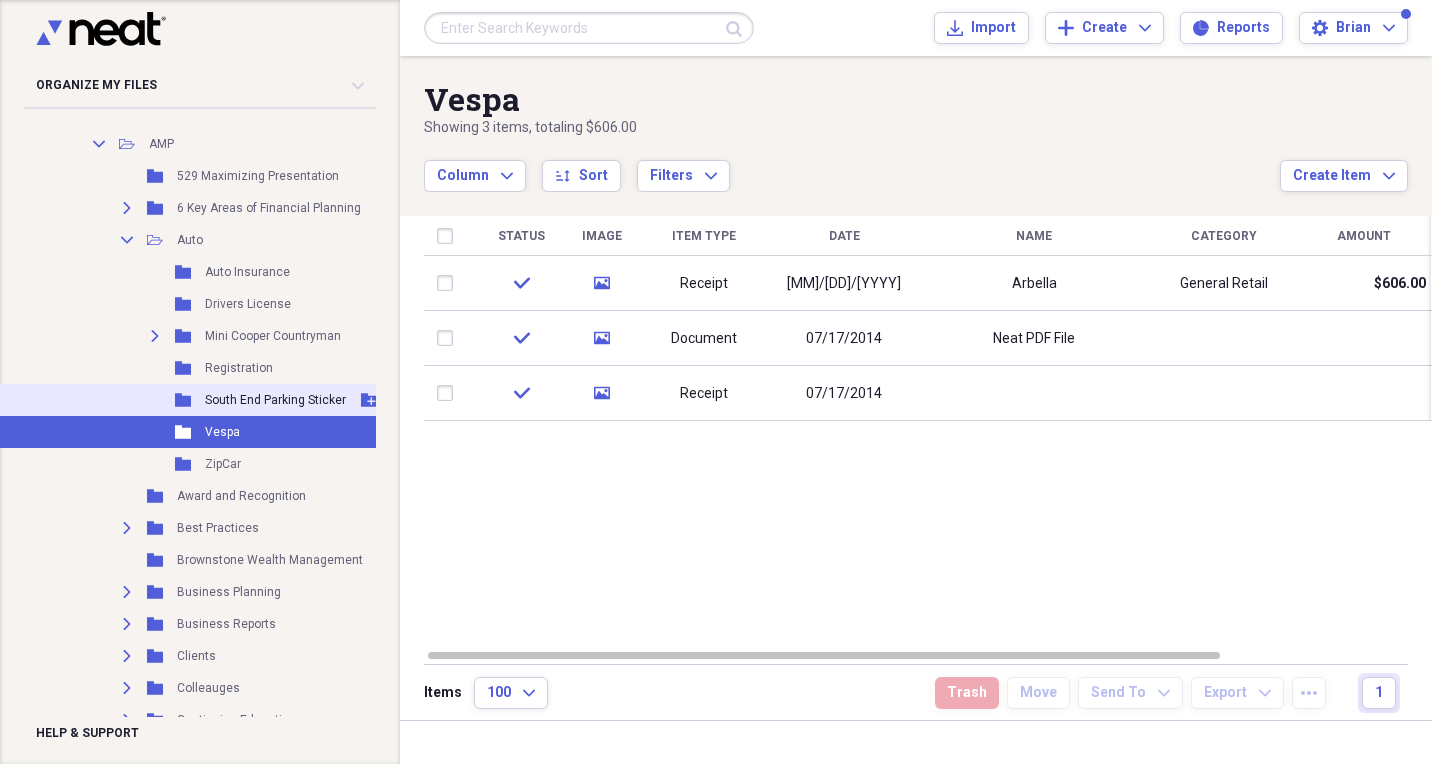 click 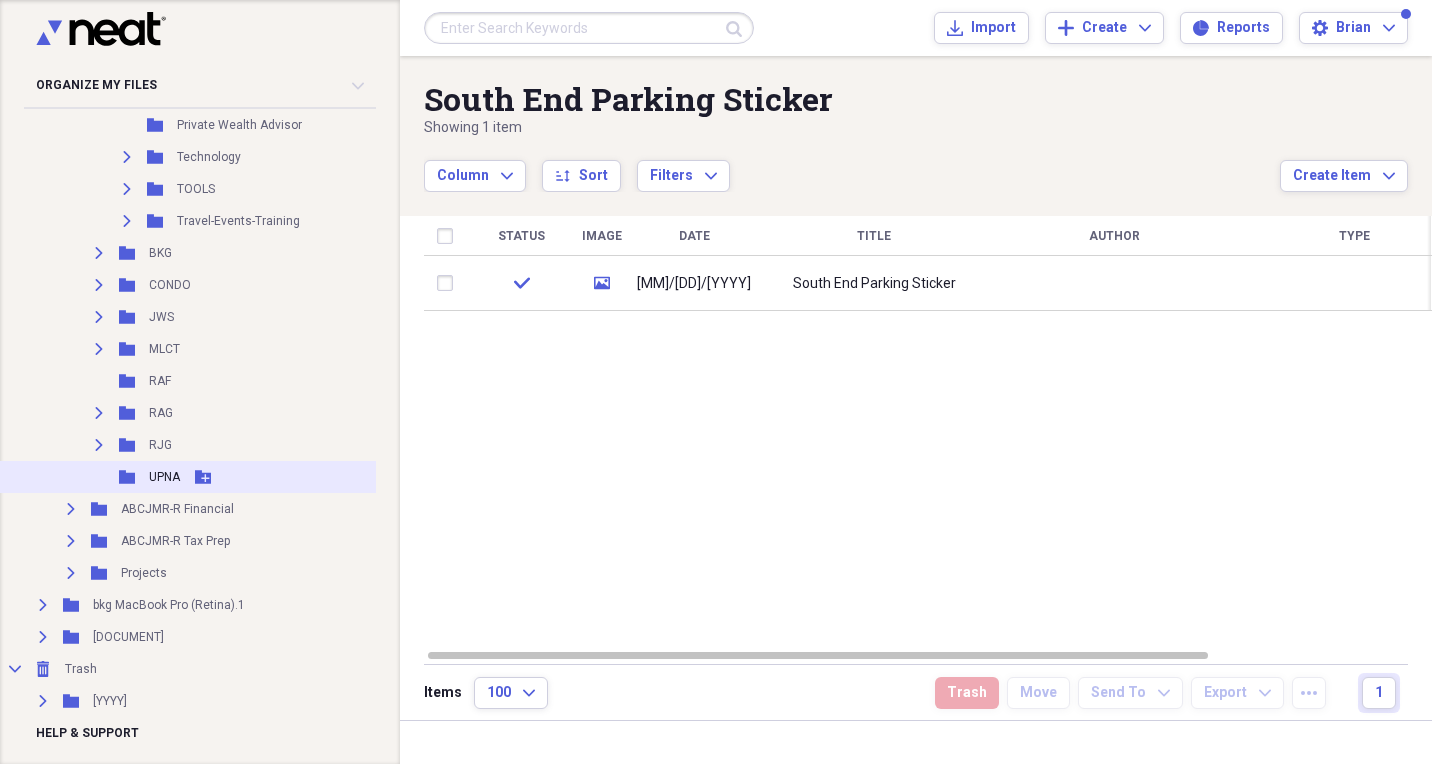 scroll, scrollTop: 1135, scrollLeft: 1, axis: both 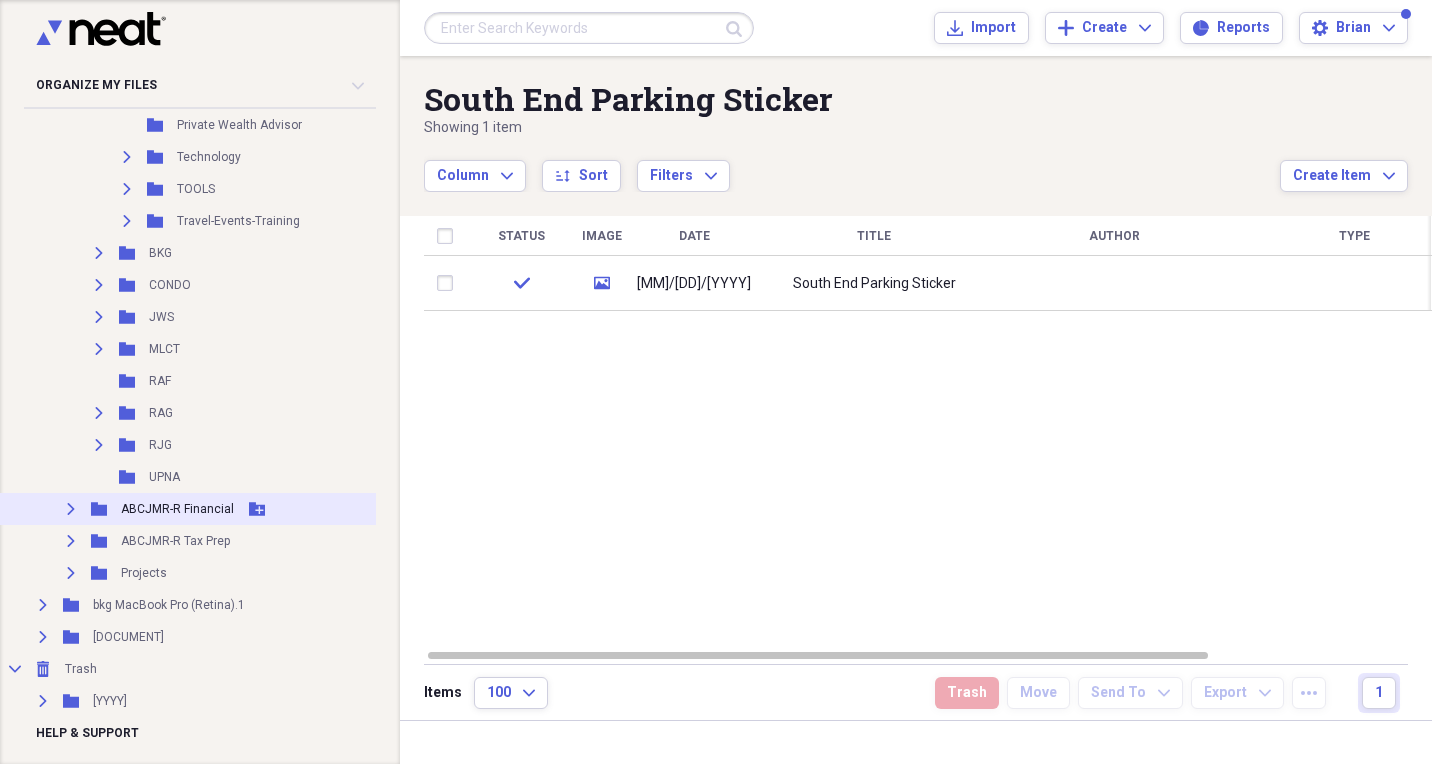 click 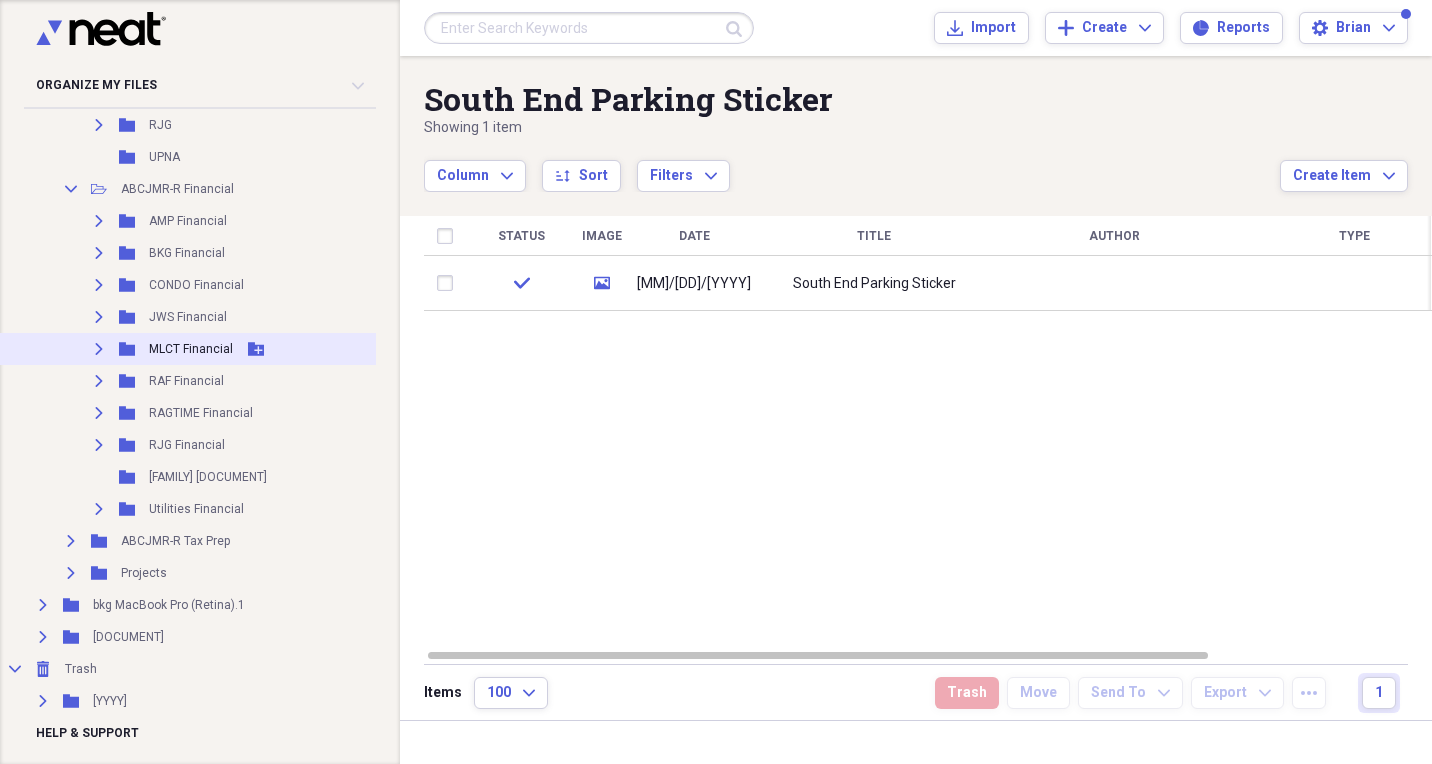scroll, scrollTop: 1450, scrollLeft: 1, axis: both 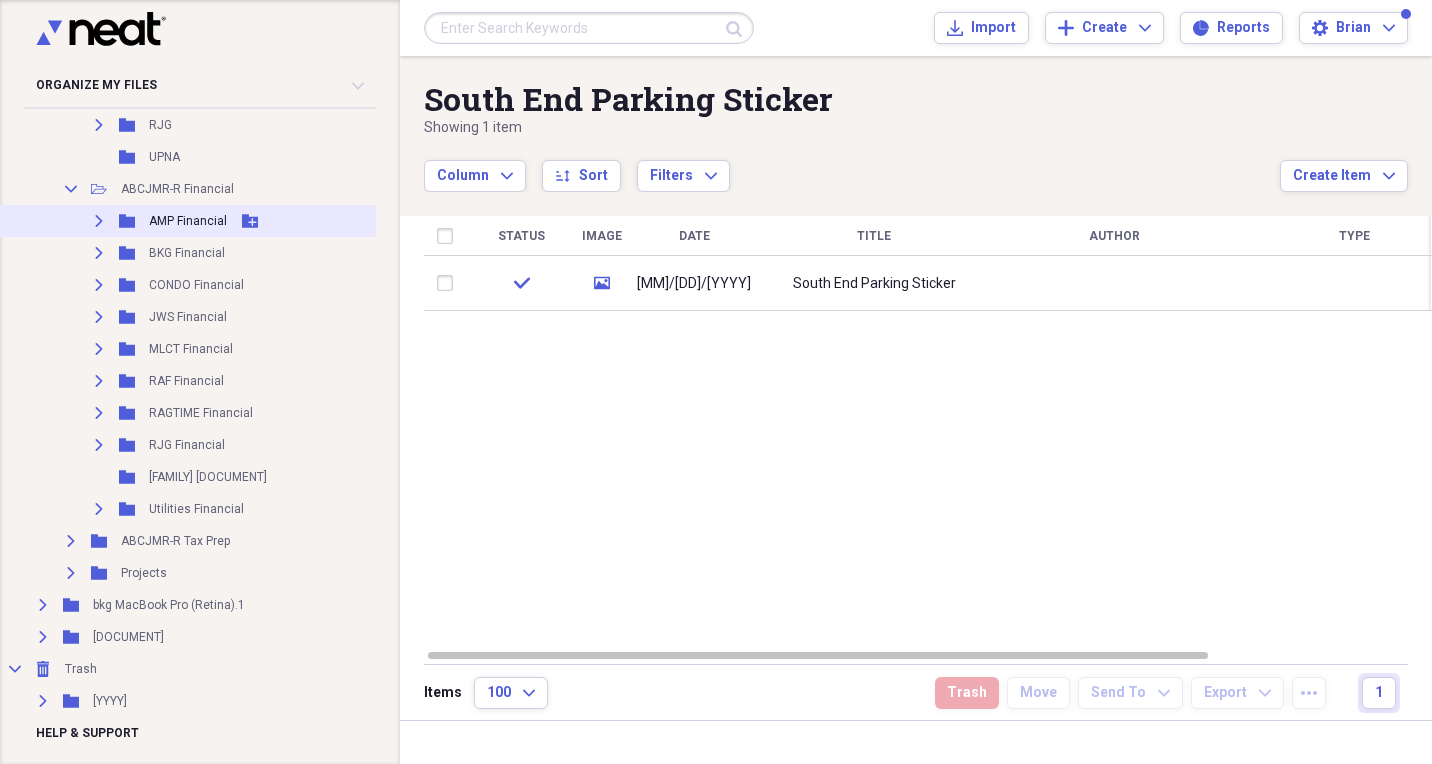 click on "Expand" 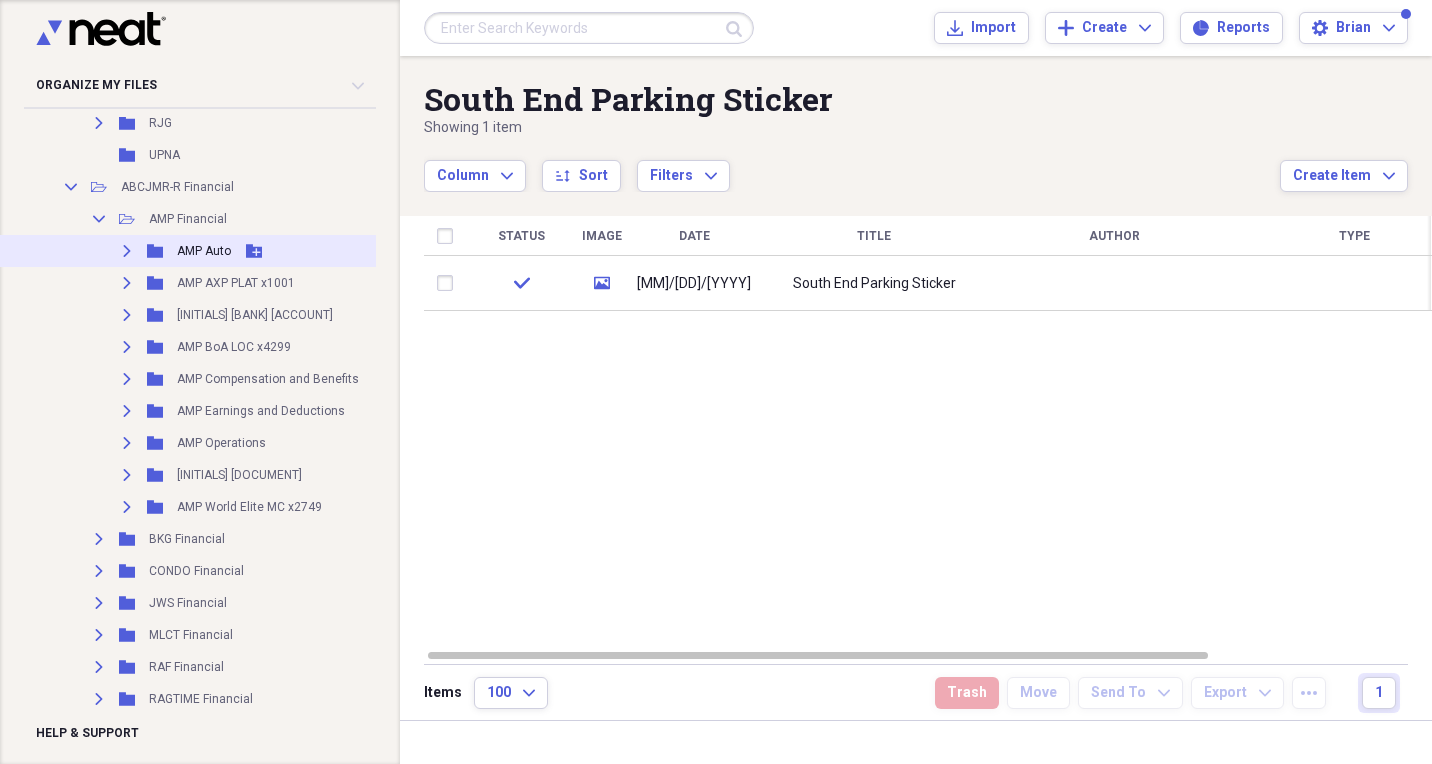 click 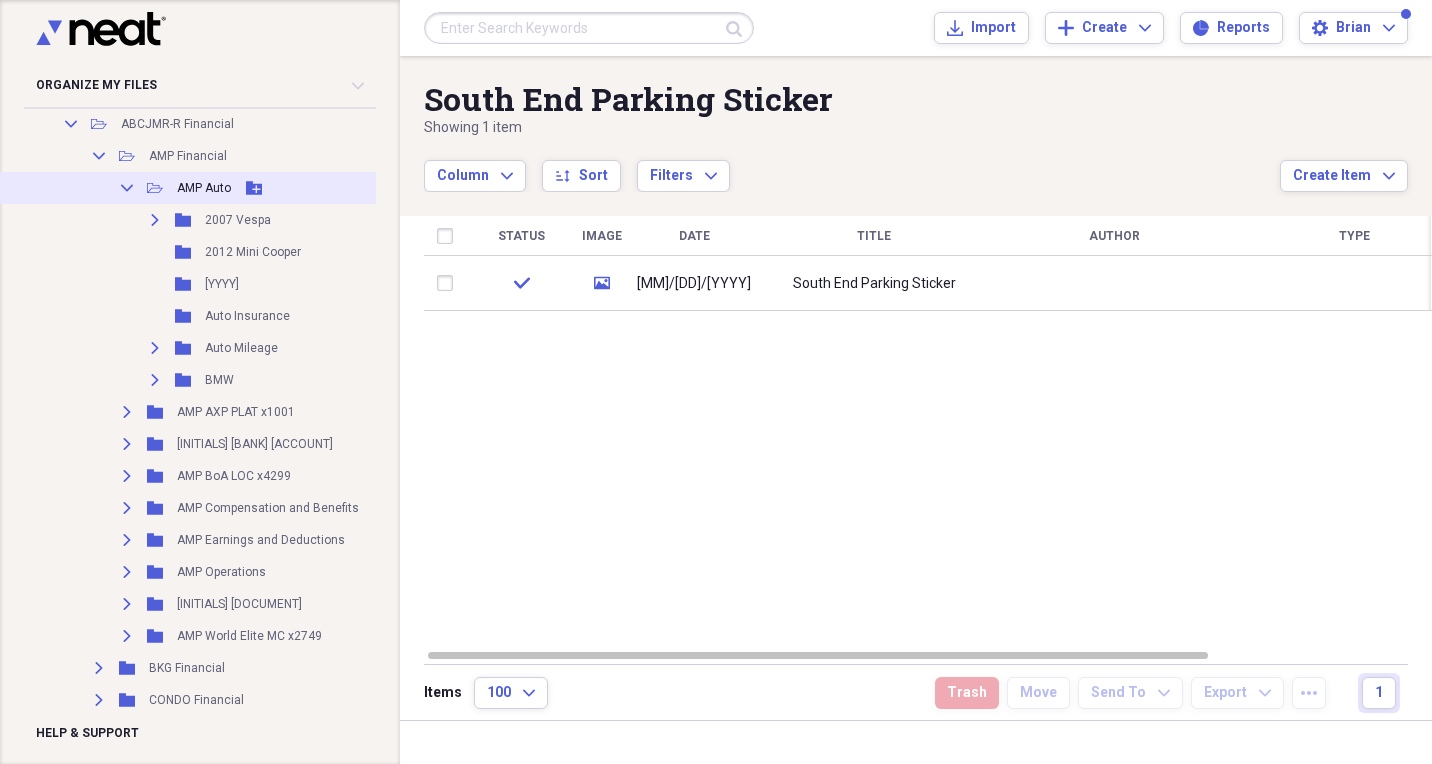 scroll, scrollTop: 1521, scrollLeft: 1, axis: both 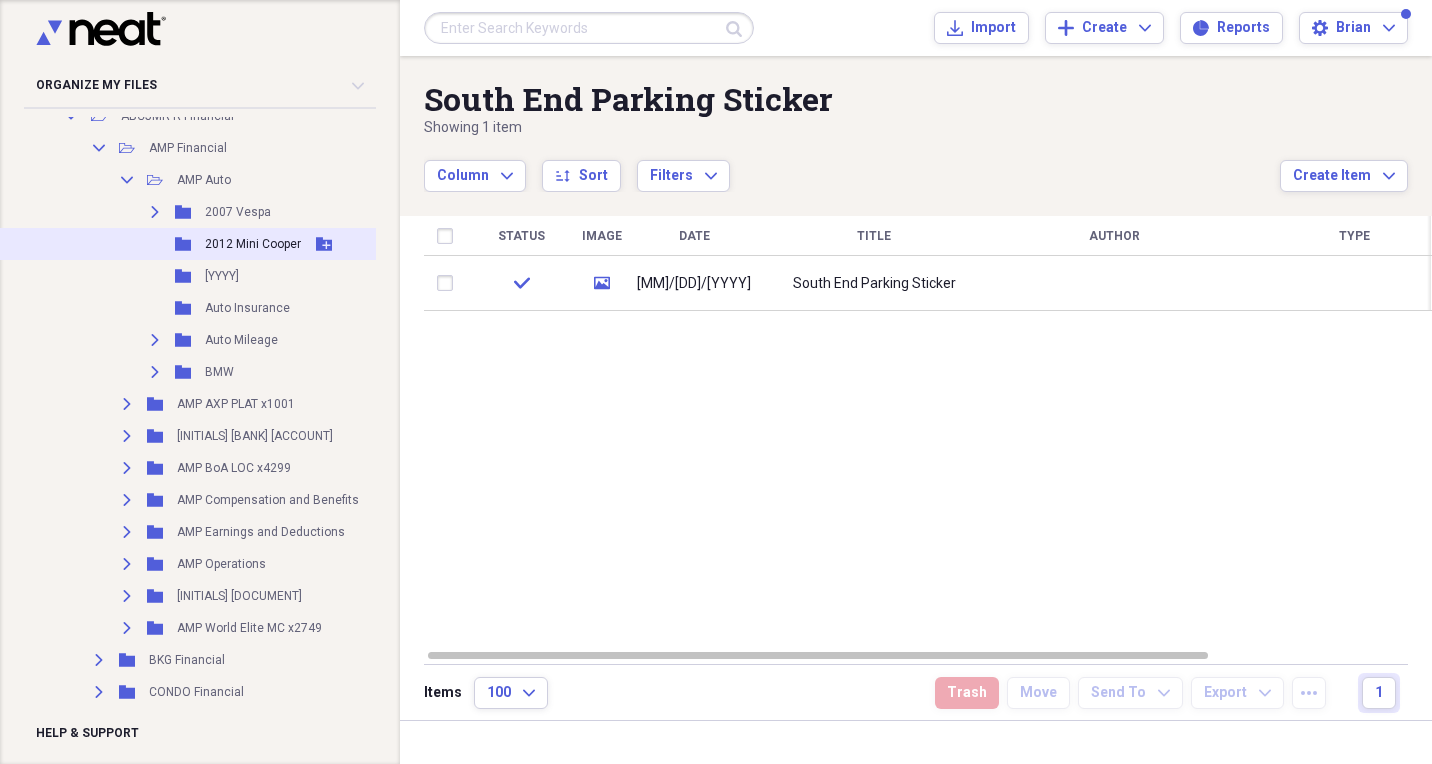 click on "Folder 2012 Mini Cooper Add Folder" at bounding box center [215, 244] 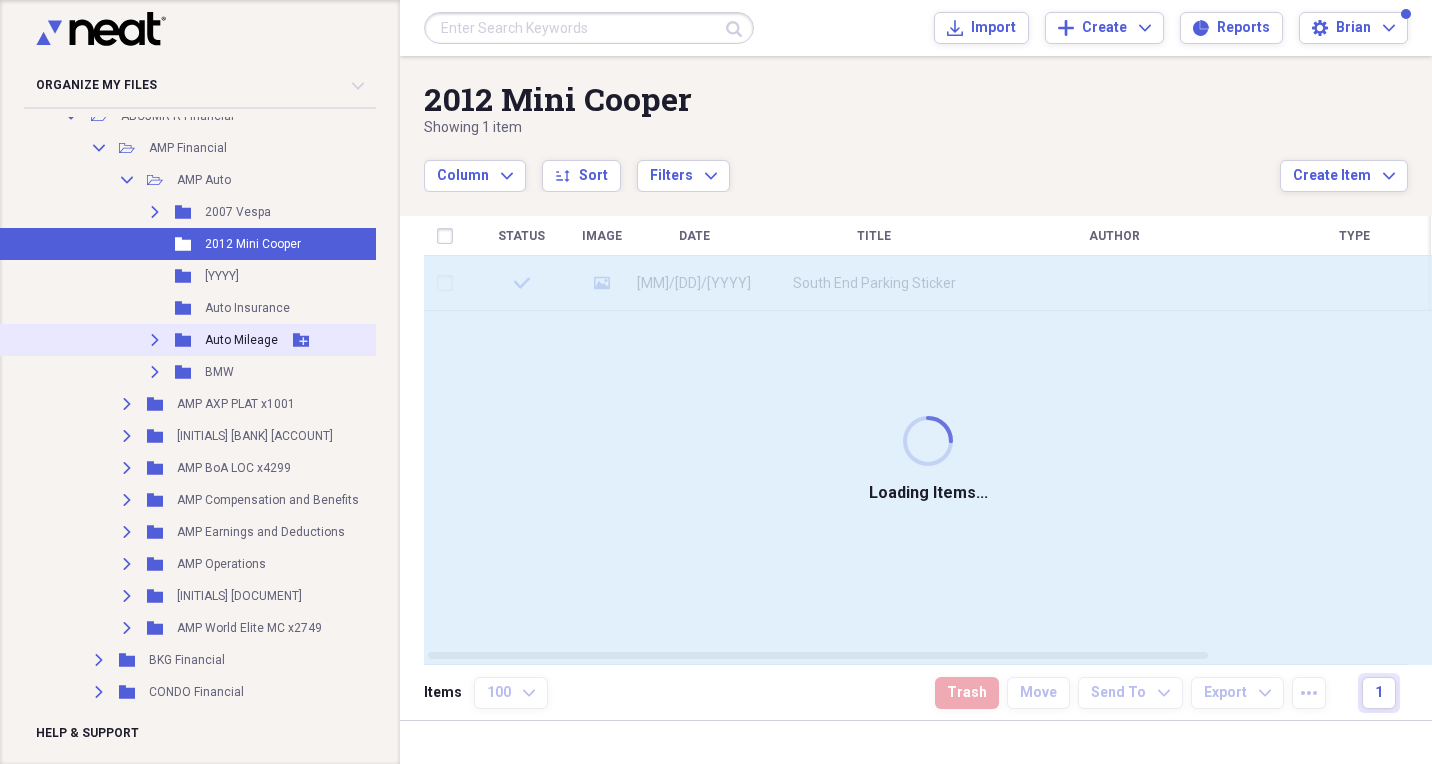 click on "Expand" 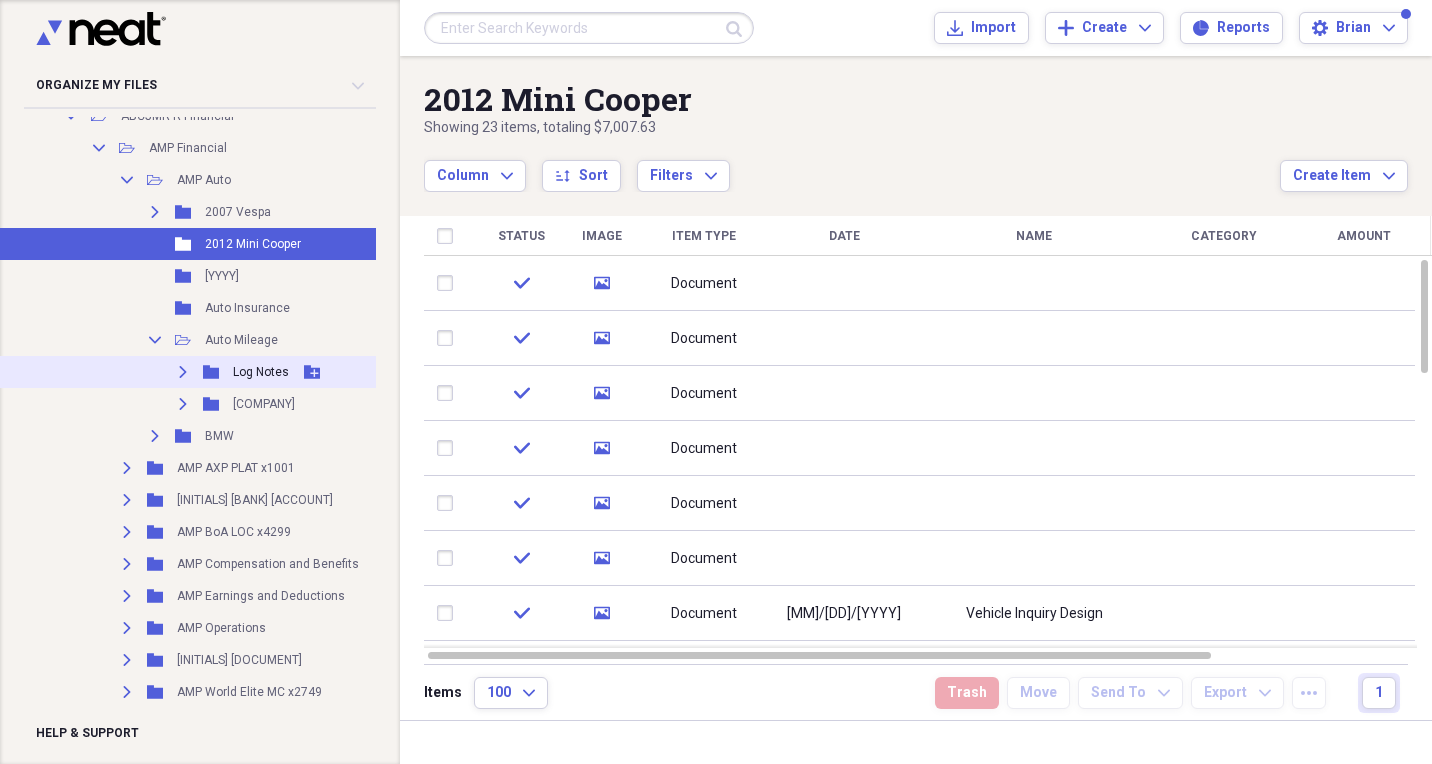 click 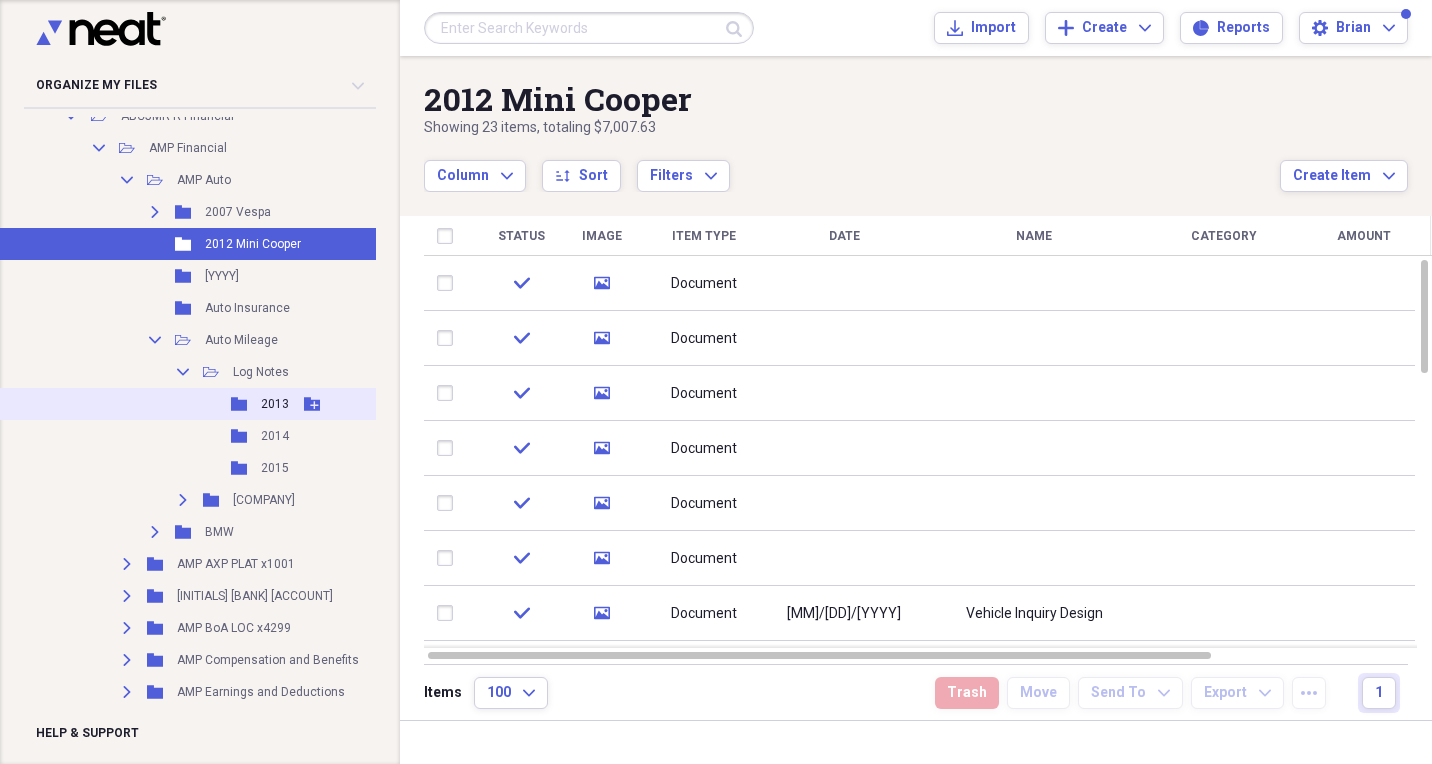 click 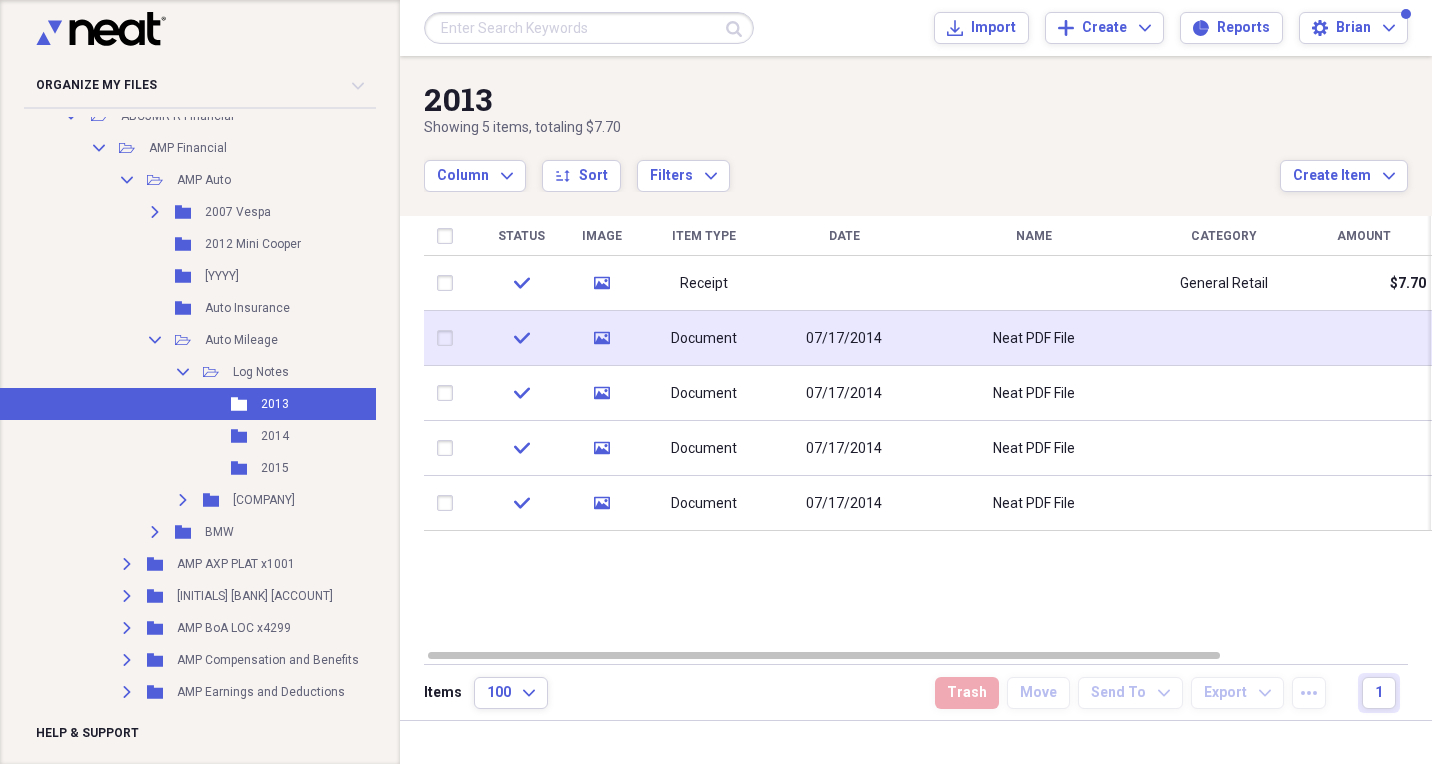 click on "Document" at bounding box center (704, 339) 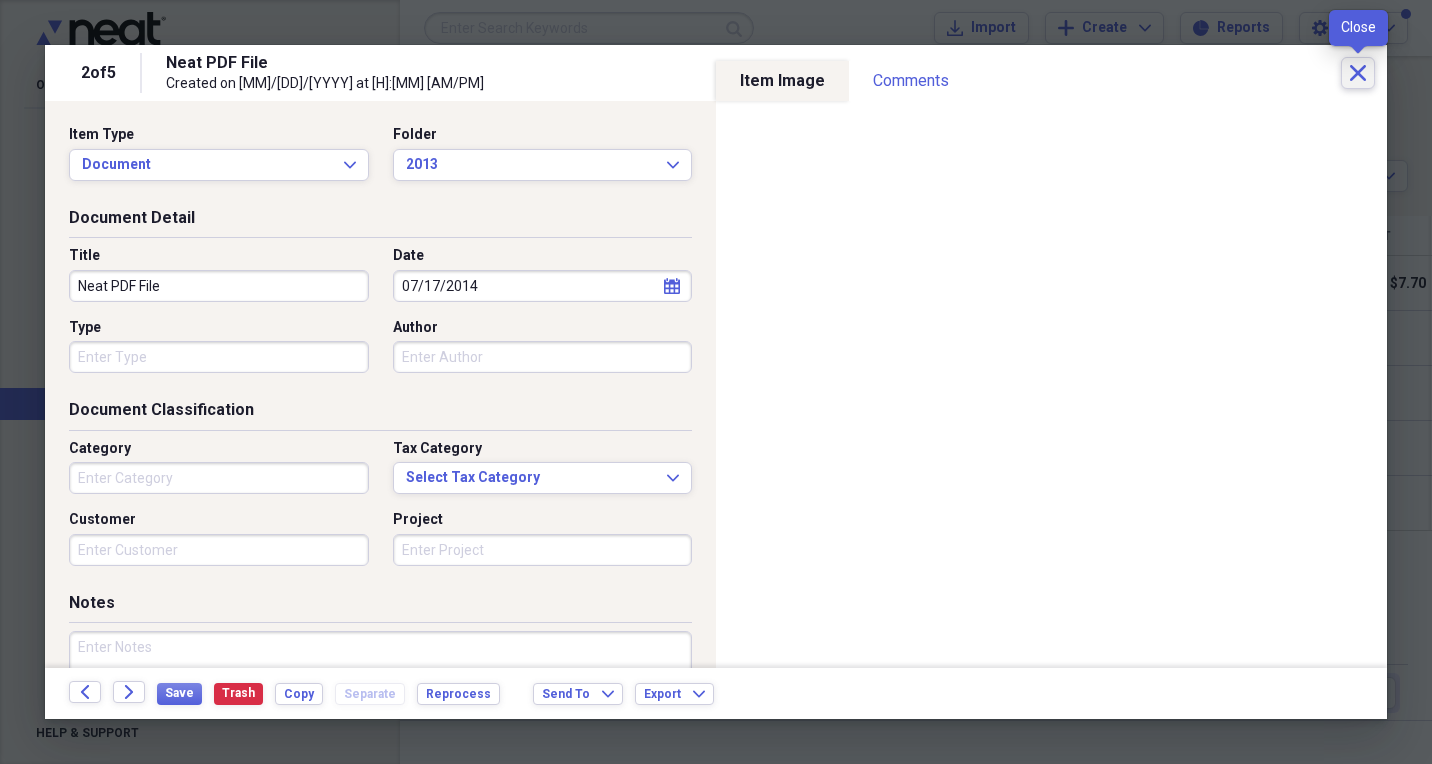 click on "Close" 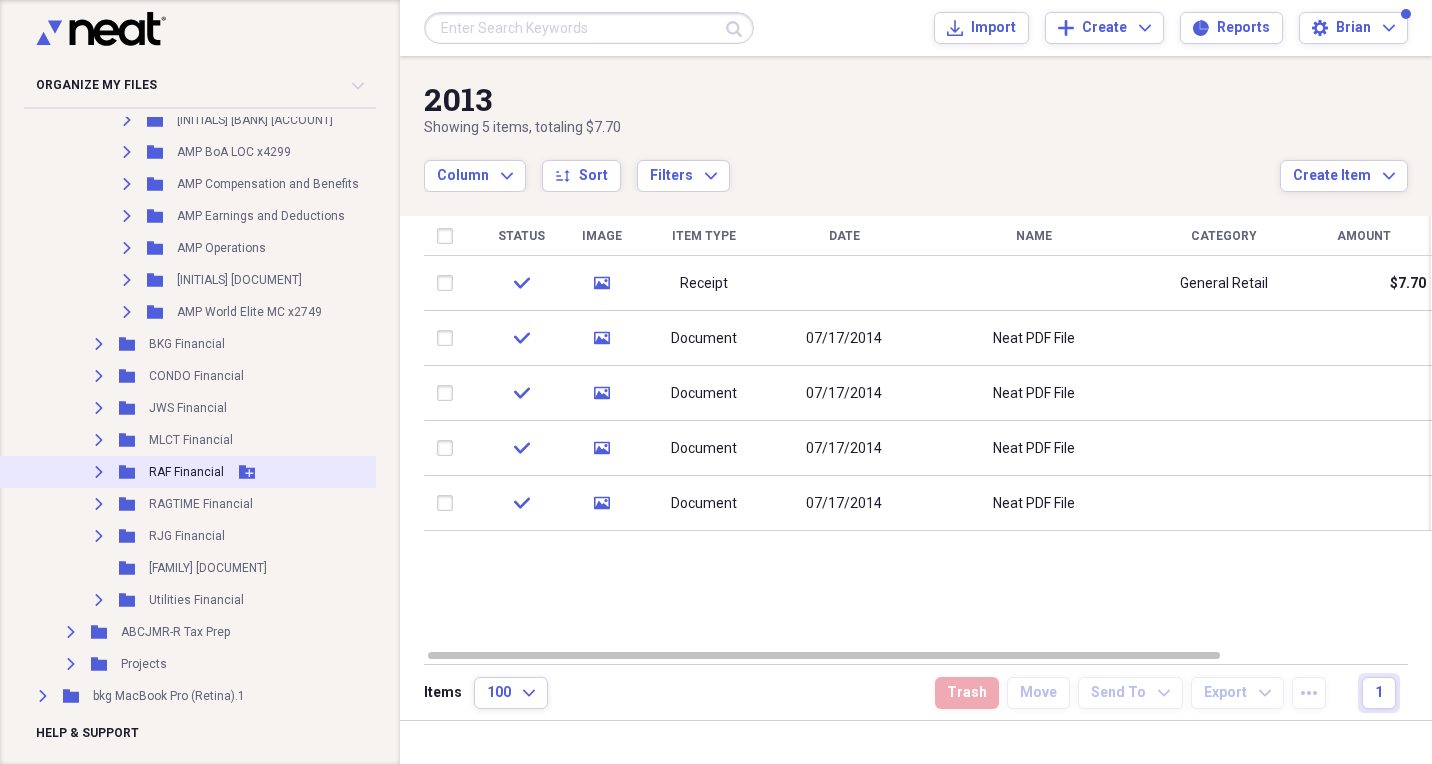 scroll, scrollTop: 2000, scrollLeft: 1, axis: both 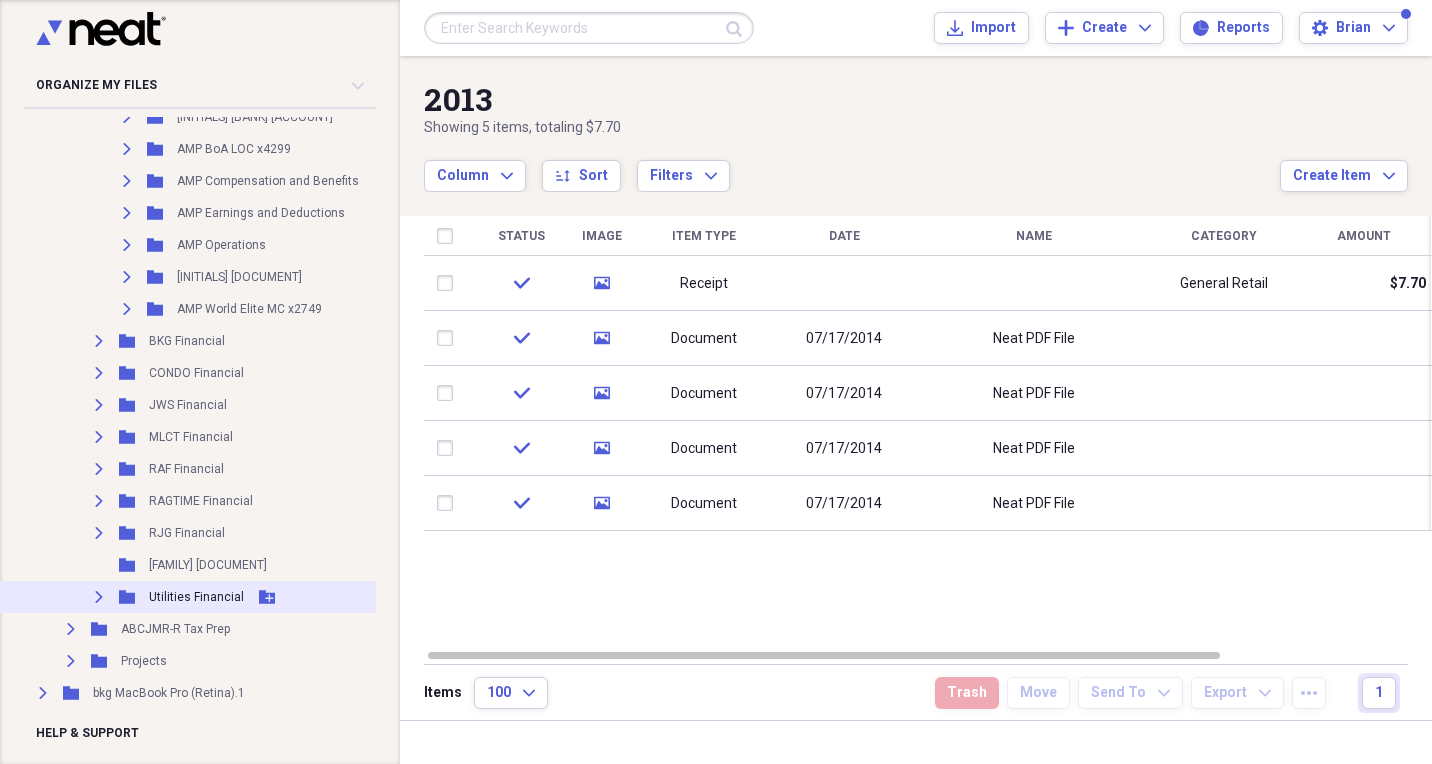 click 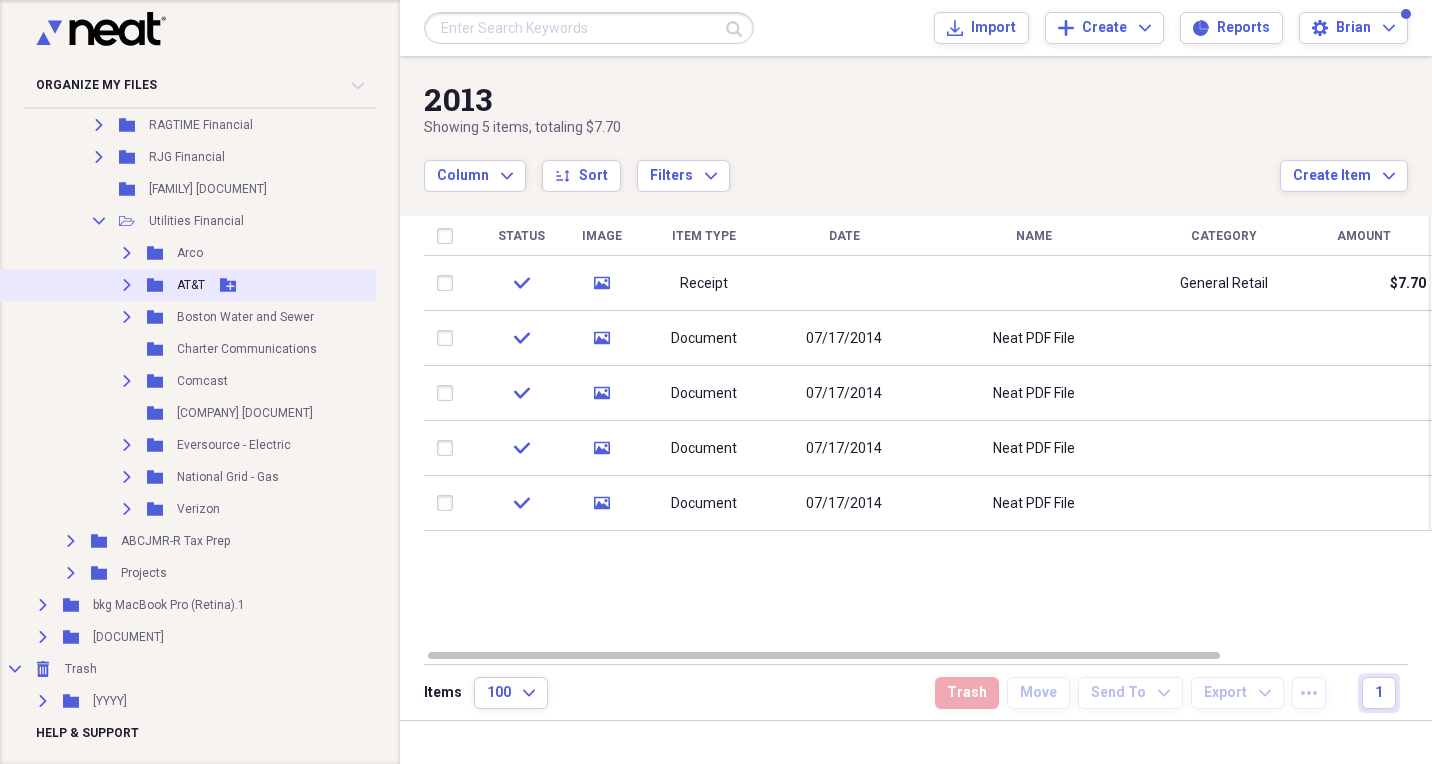 scroll, scrollTop: 2383, scrollLeft: 1, axis: both 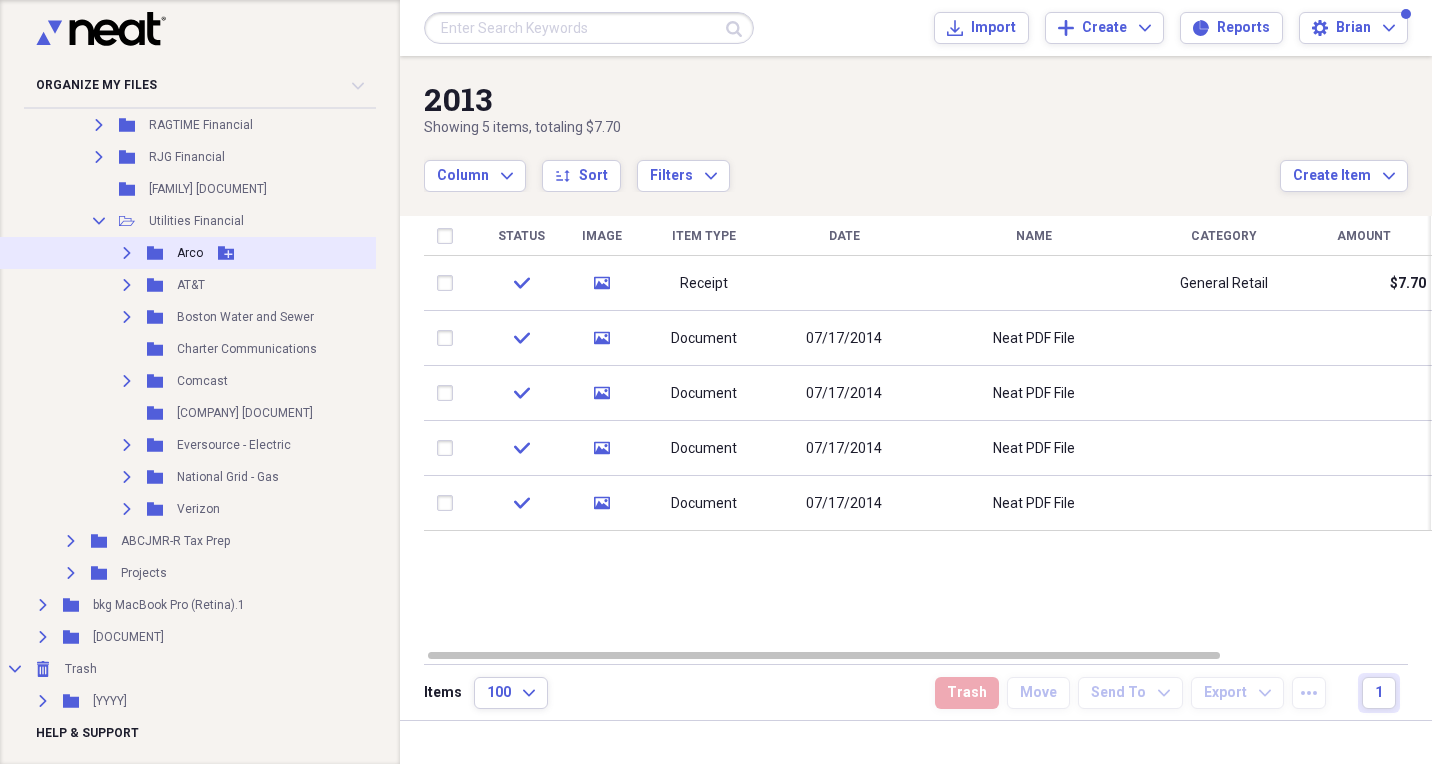 click on "Expand" 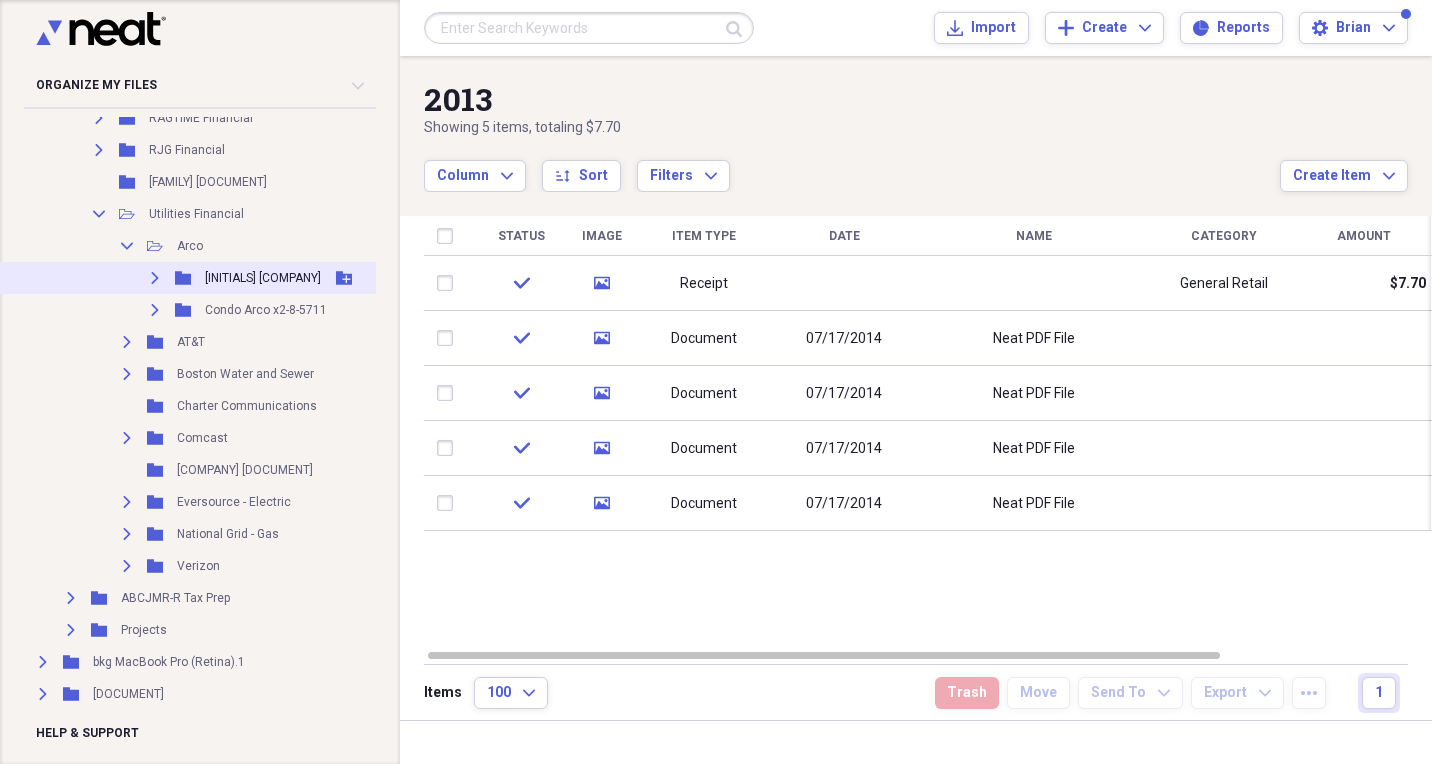click on "Expand" 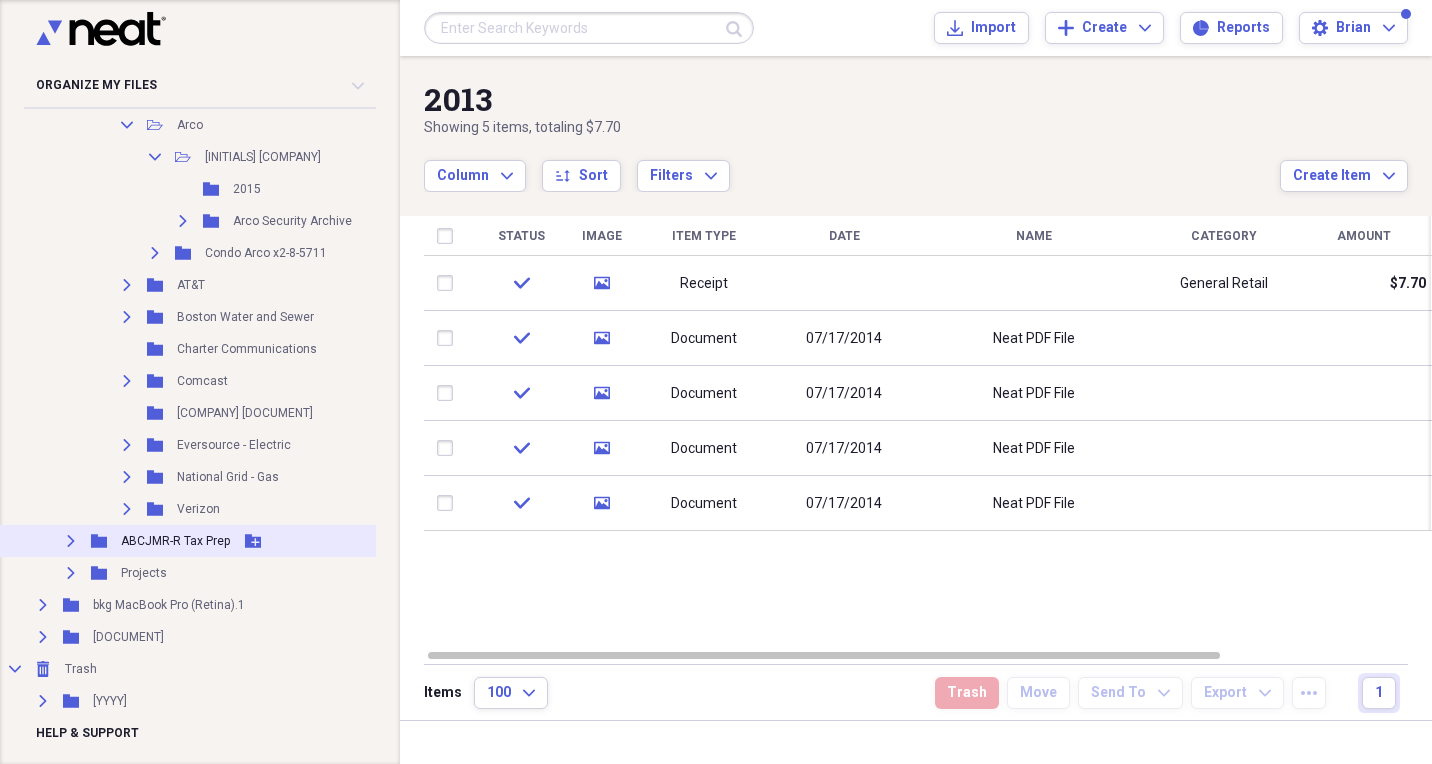 scroll, scrollTop: 2511, scrollLeft: 1, axis: both 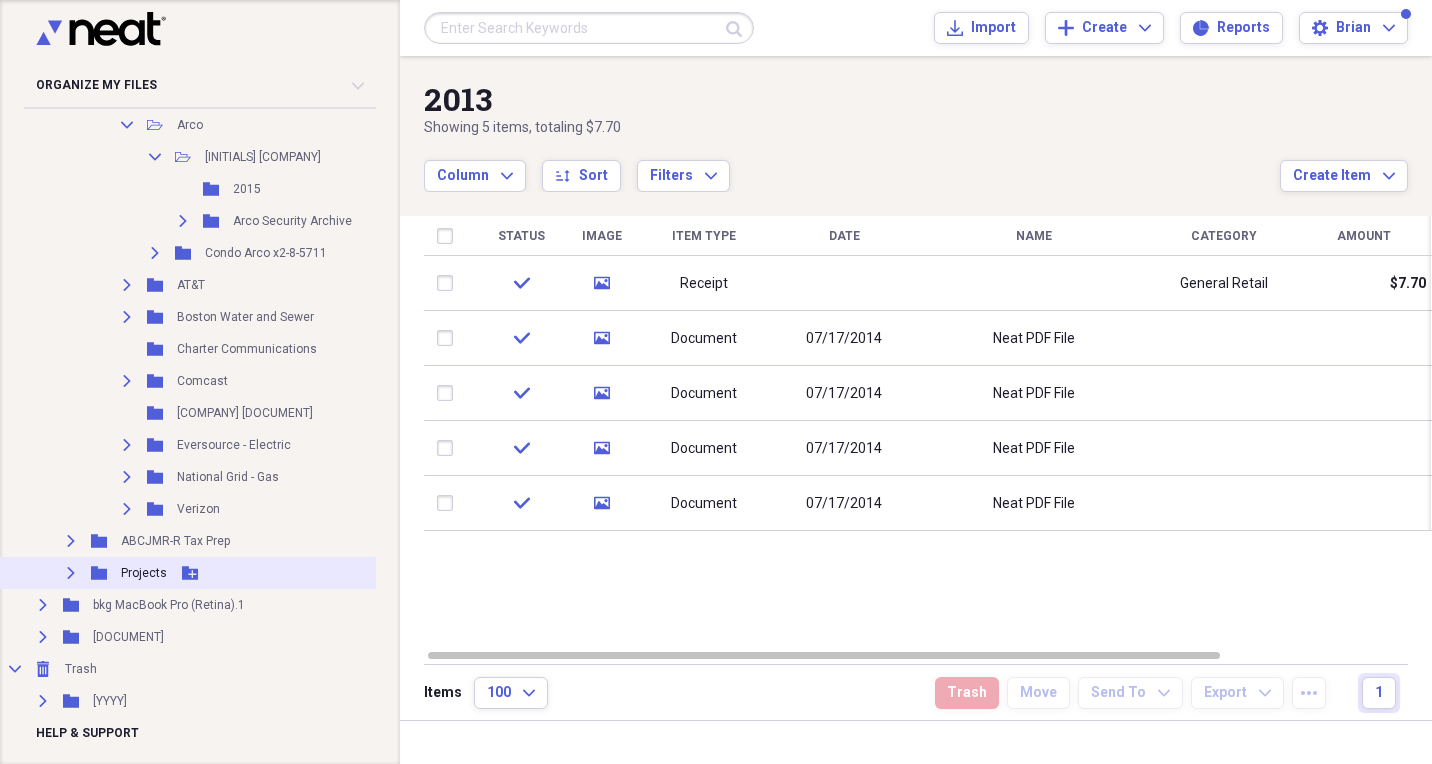 click on "Expand" 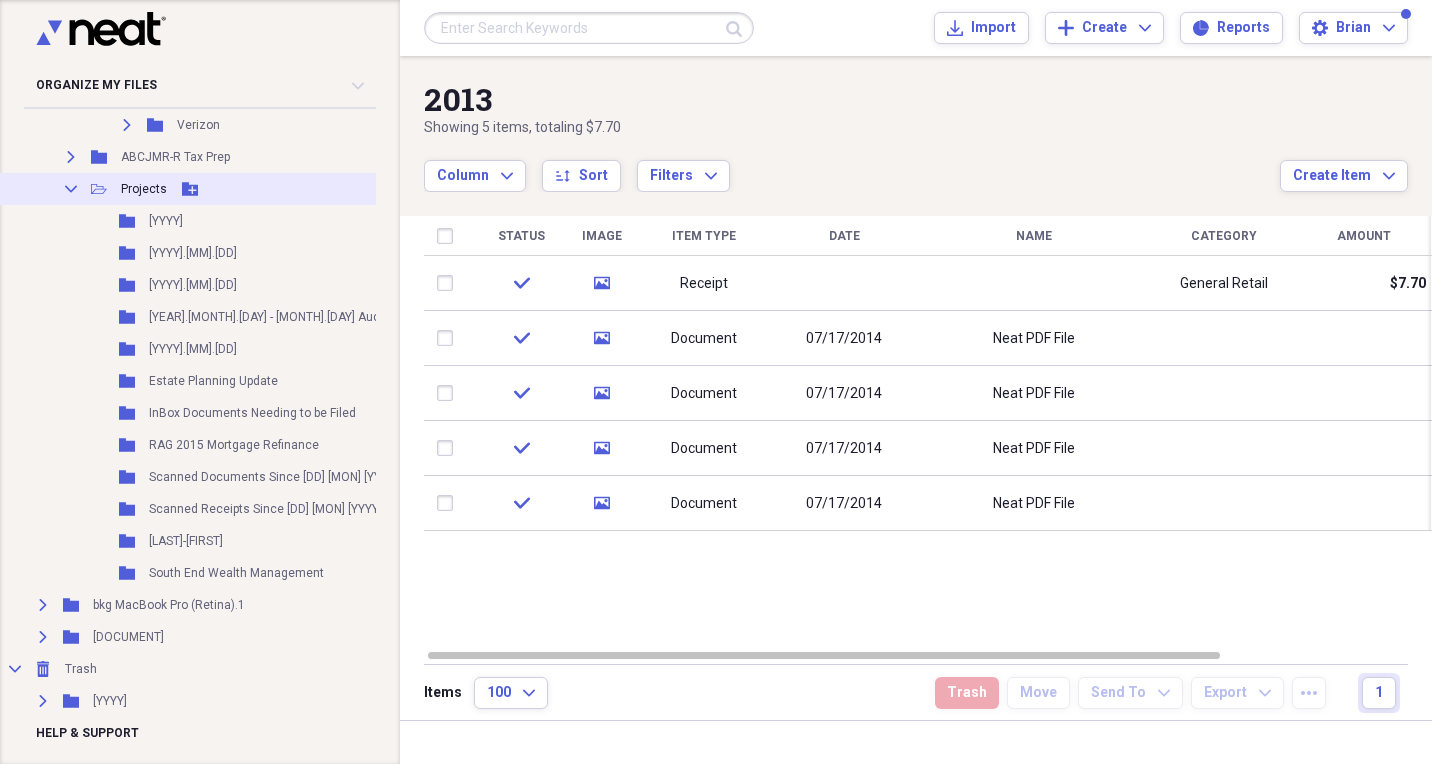 scroll, scrollTop: 2895, scrollLeft: 1, axis: both 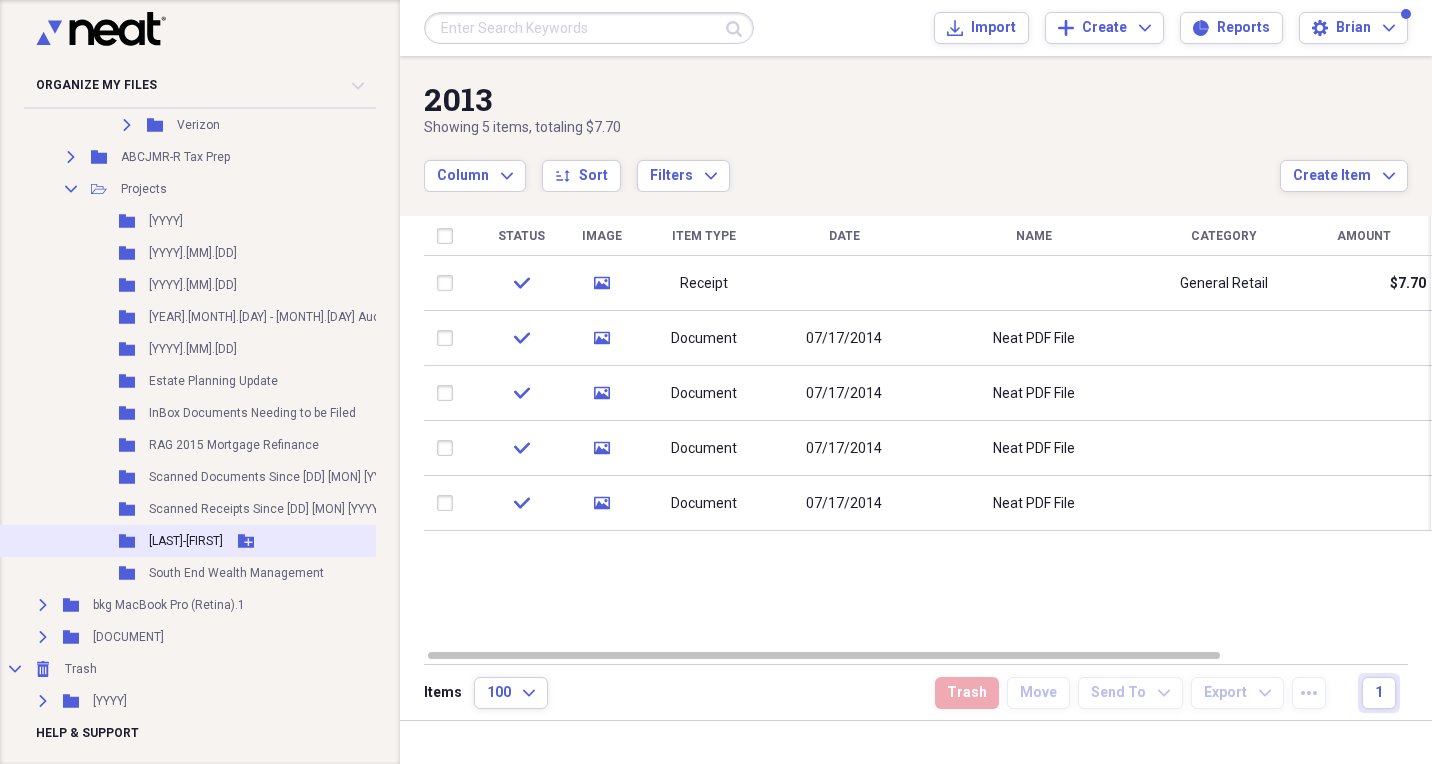 click on "Folder [LAST]-[FIRST]" at bounding box center (263, 541) 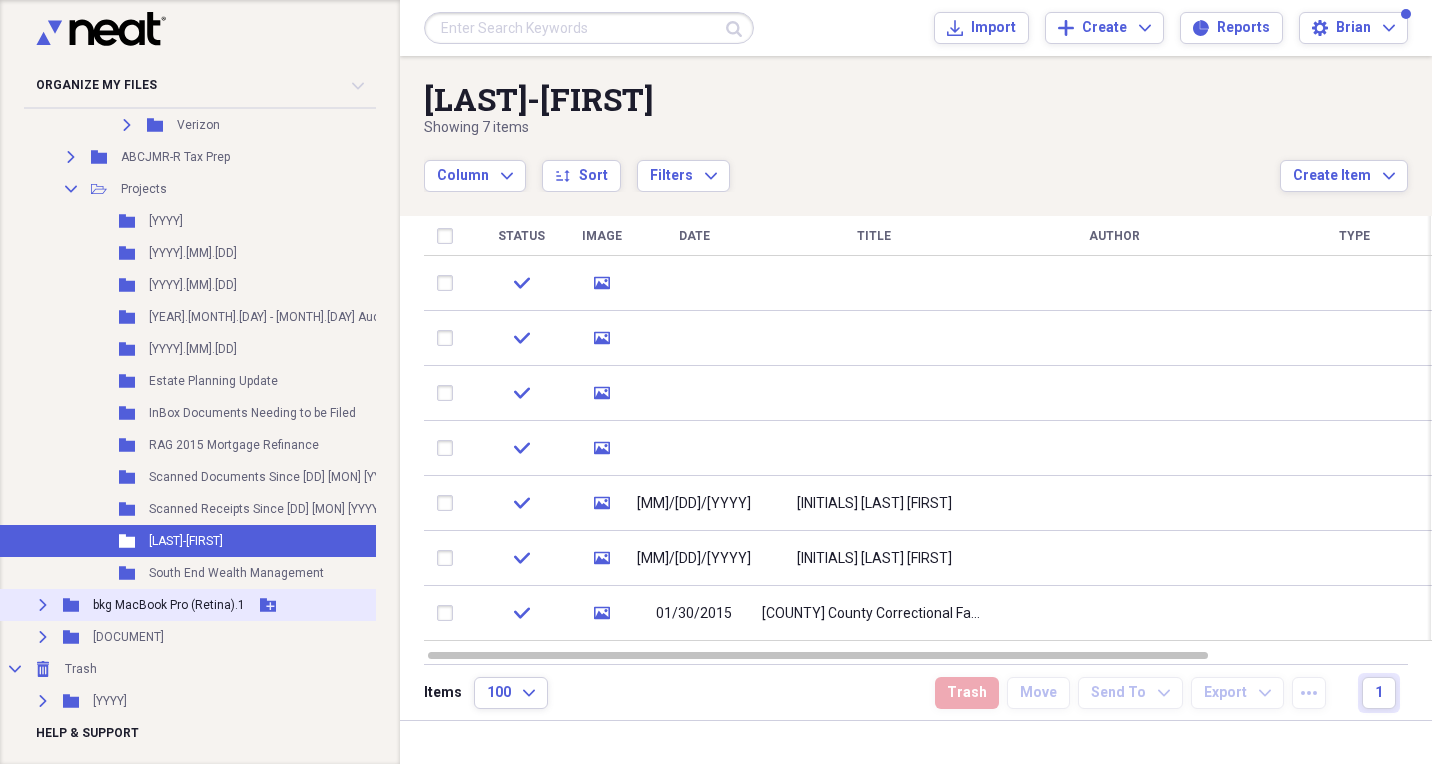 click on "Expand" 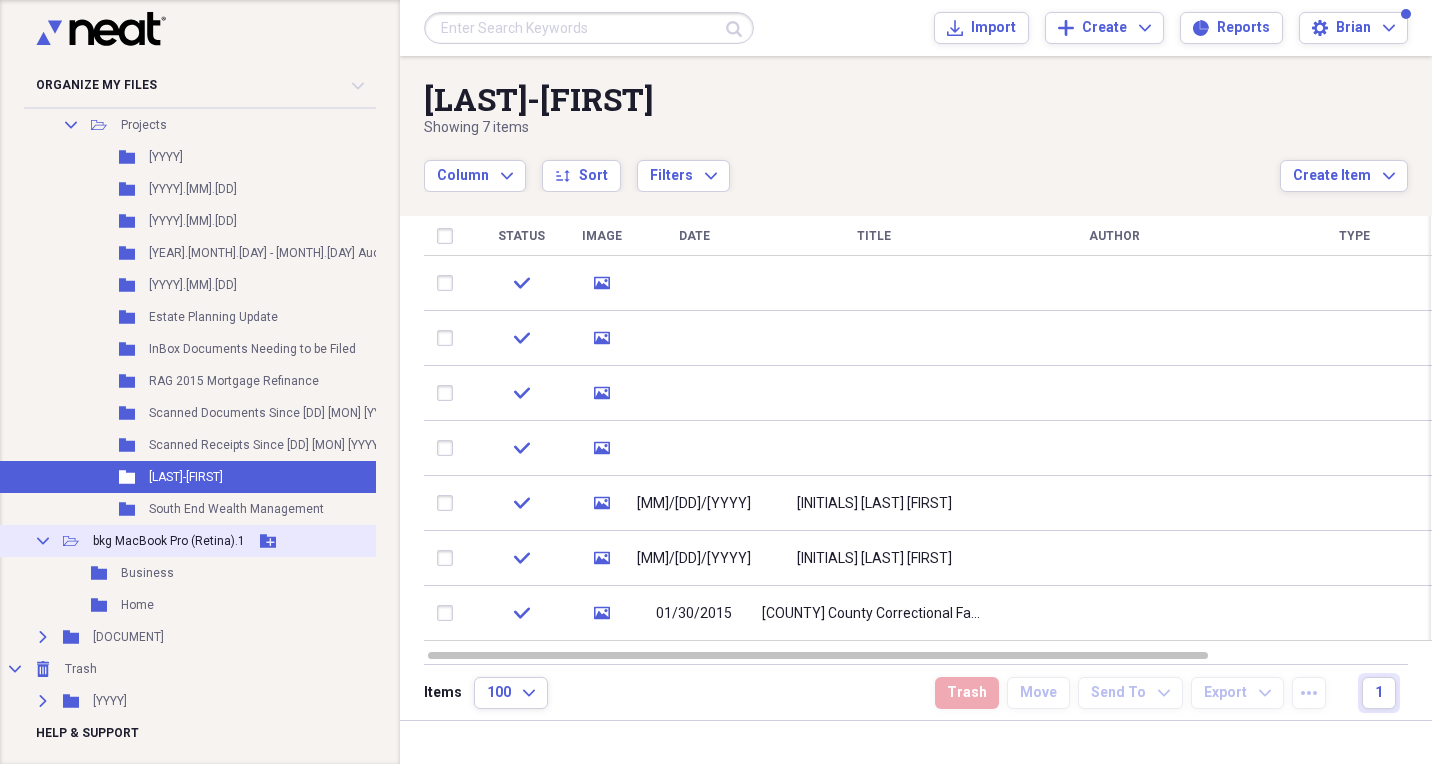 scroll, scrollTop: 2959, scrollLeft: 1, axis: both 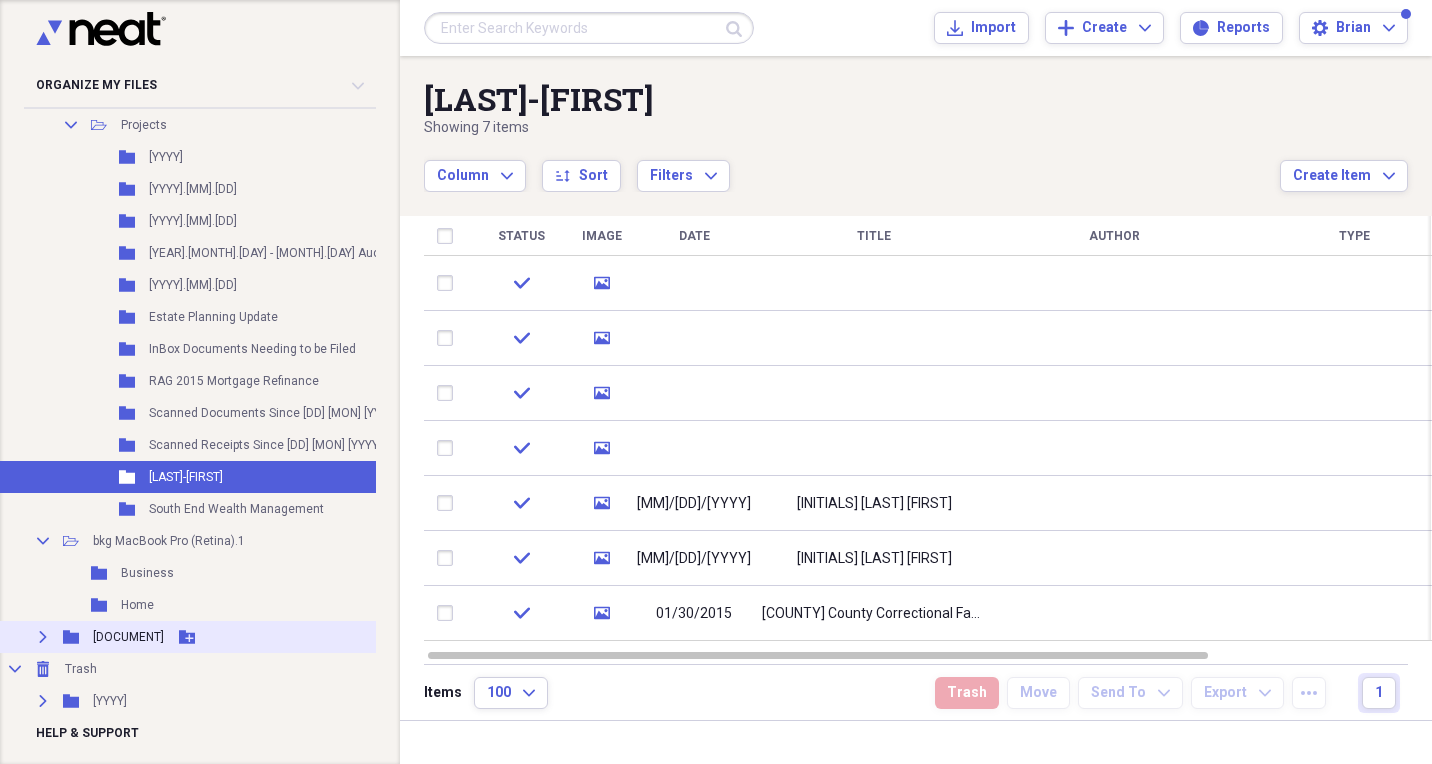 click 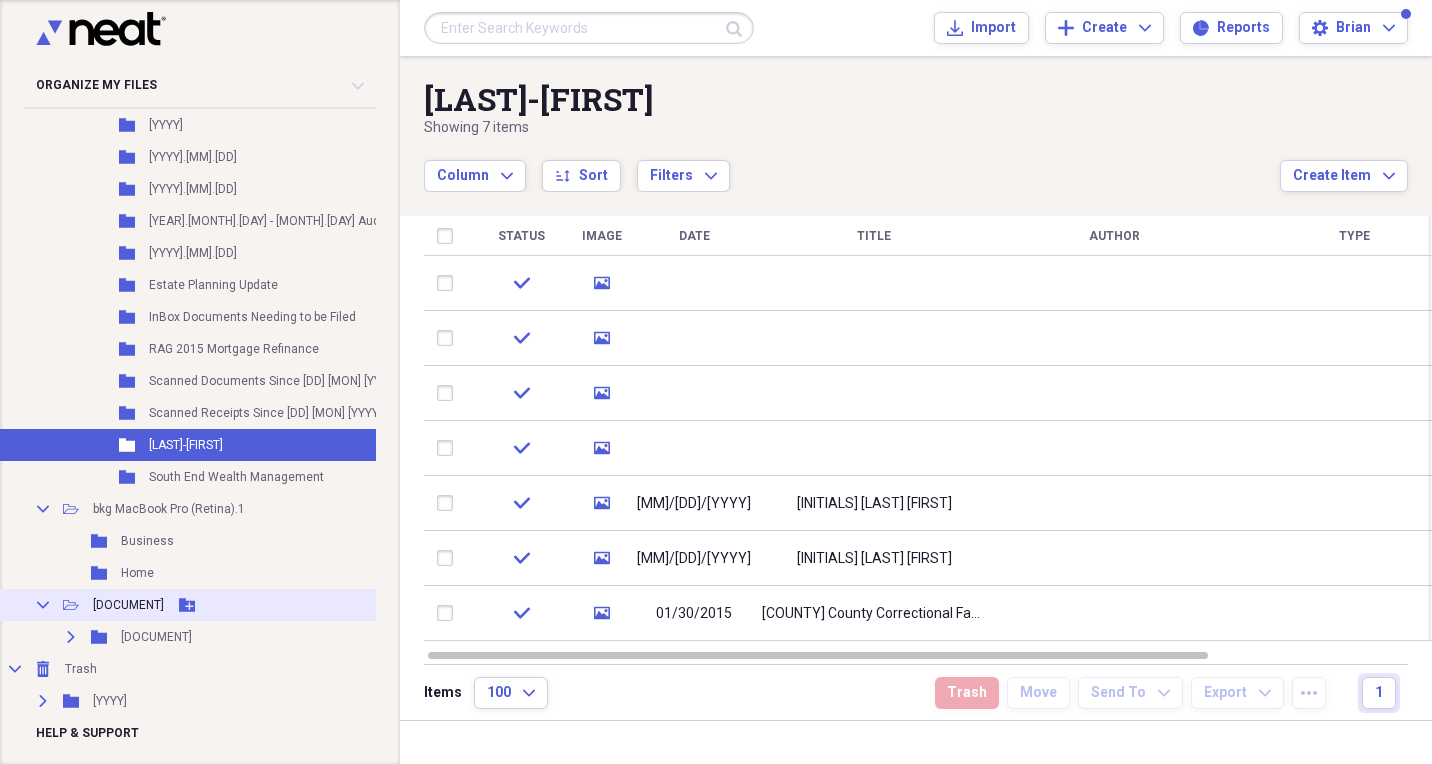 scroll, scrollTop: 2991, scrollLeft: 1, axis: both 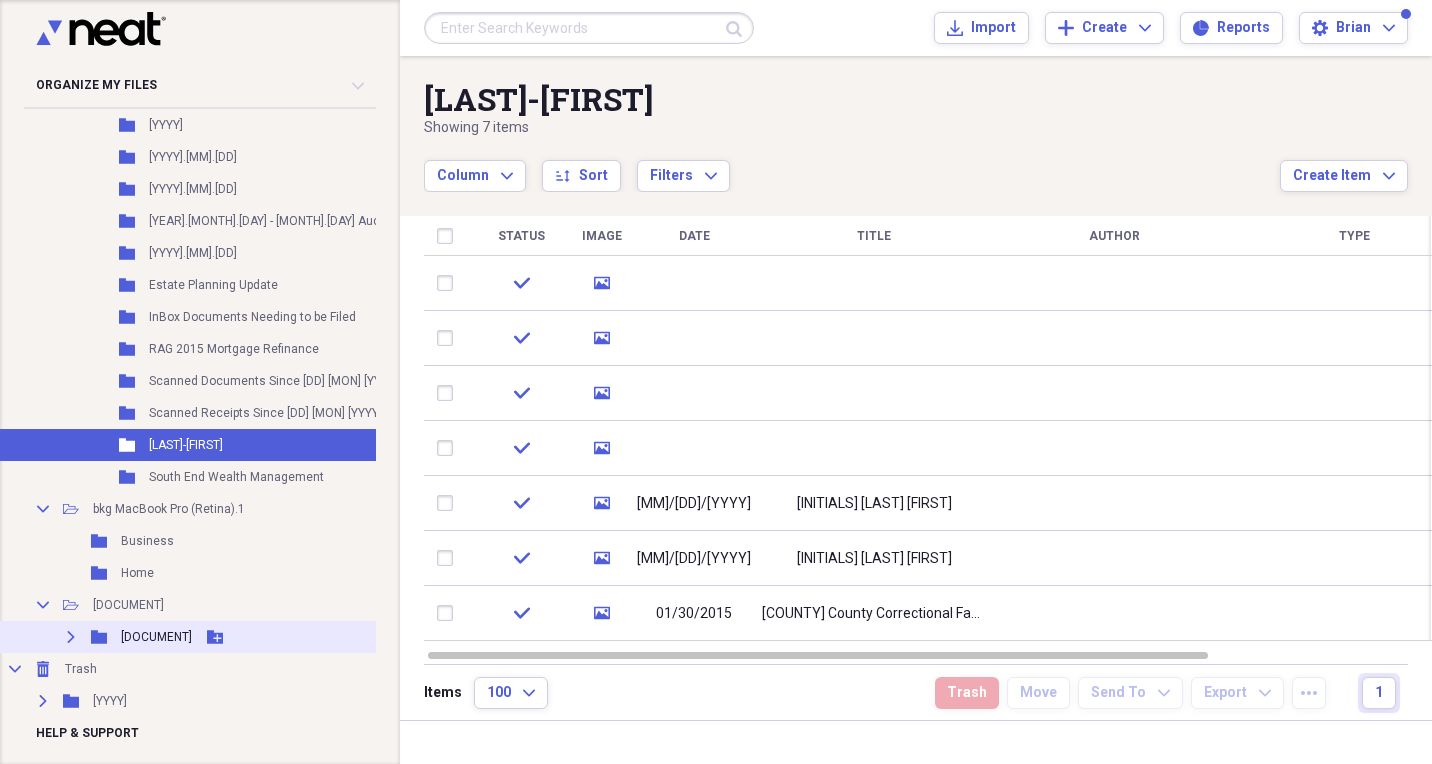 click 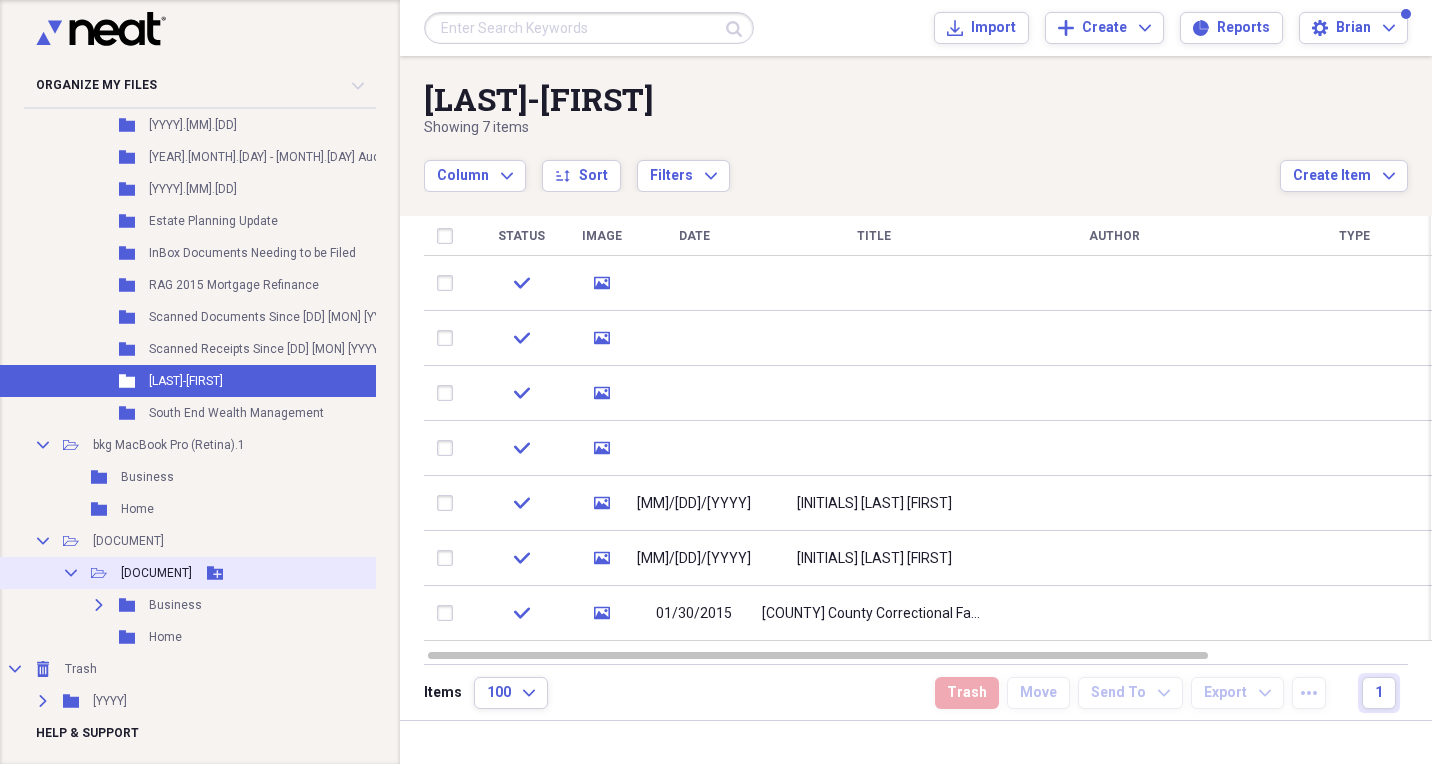 scroll, scrollTop: 3055, scrollLeft: 1, axis: both 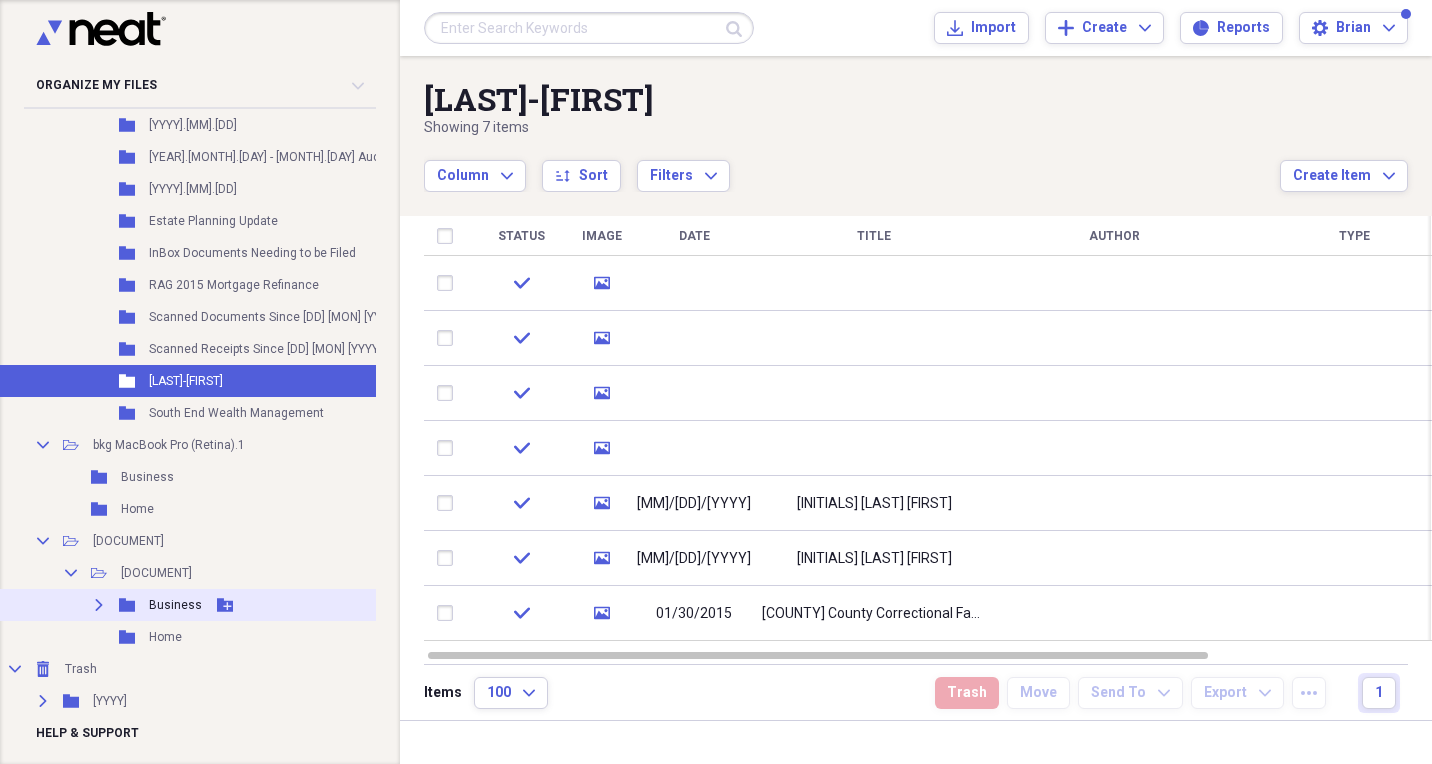 click 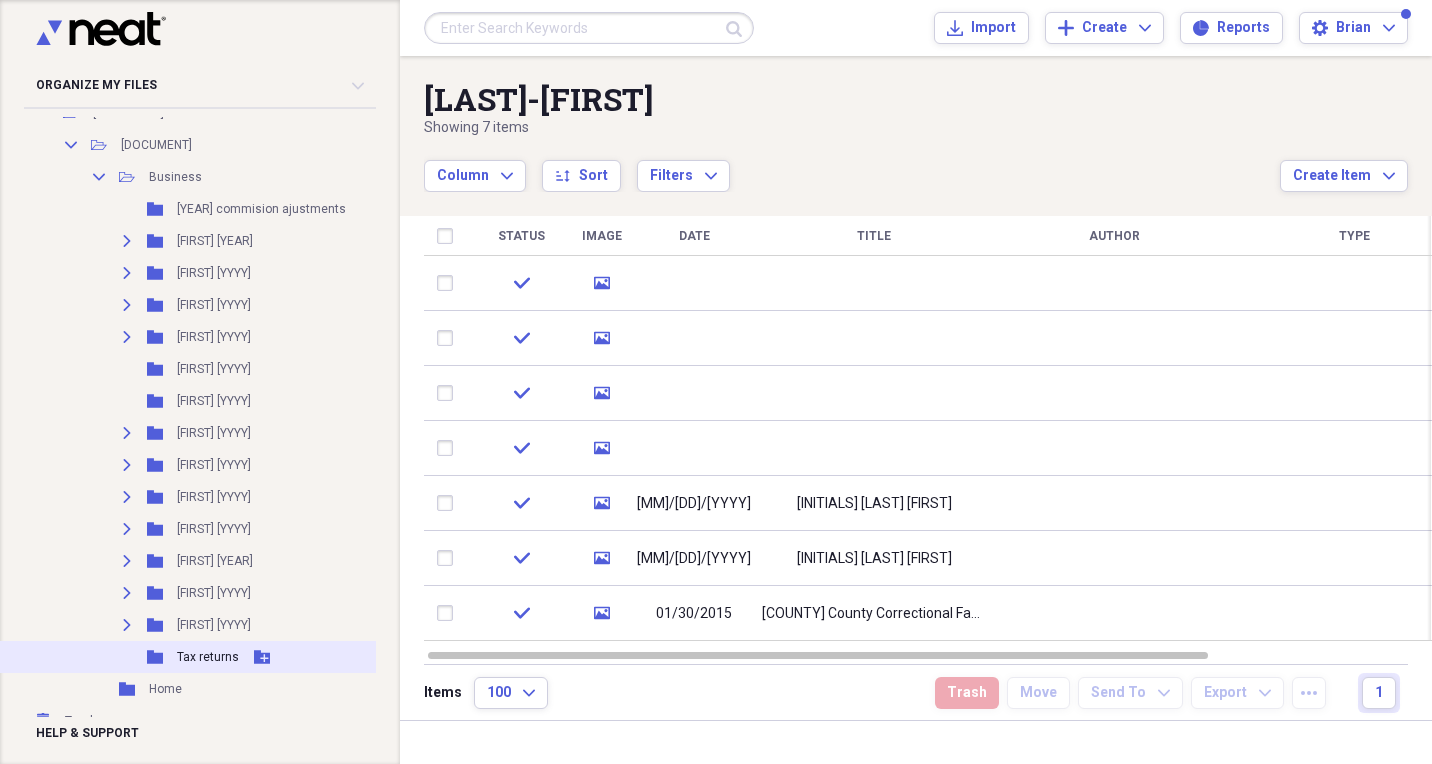 scroll, scrollTop: 3460, scrollLeft: 1, axis: both 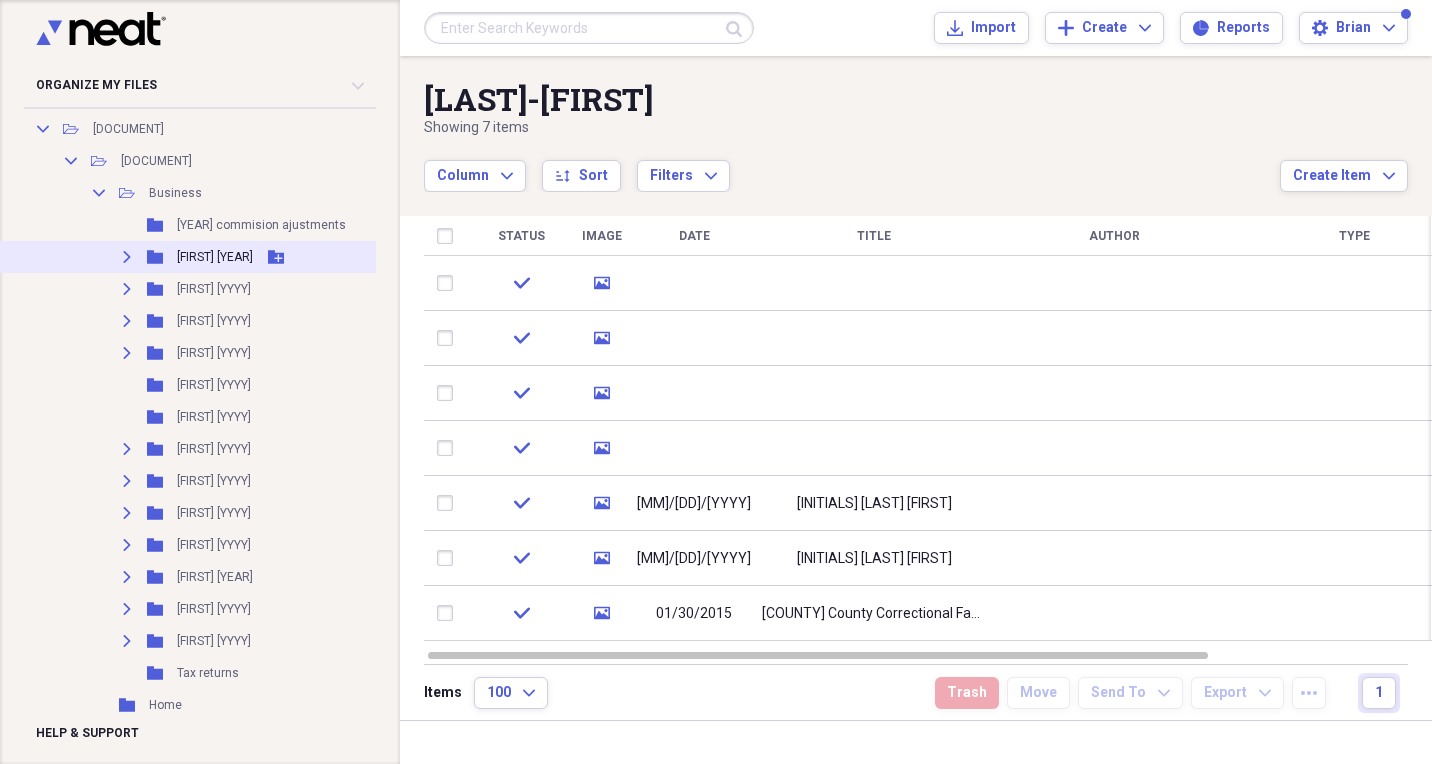 click on "Expand" 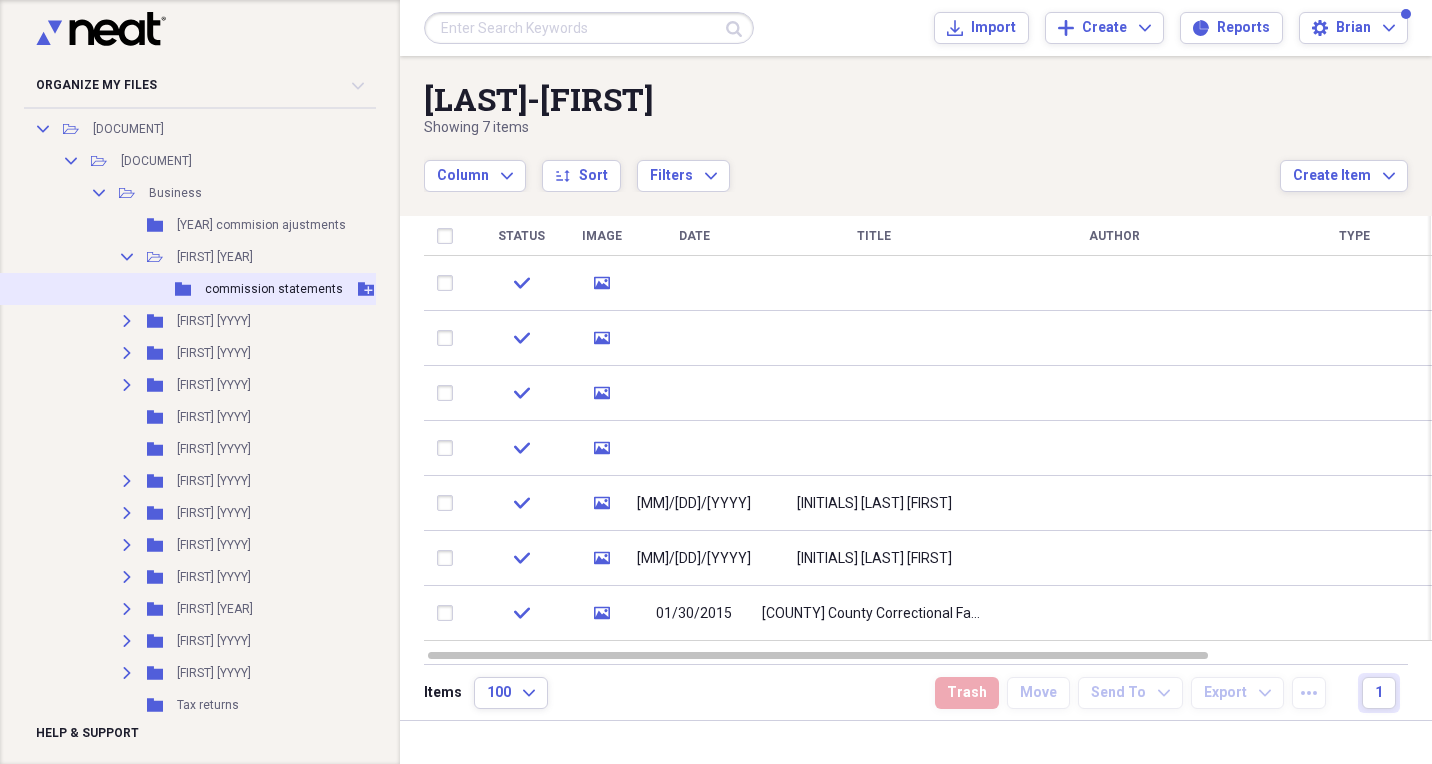 click on "Folder commission statements Add Folder" at bounding box center [263, 289] 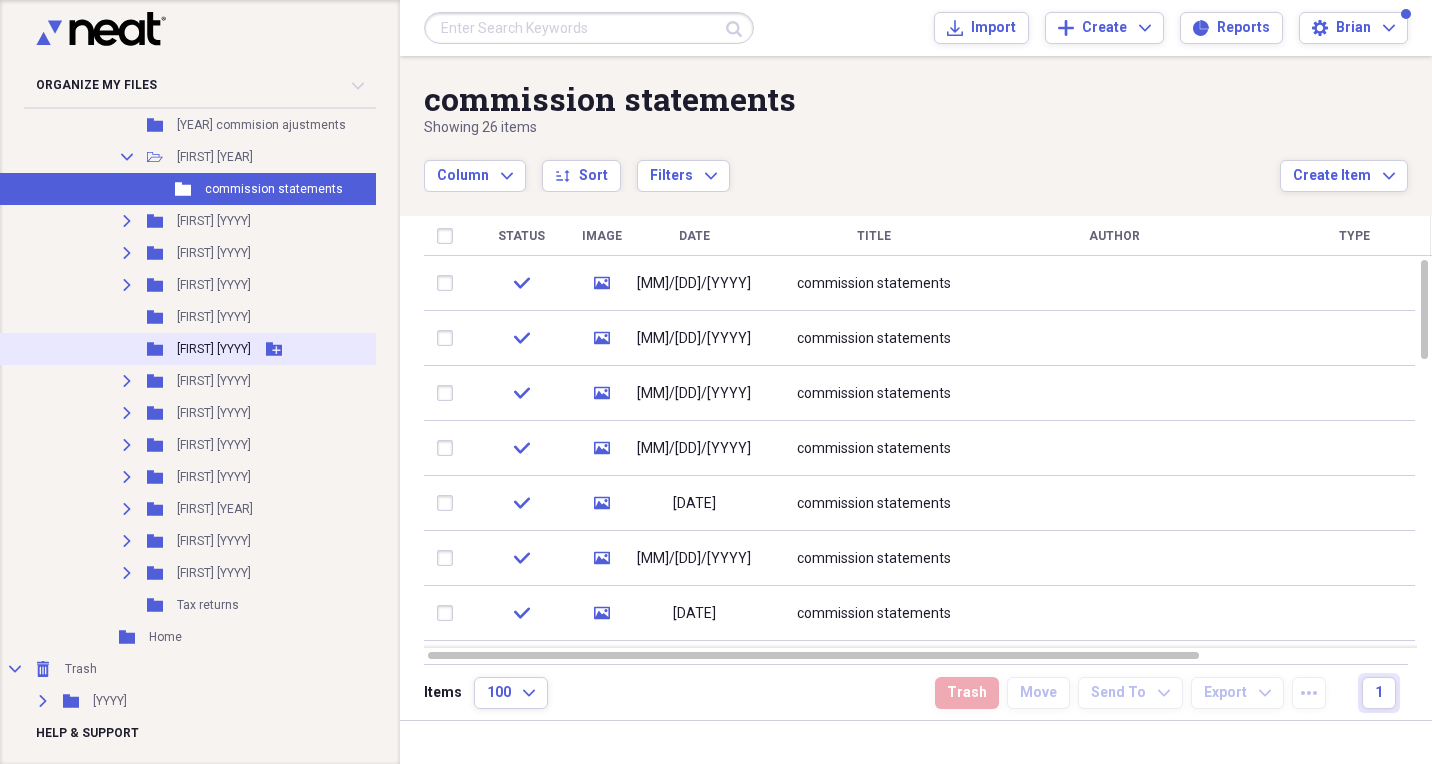 scroll, scrollTop: 3567, scrollLeft: 1, axis: both 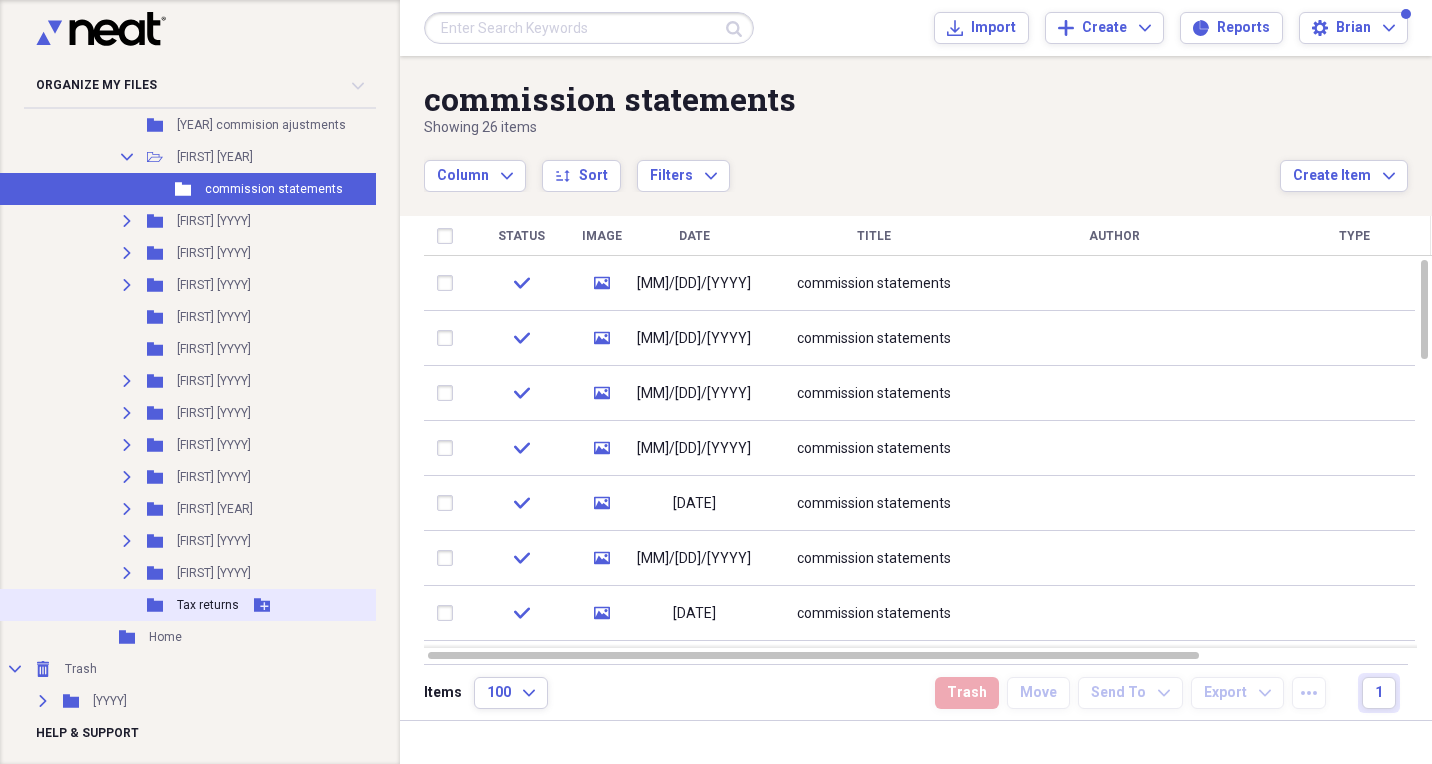 click on "Folder Tax returns Add Folder" at bounding box center (263, 605) 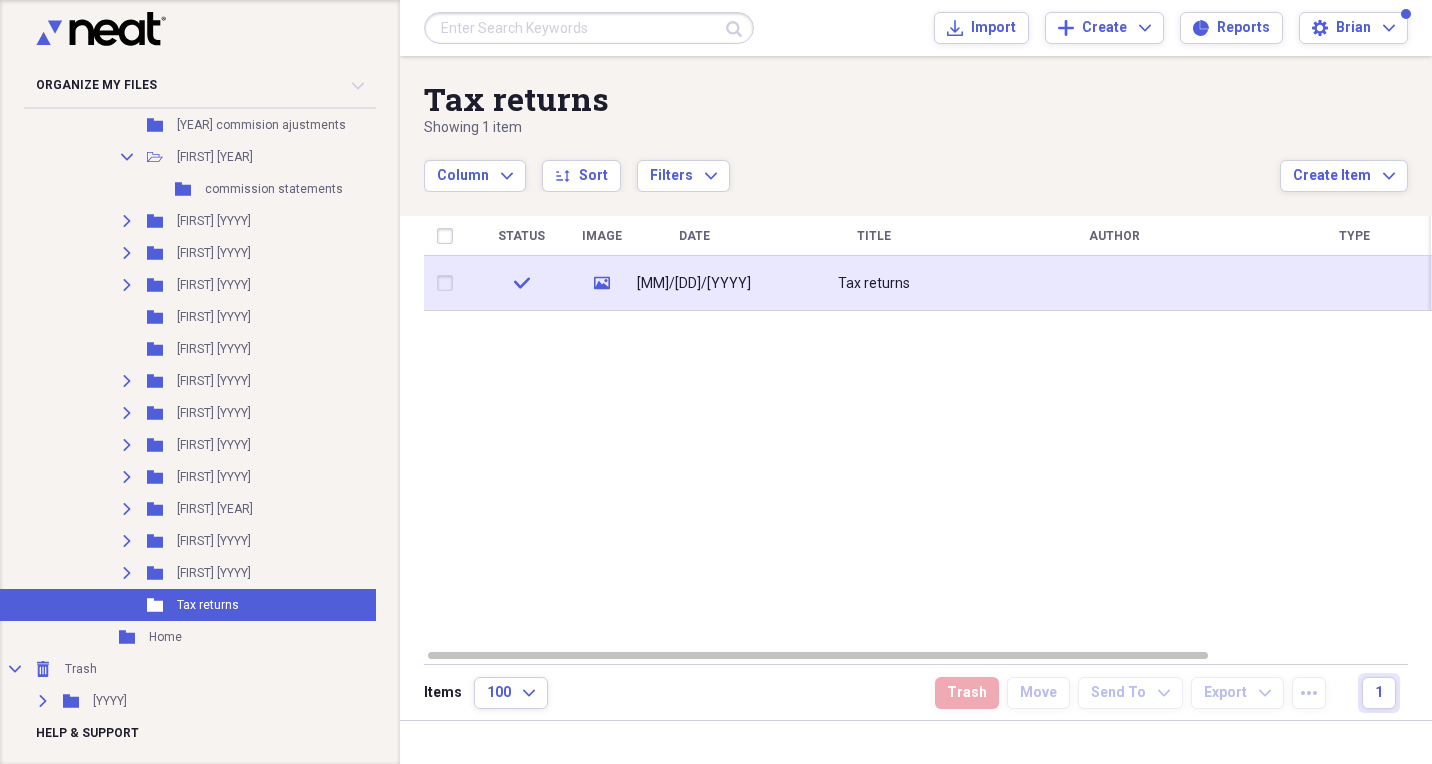 click on "[MM]/[DD]/[YYYY]" at bounding box center (694, 284) 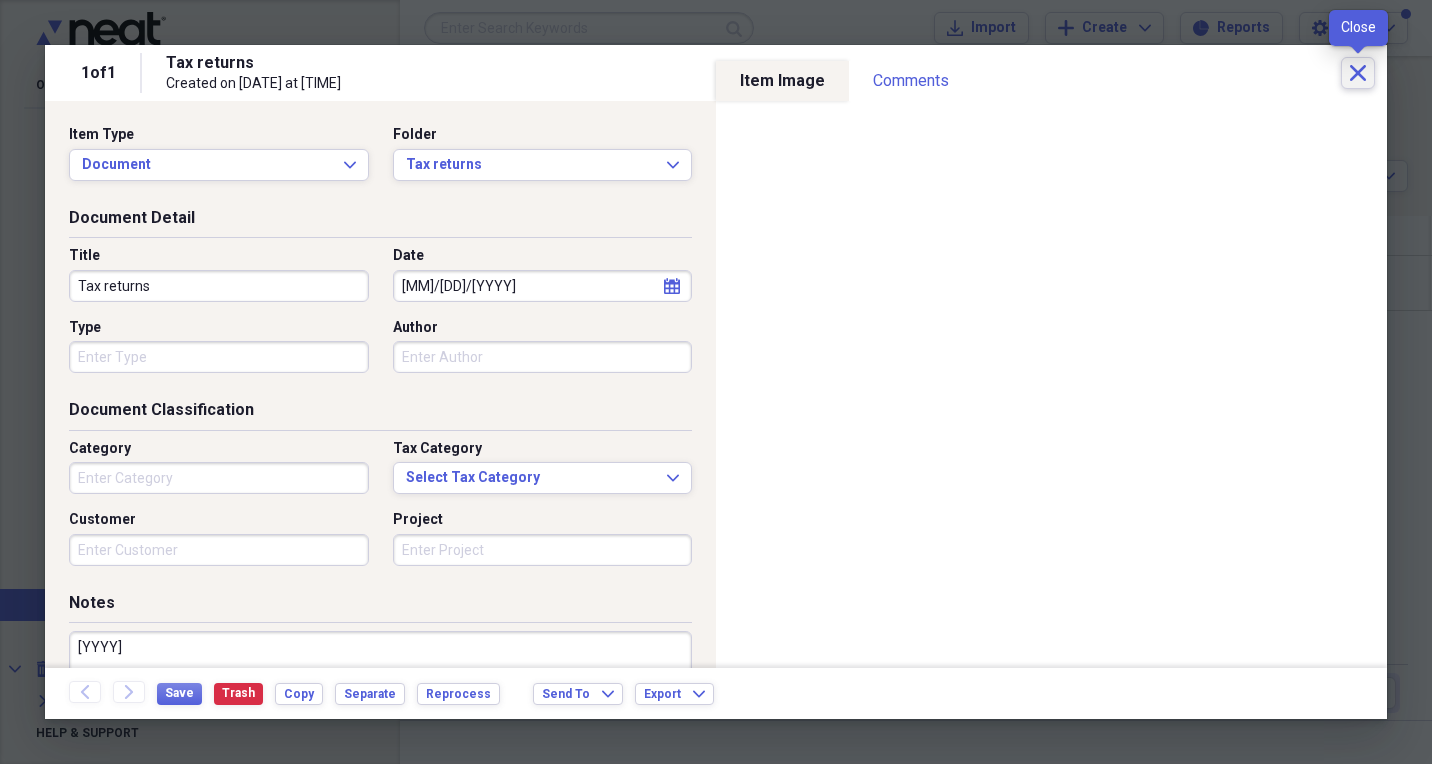 click 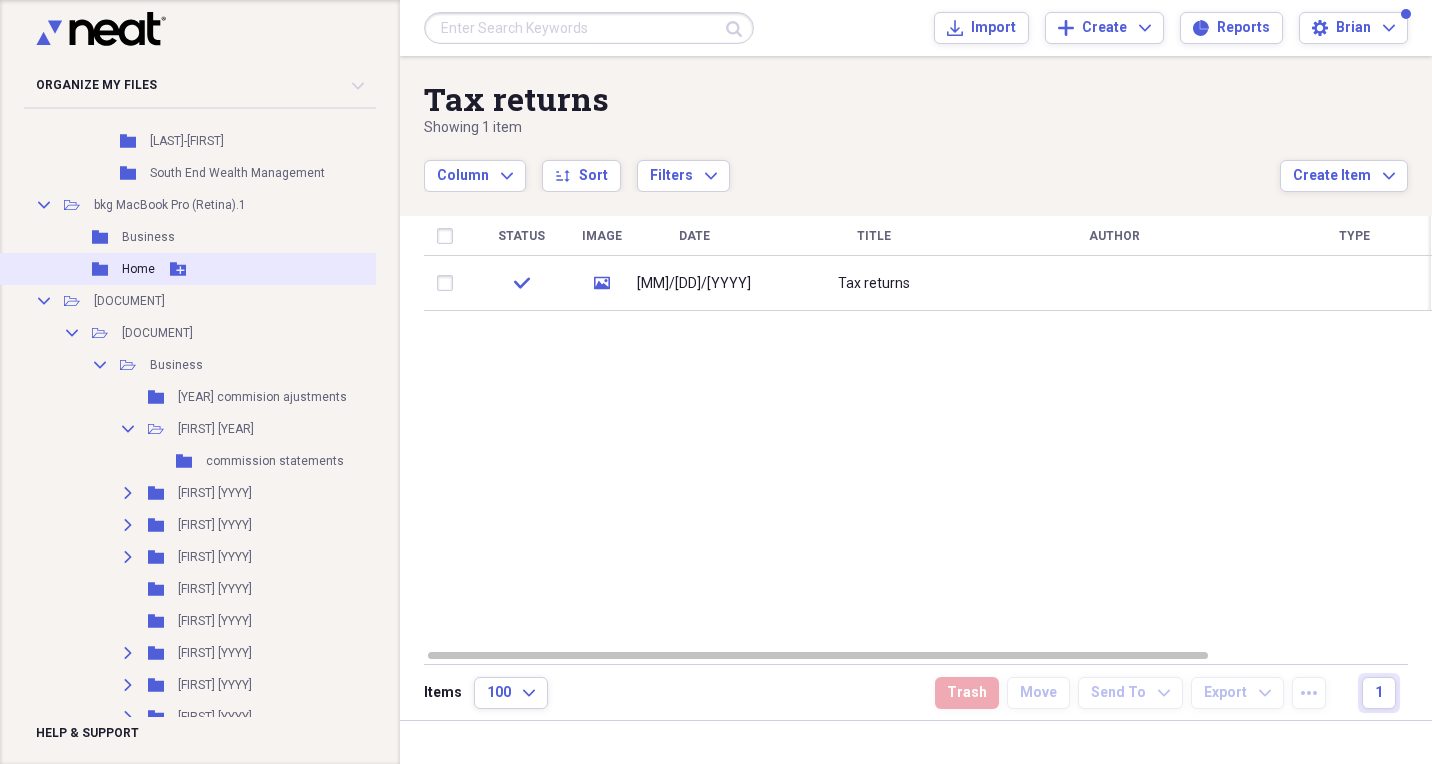 scroll, scrollTop: 3286, scrollLeft: 0, axis: vertical 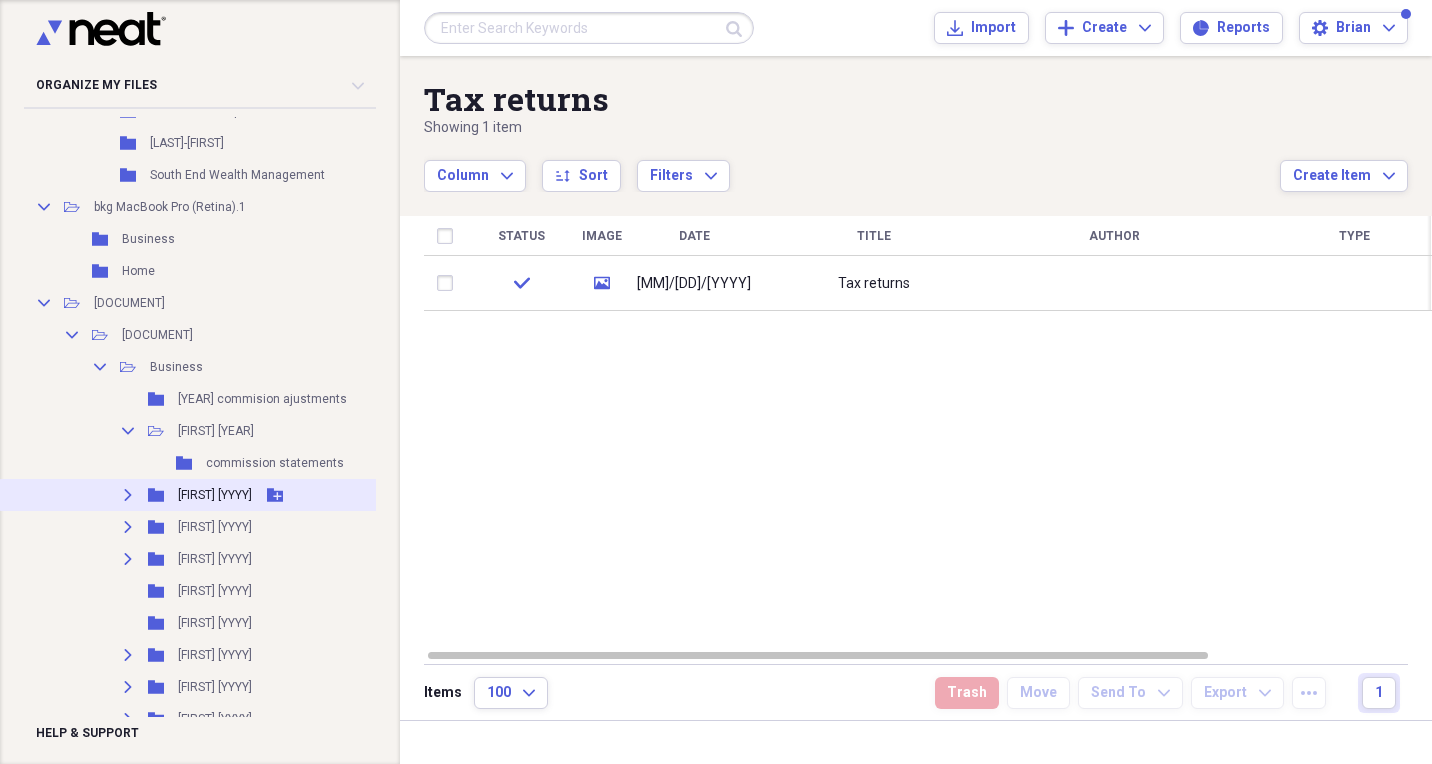 click 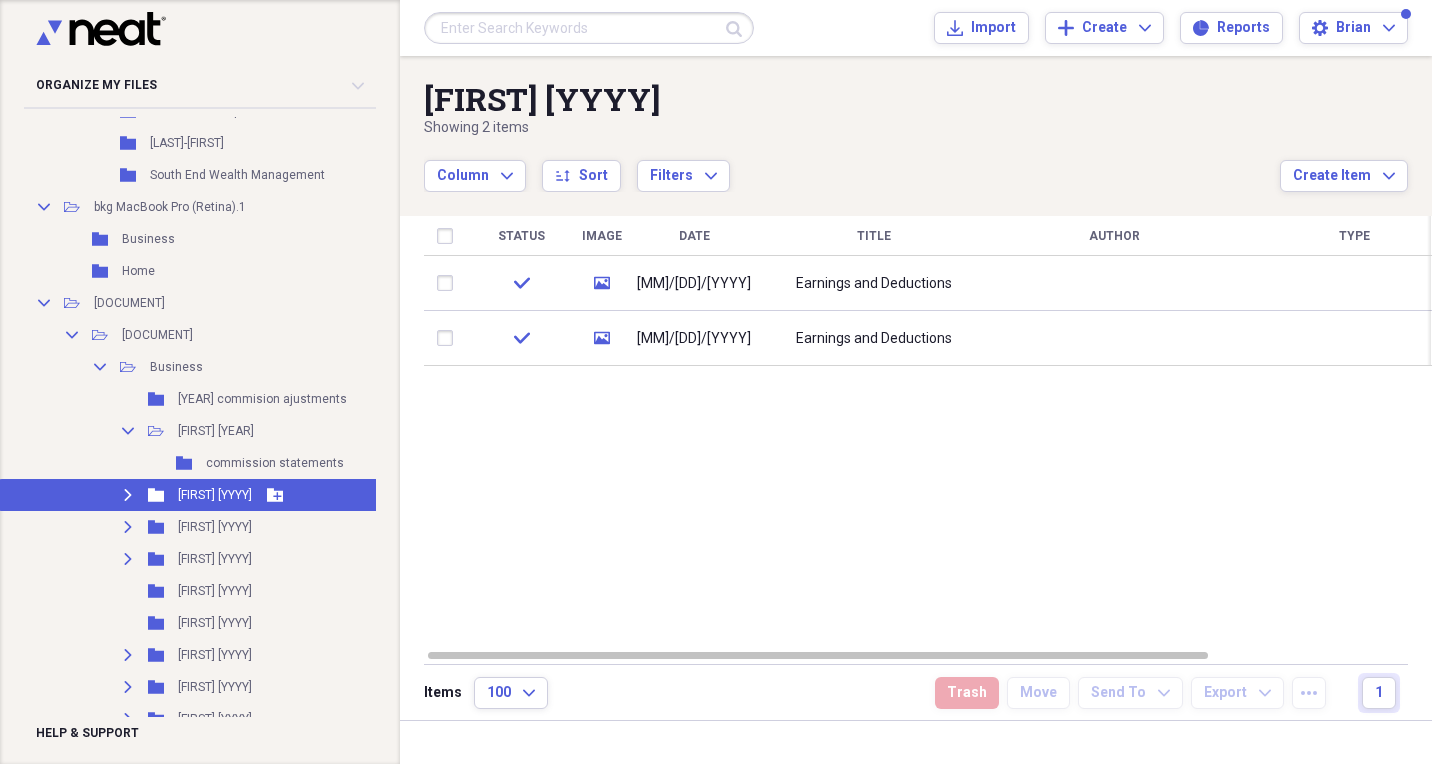 click on "Expand" 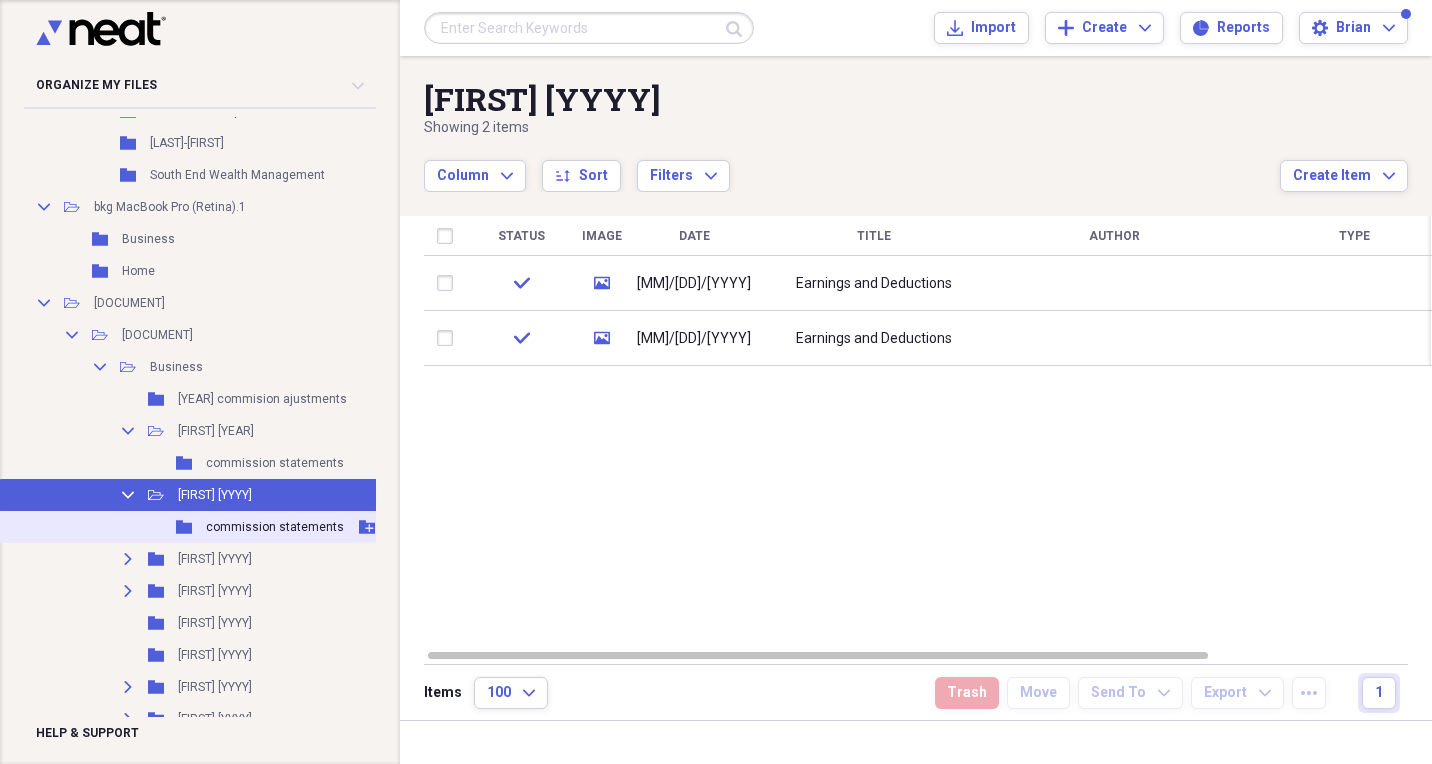 click 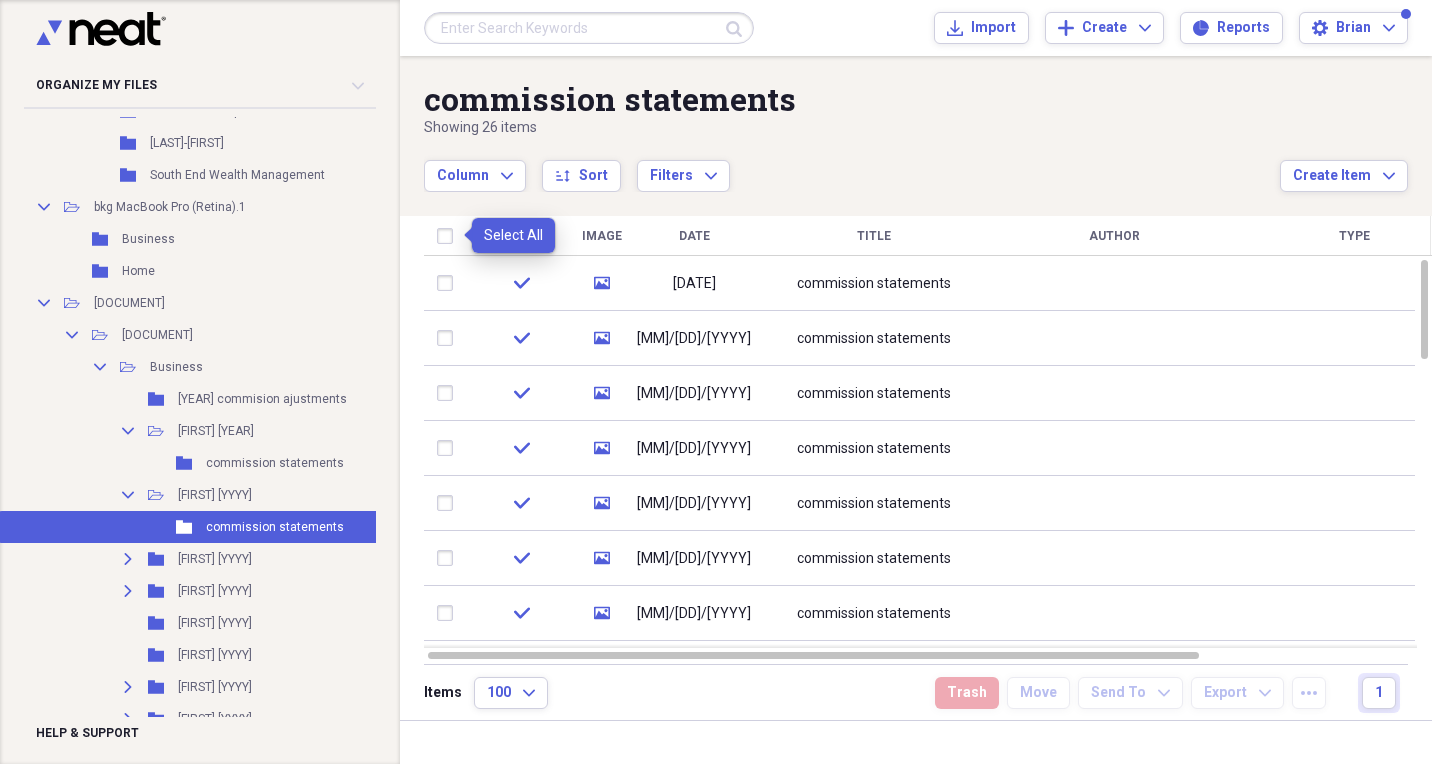 click at bounding box center (449, 236) 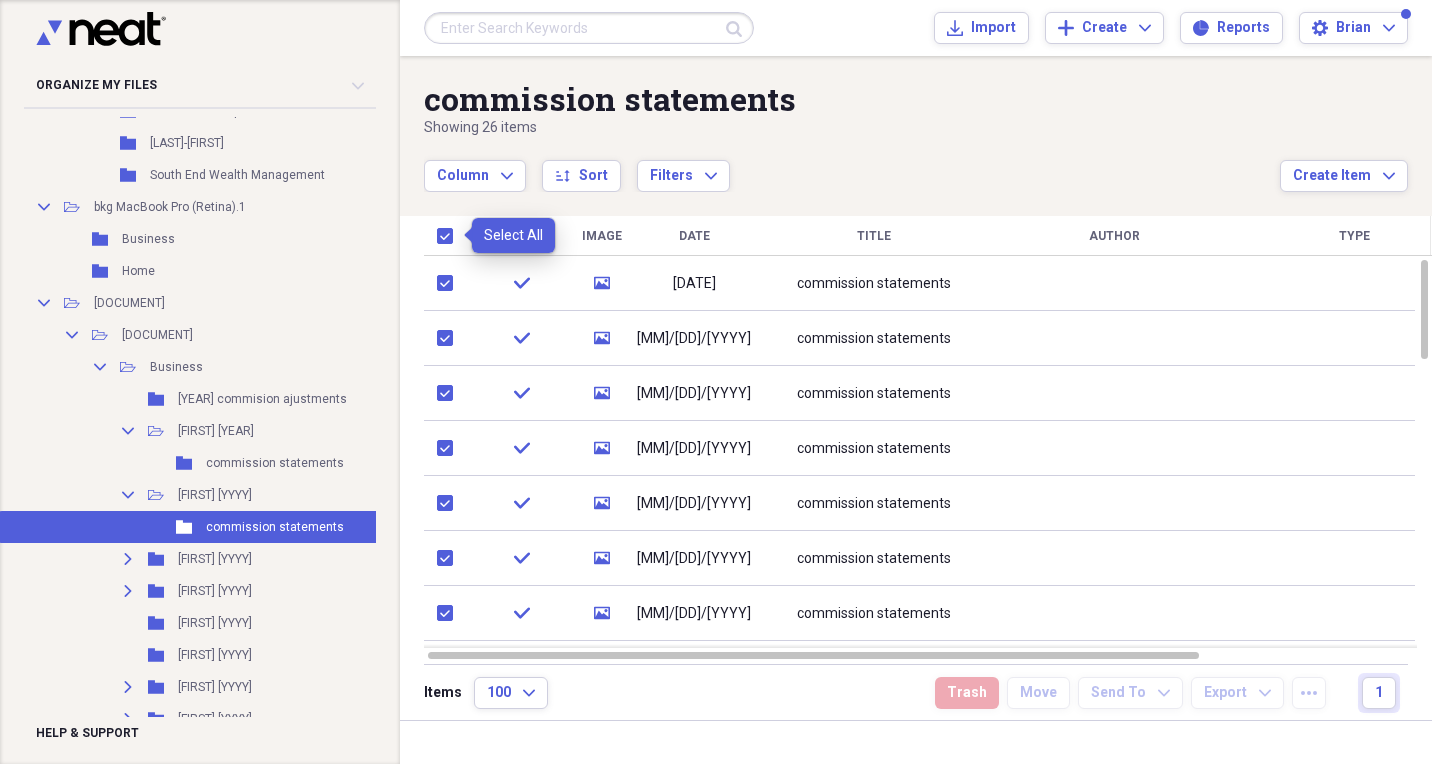 checkbox on "true" 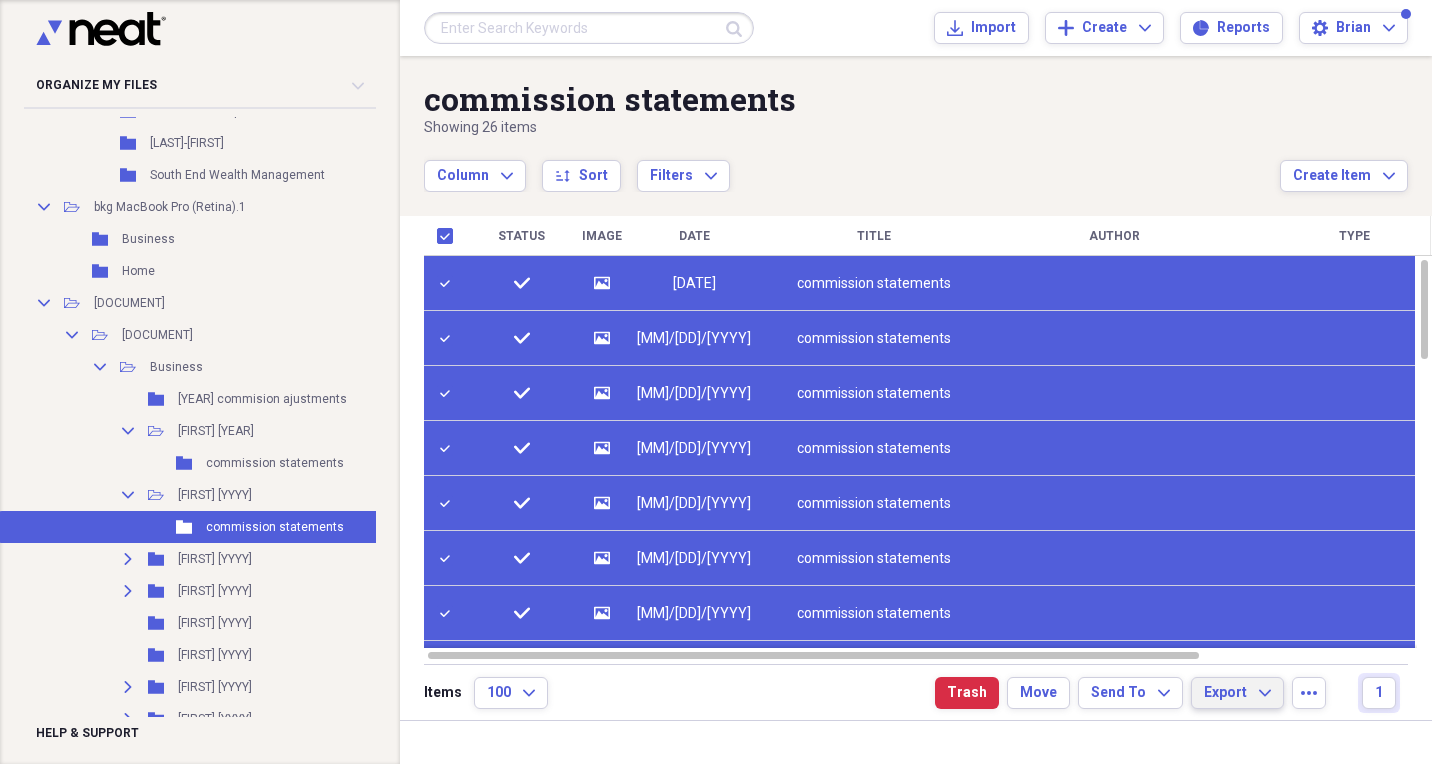 click on "Export" at bounding box center (1225, 693) 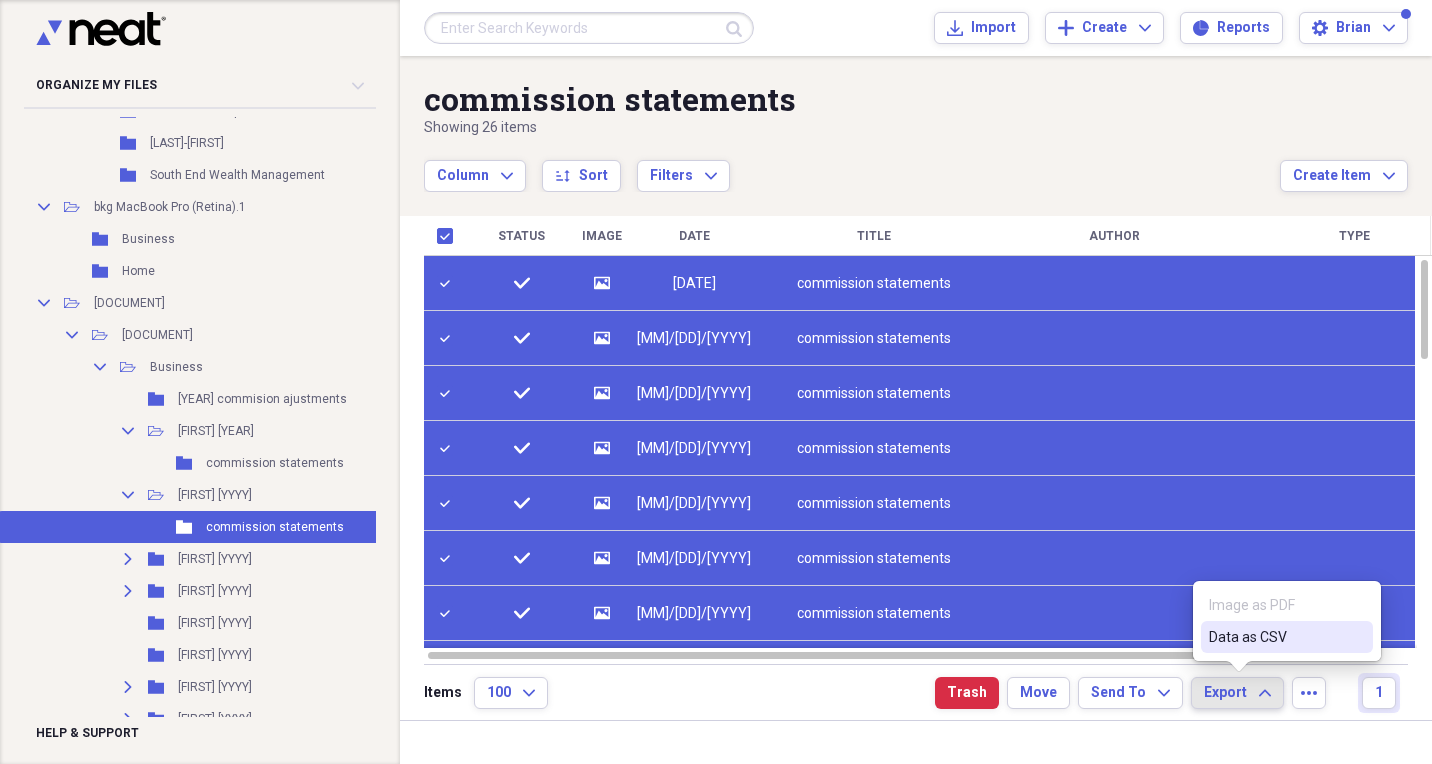 click on "Image as PDF" at bounding box center (1287, 605) 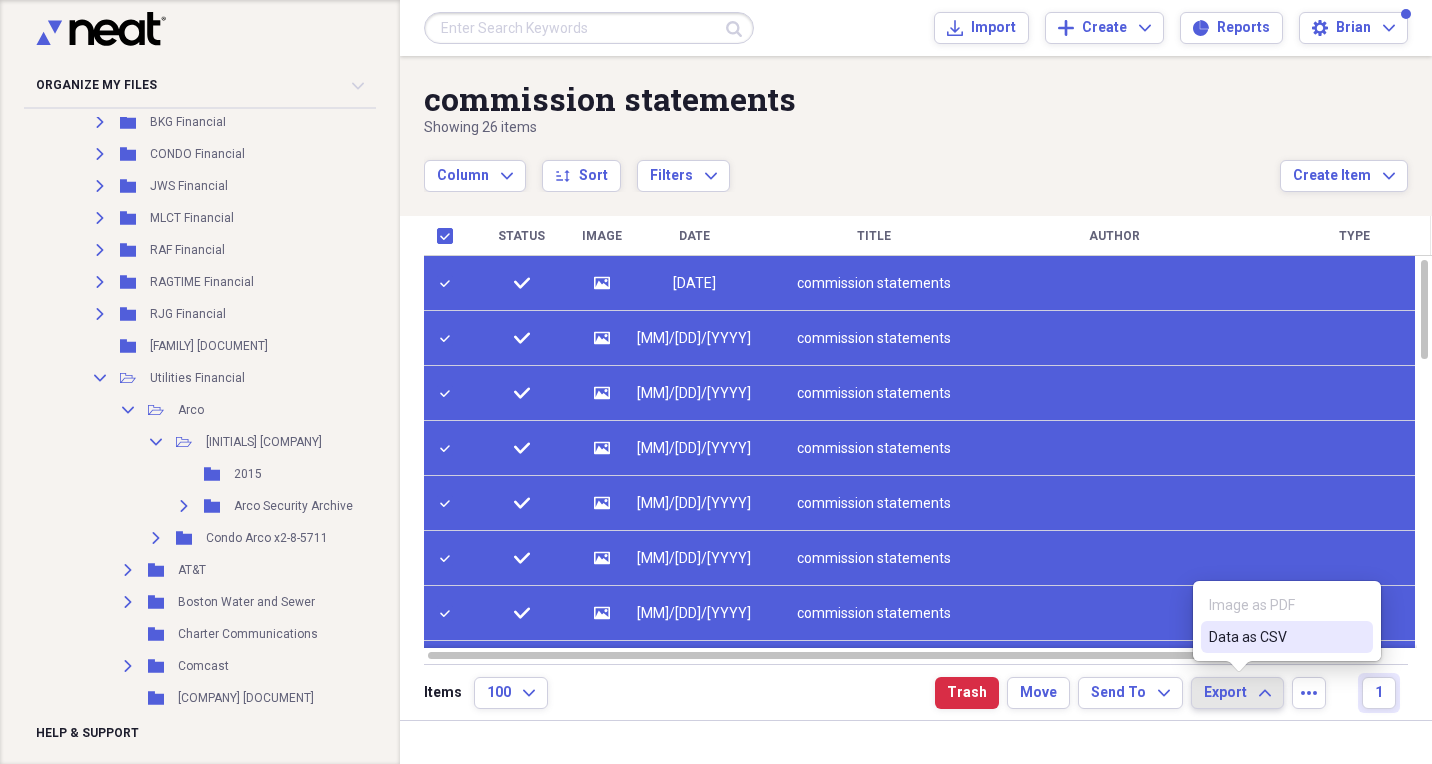 scroll, scrollTop: 2218, scrollLeft: 0, axis: vertical 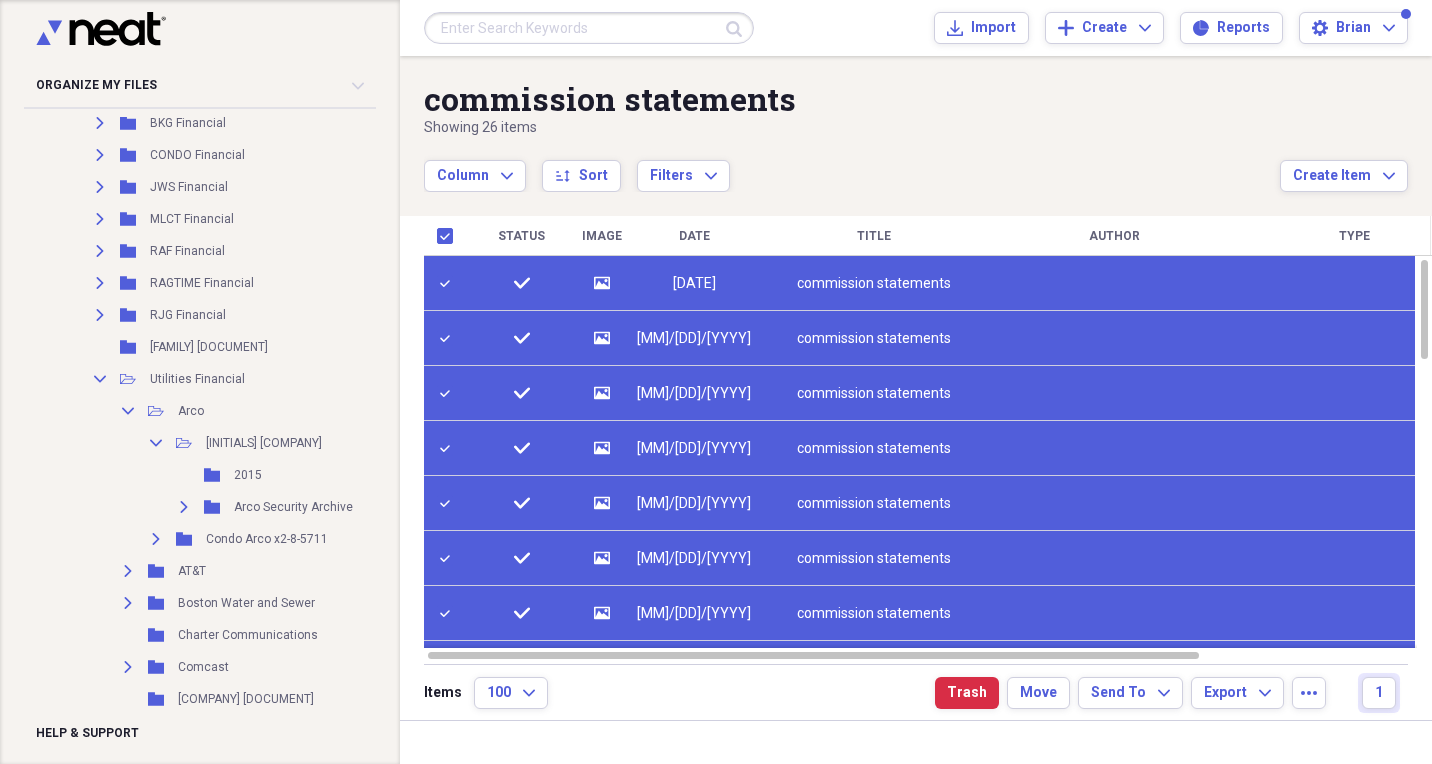 click on "commission statements" at bounding box center (874, 284) 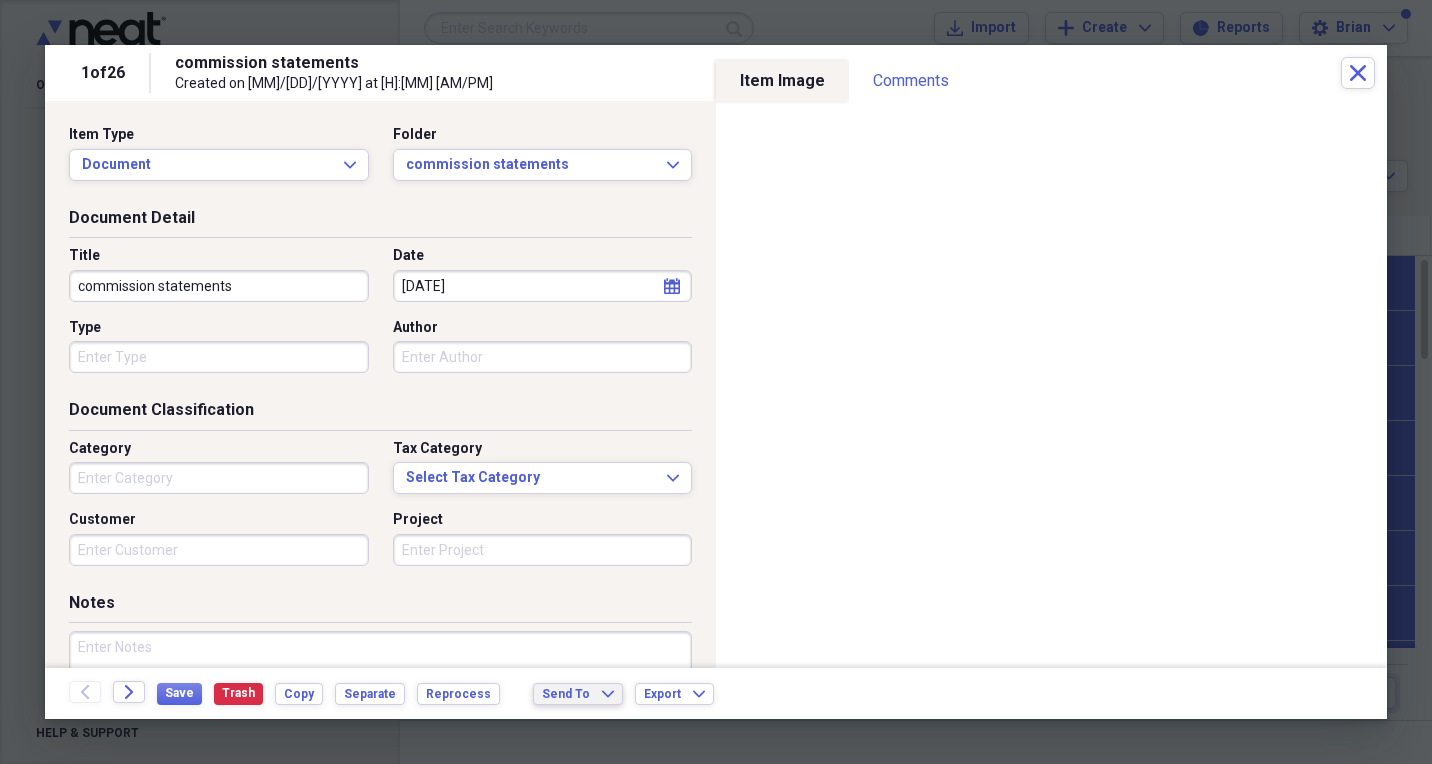 click on "Expand" 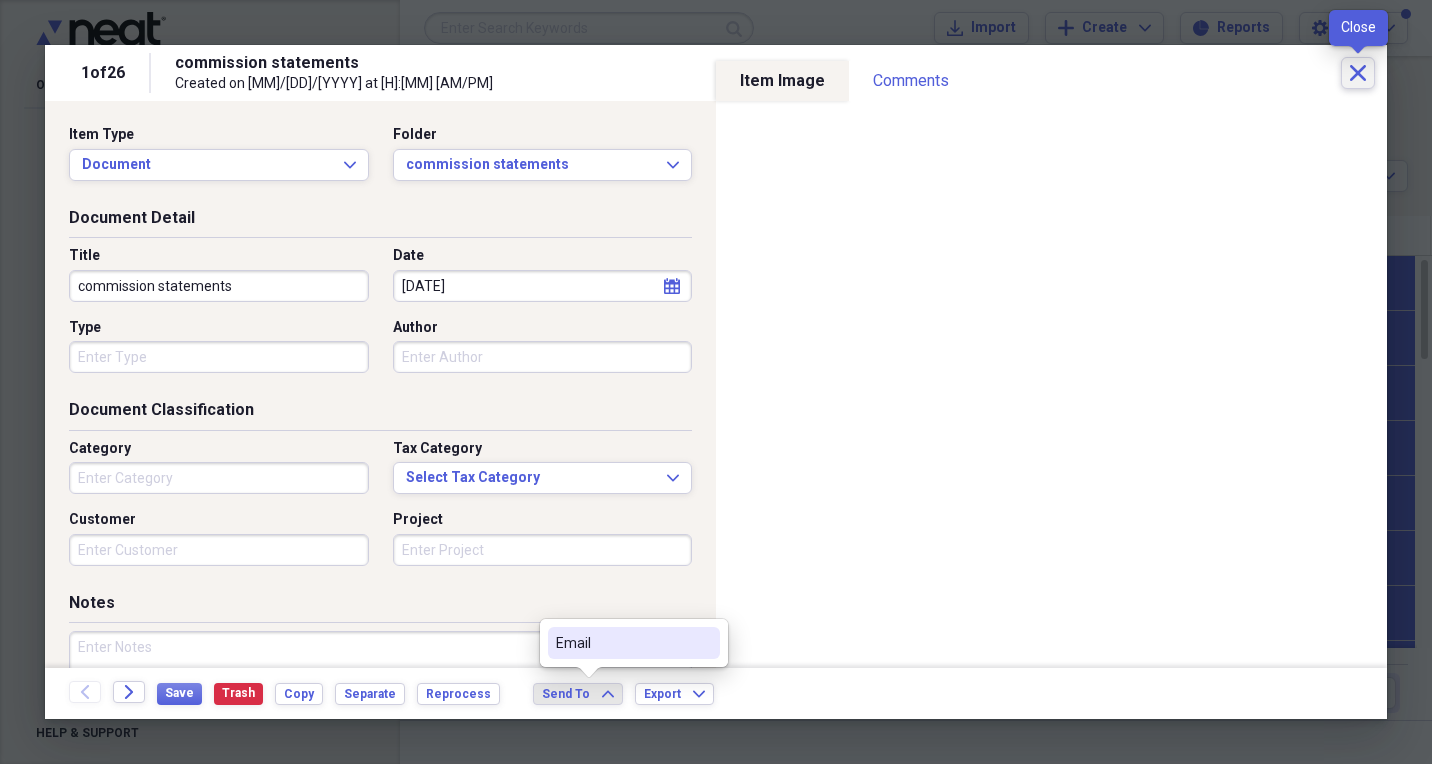 click 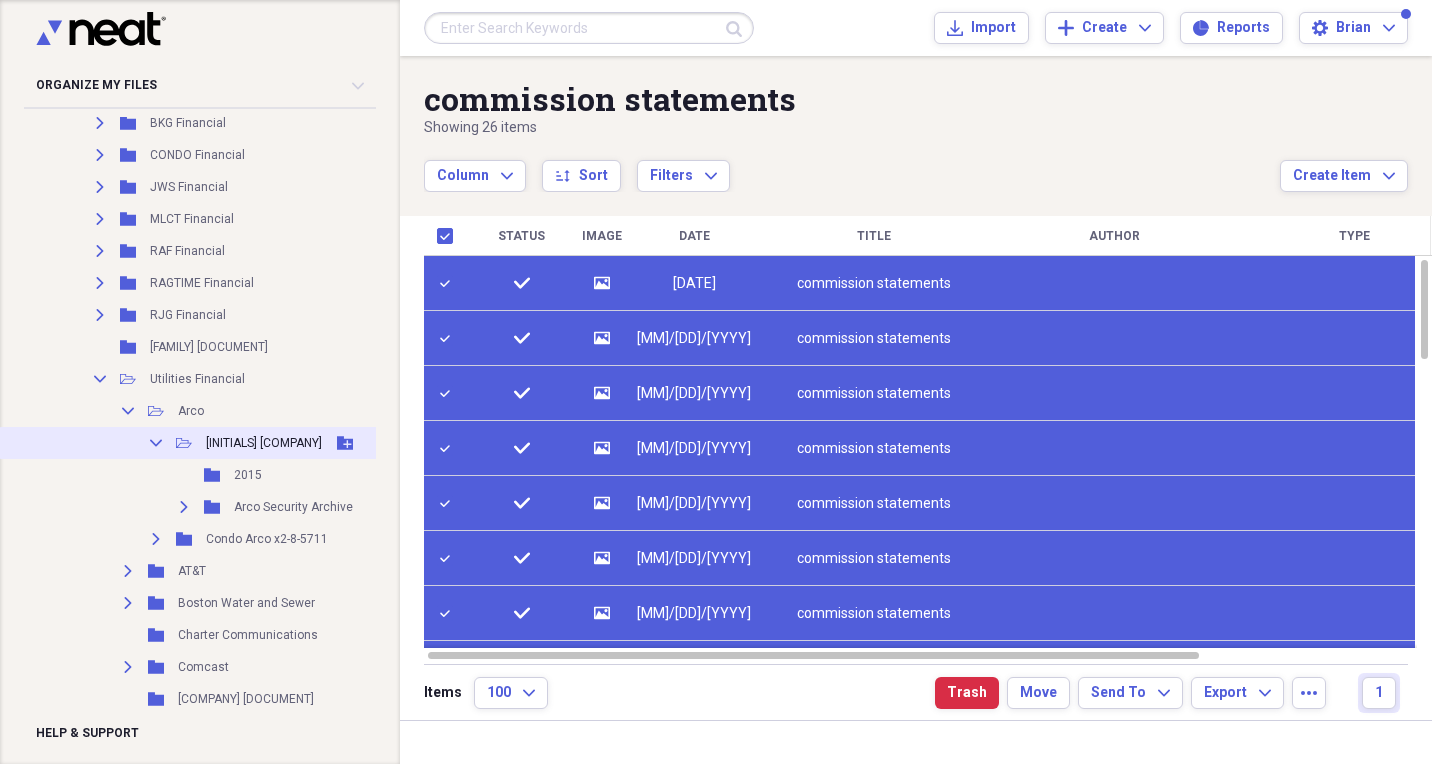 click 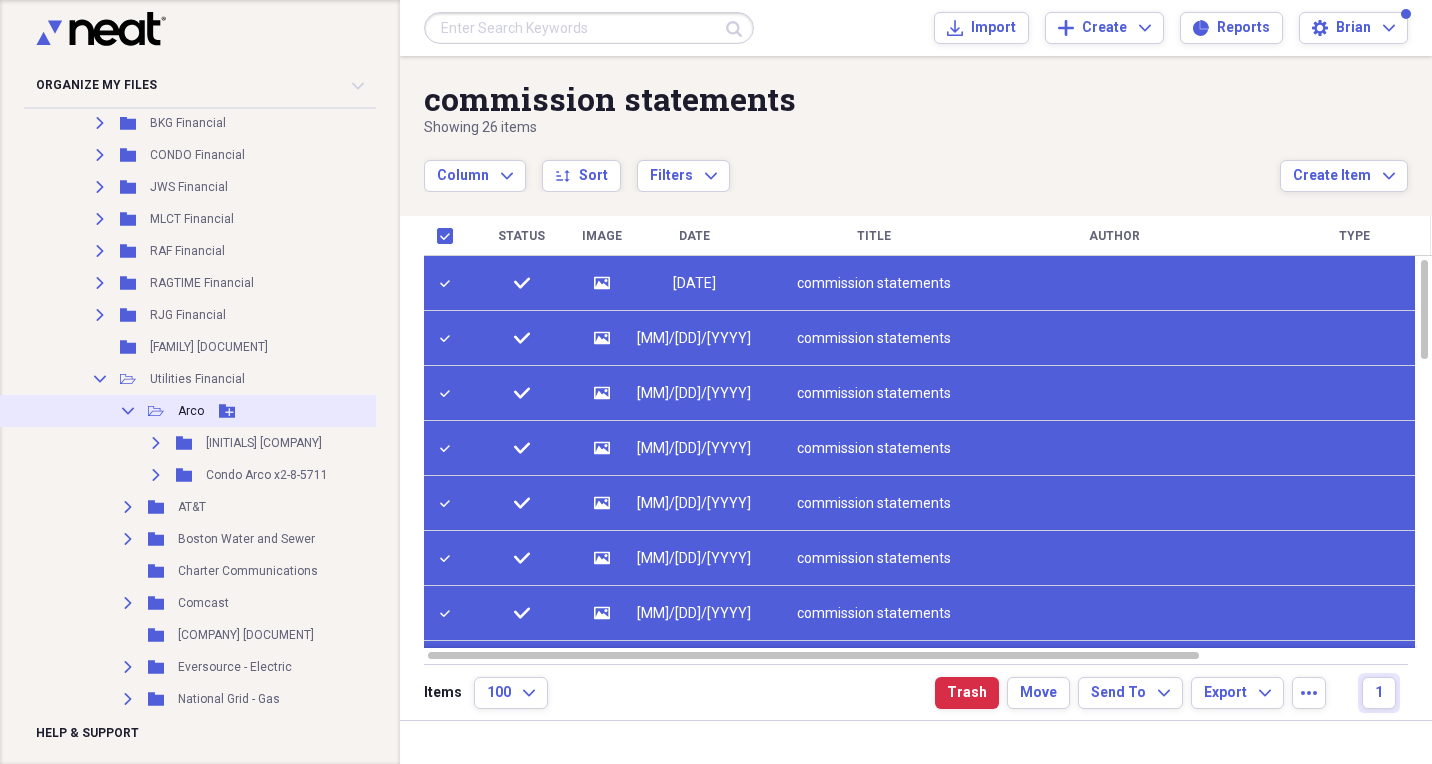 click on "Collapse" 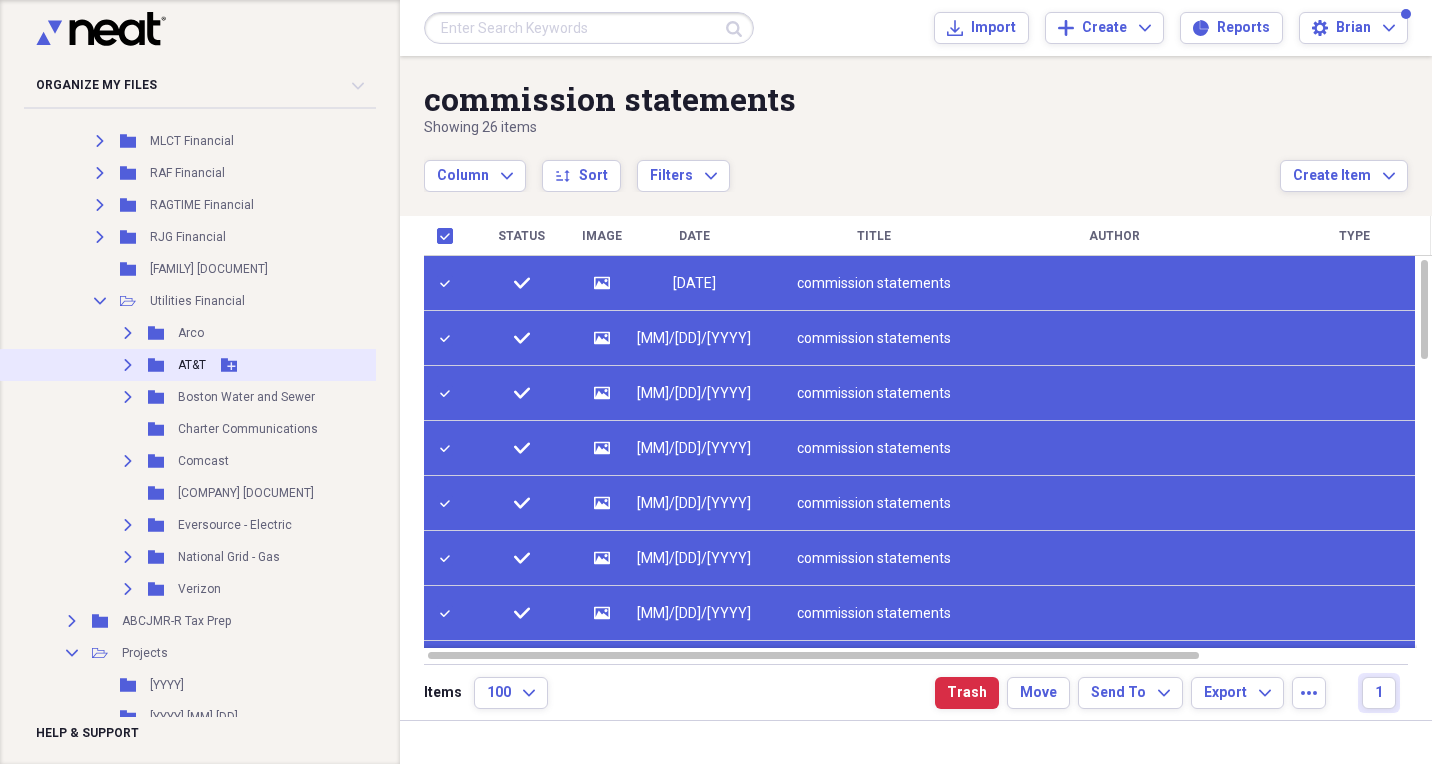 scroll, scrollTop: 2296, scrollLeft: 1, axis: both 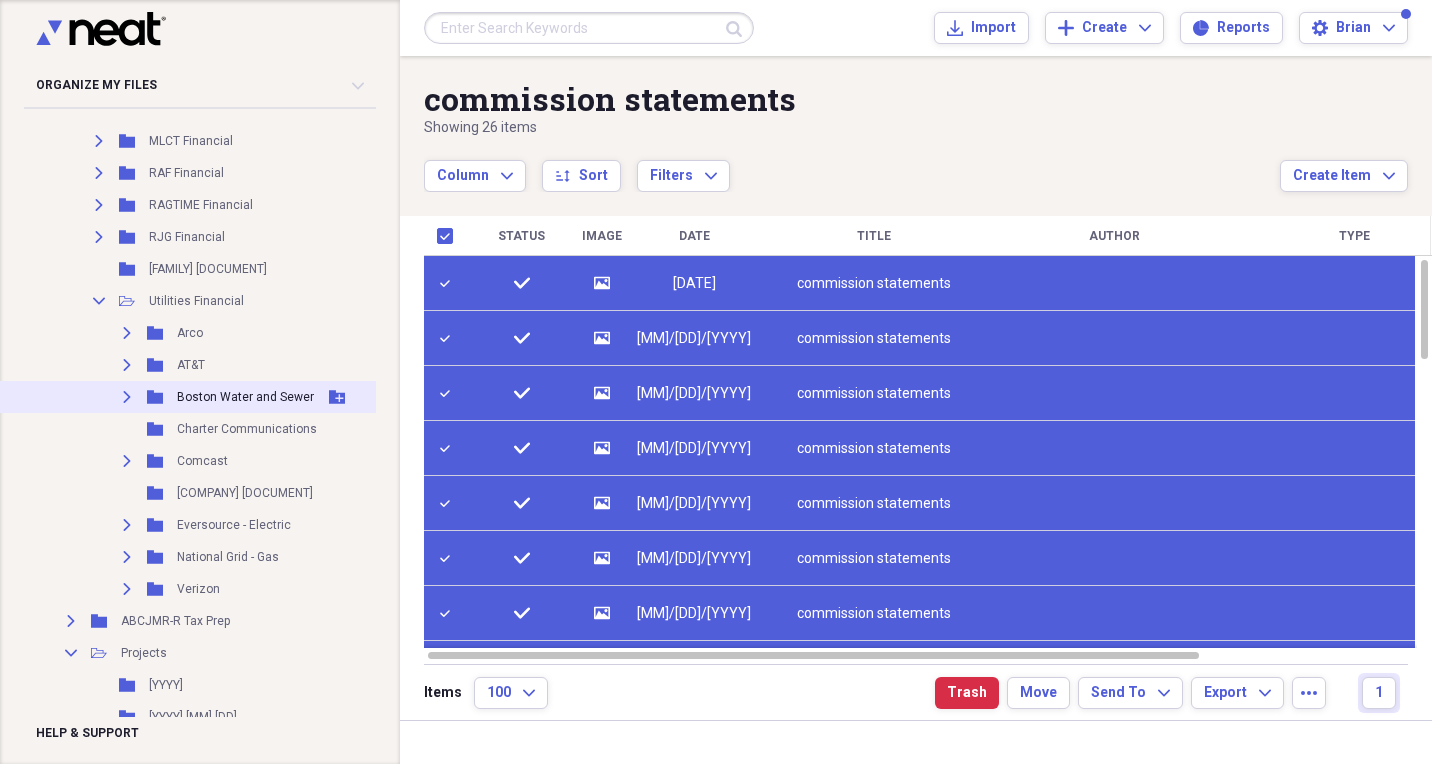 click 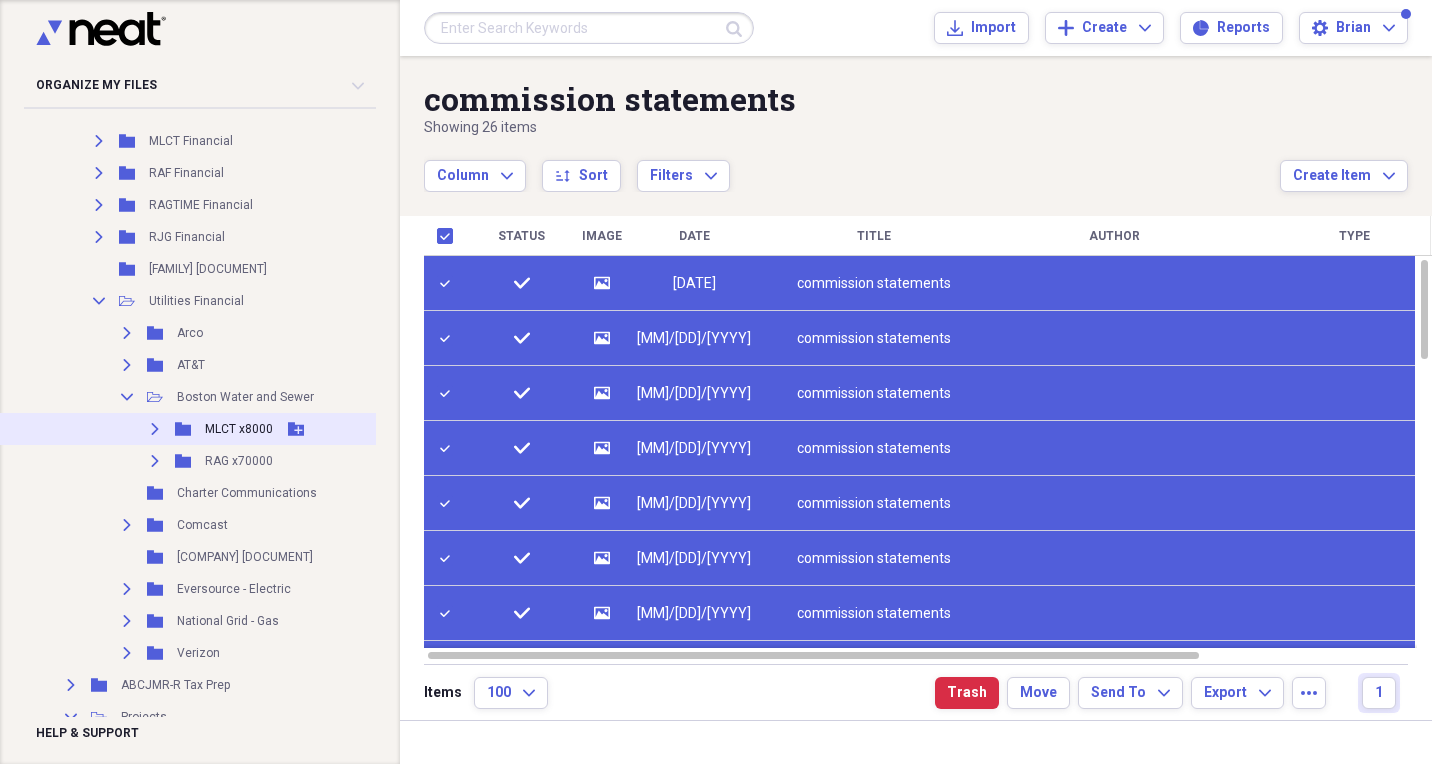 click 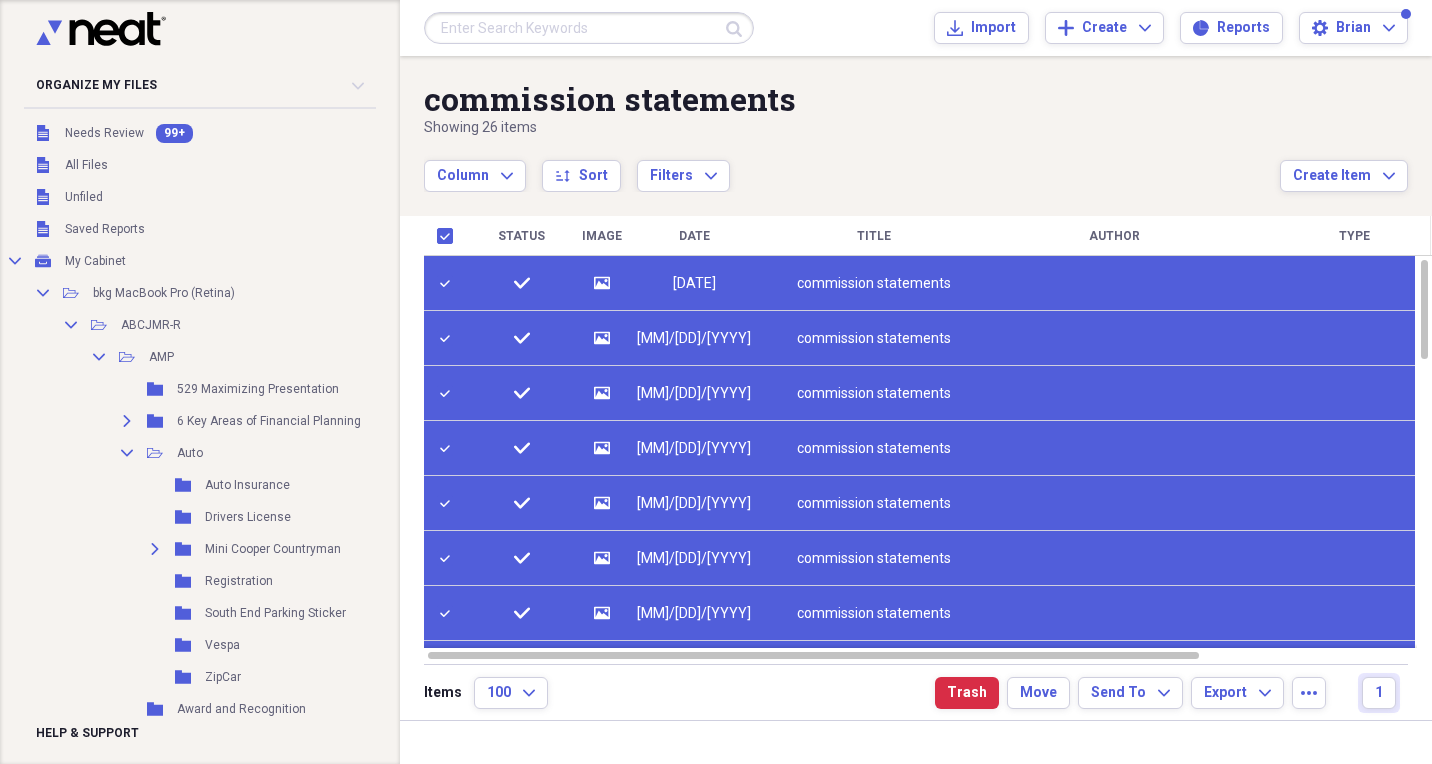 scroll, scrollTop: 0, scrollLeft: 1, axis: horizontal 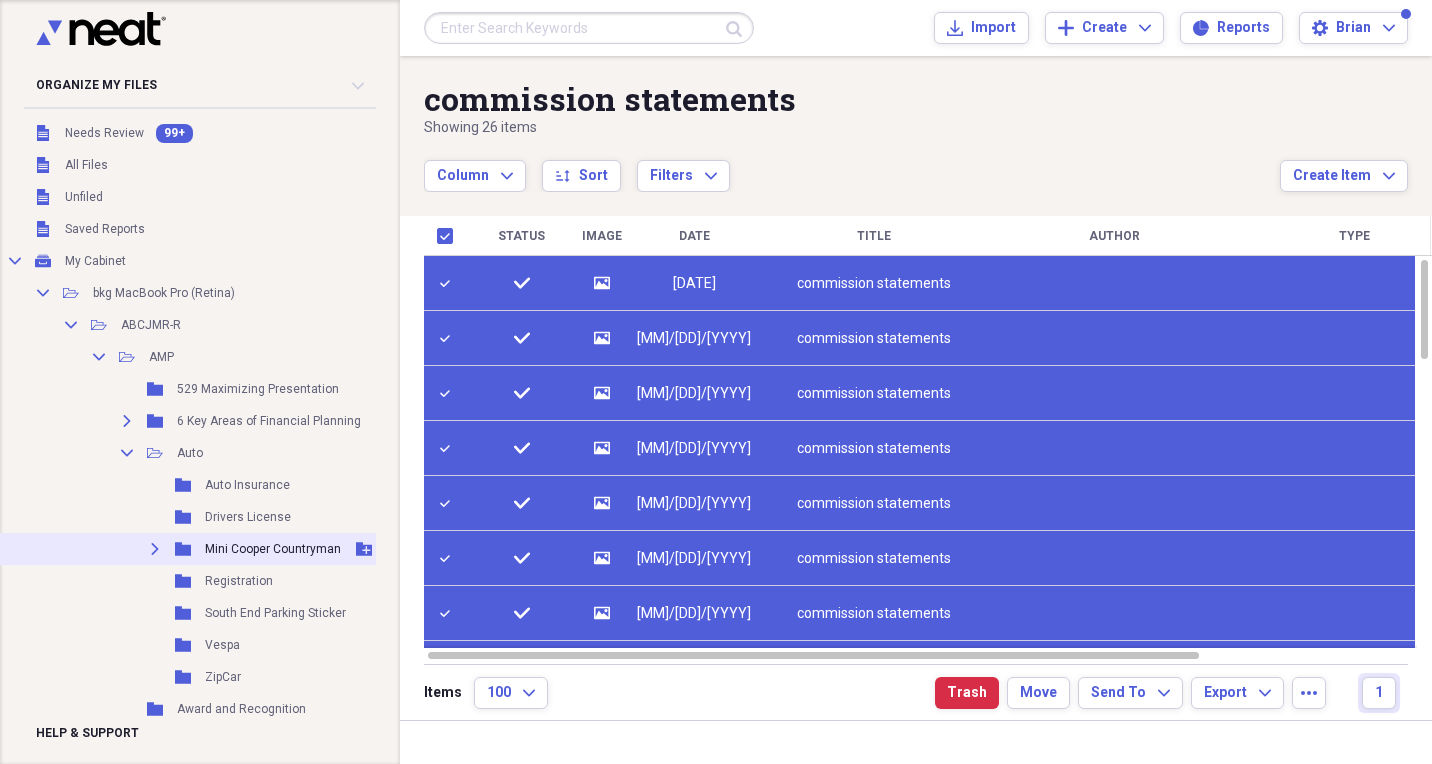 click 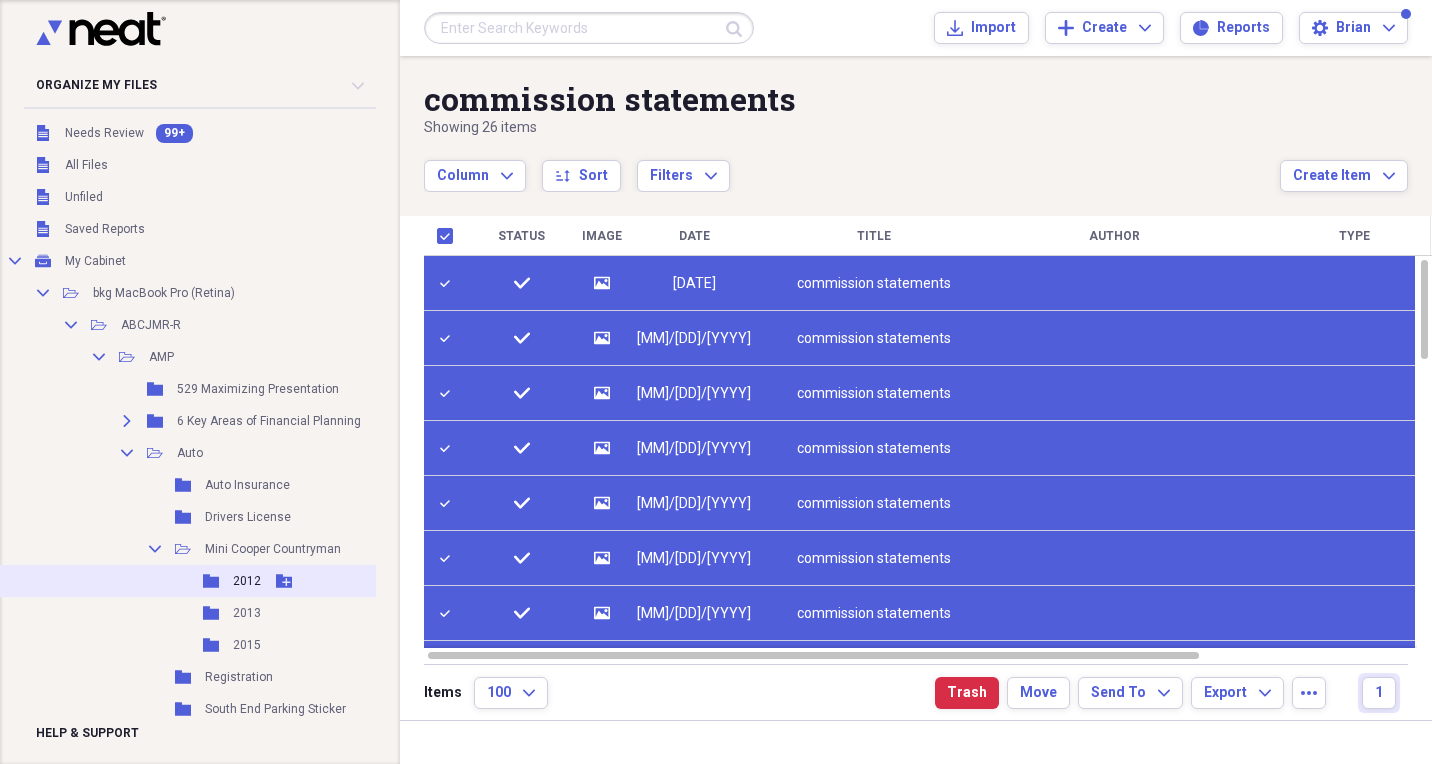click 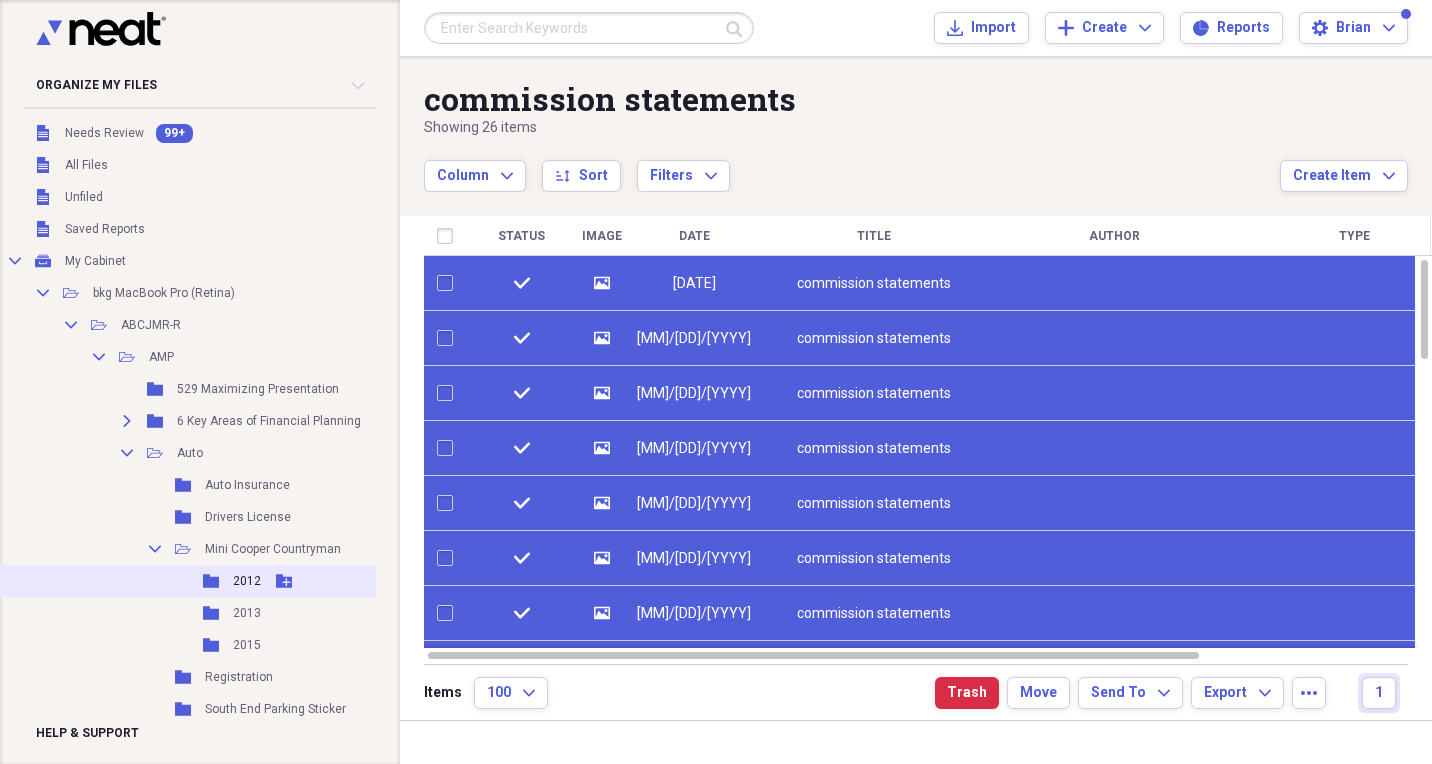 checkbox on "false" 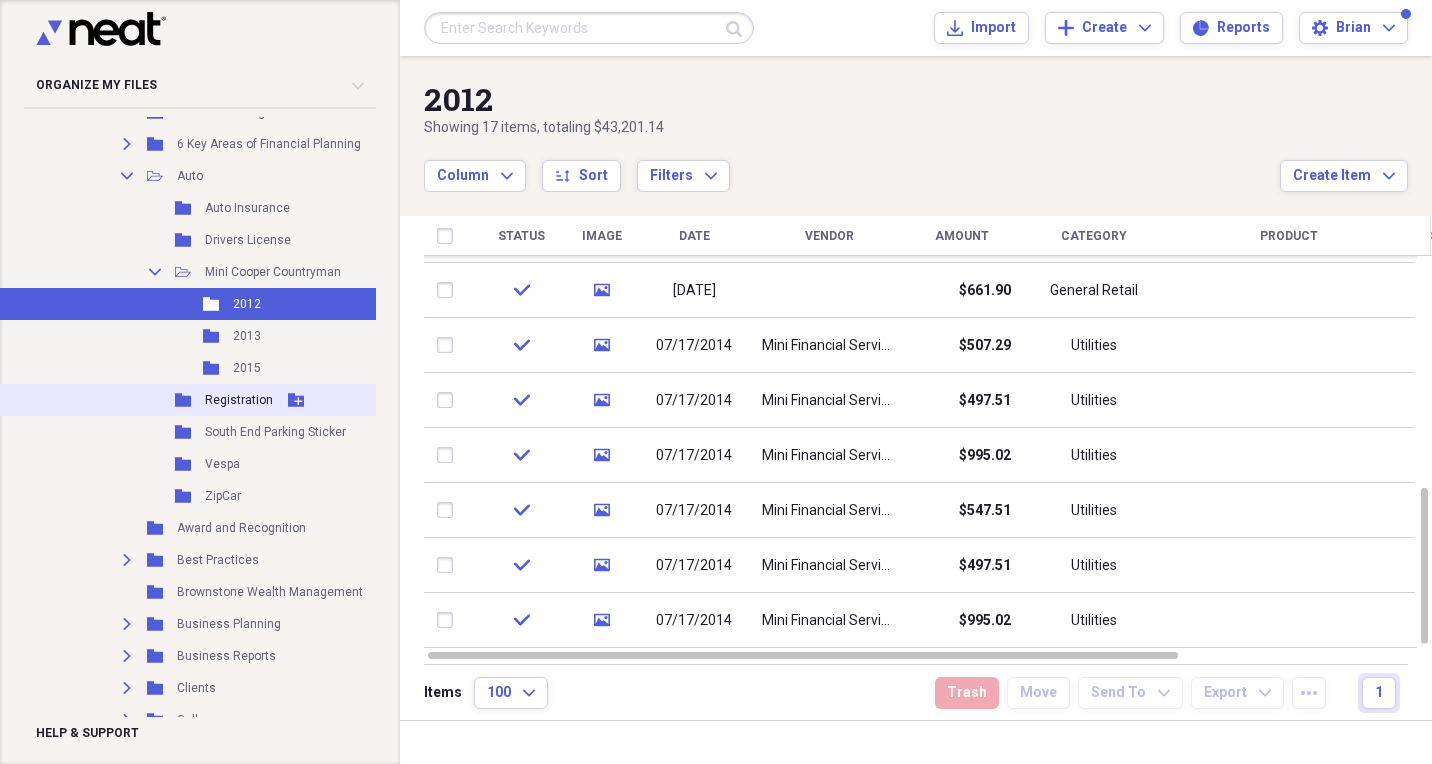 scroll, scrollTop: 296, scrollLeft: 1, axis: both 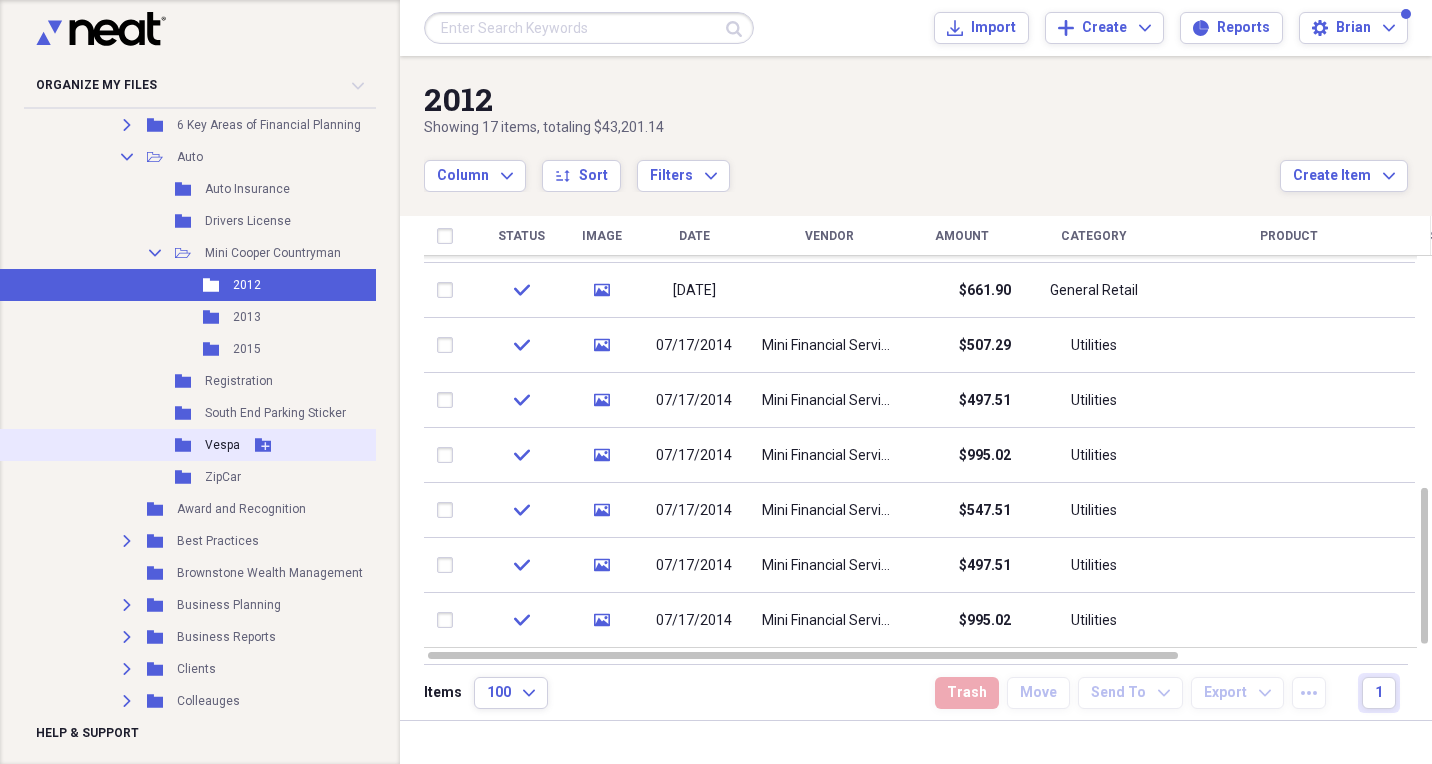 click on "Vespa" at bounding box center (222, 445) 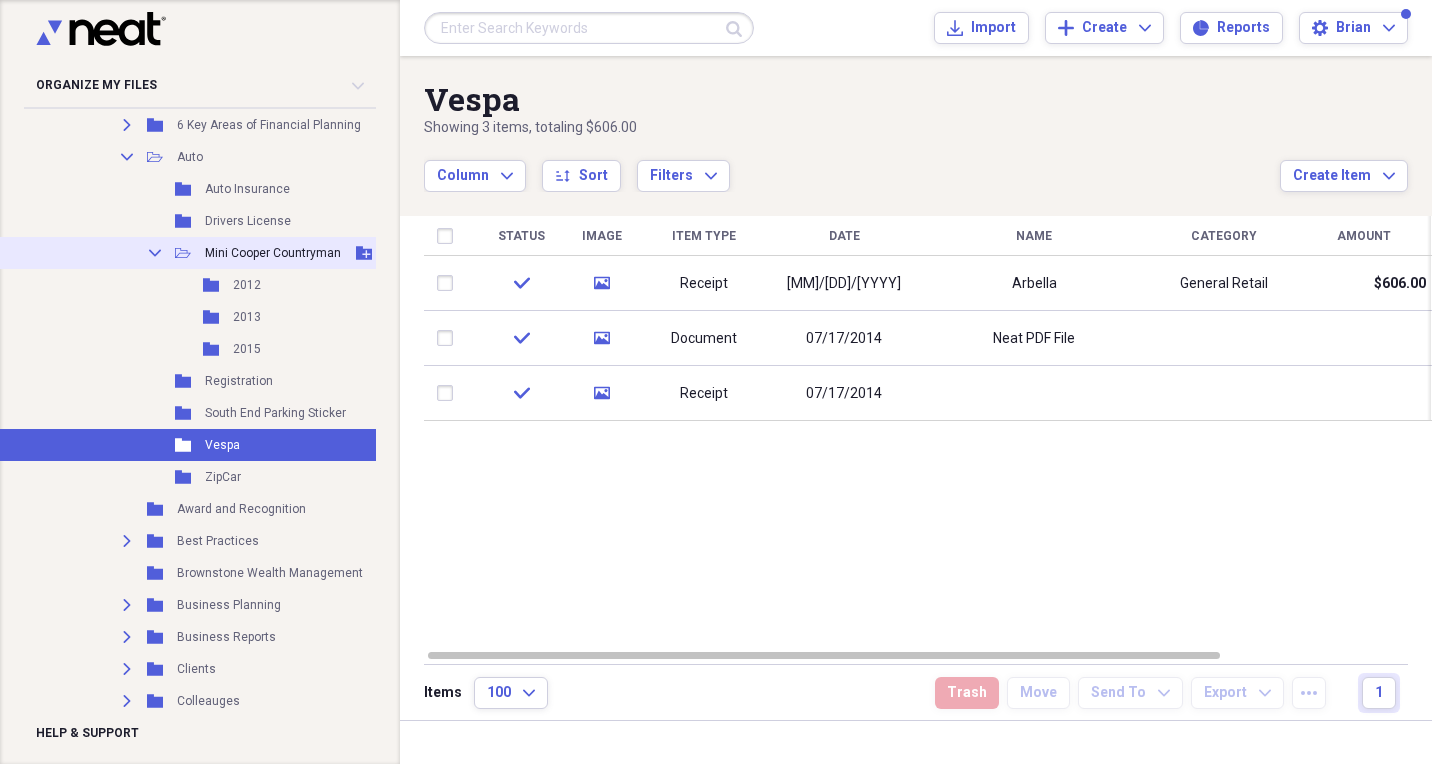click 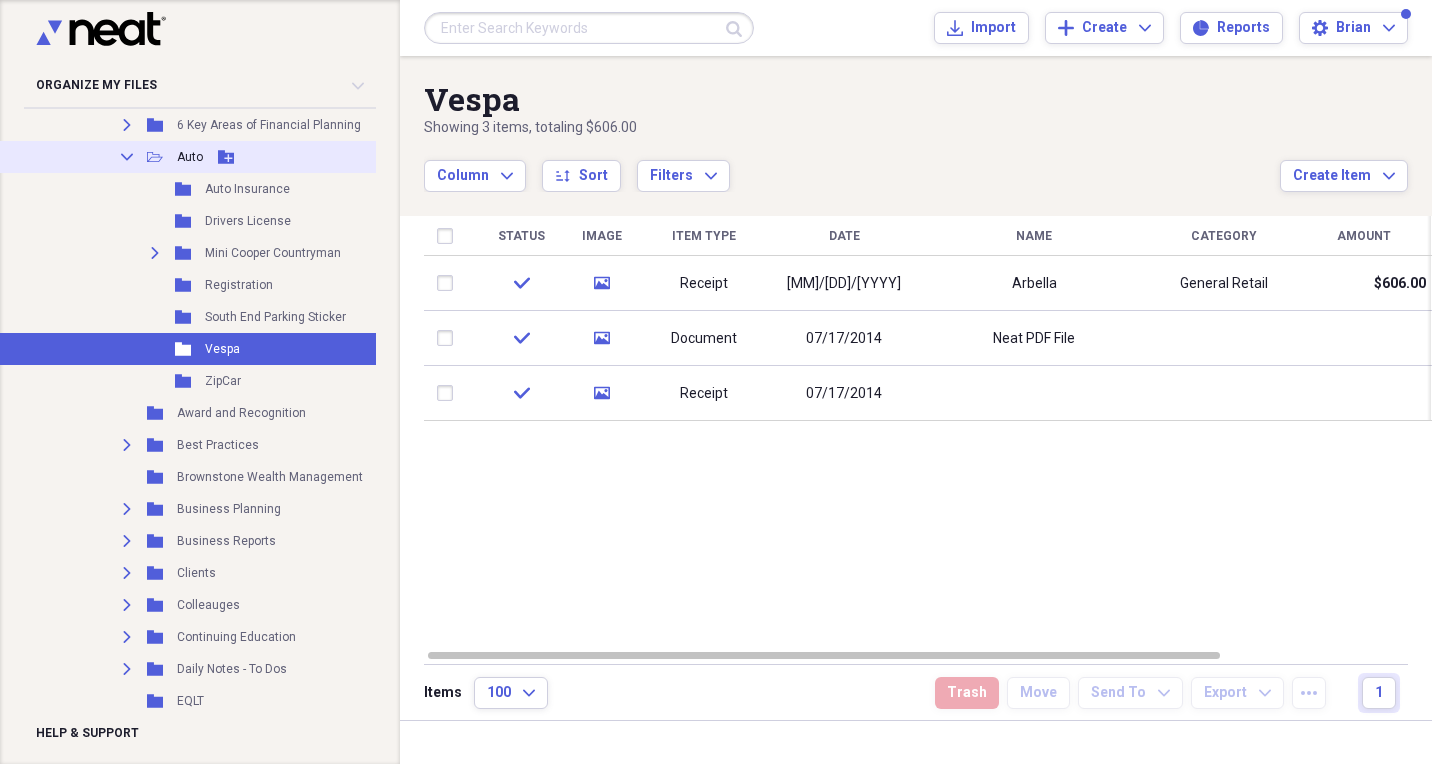 click 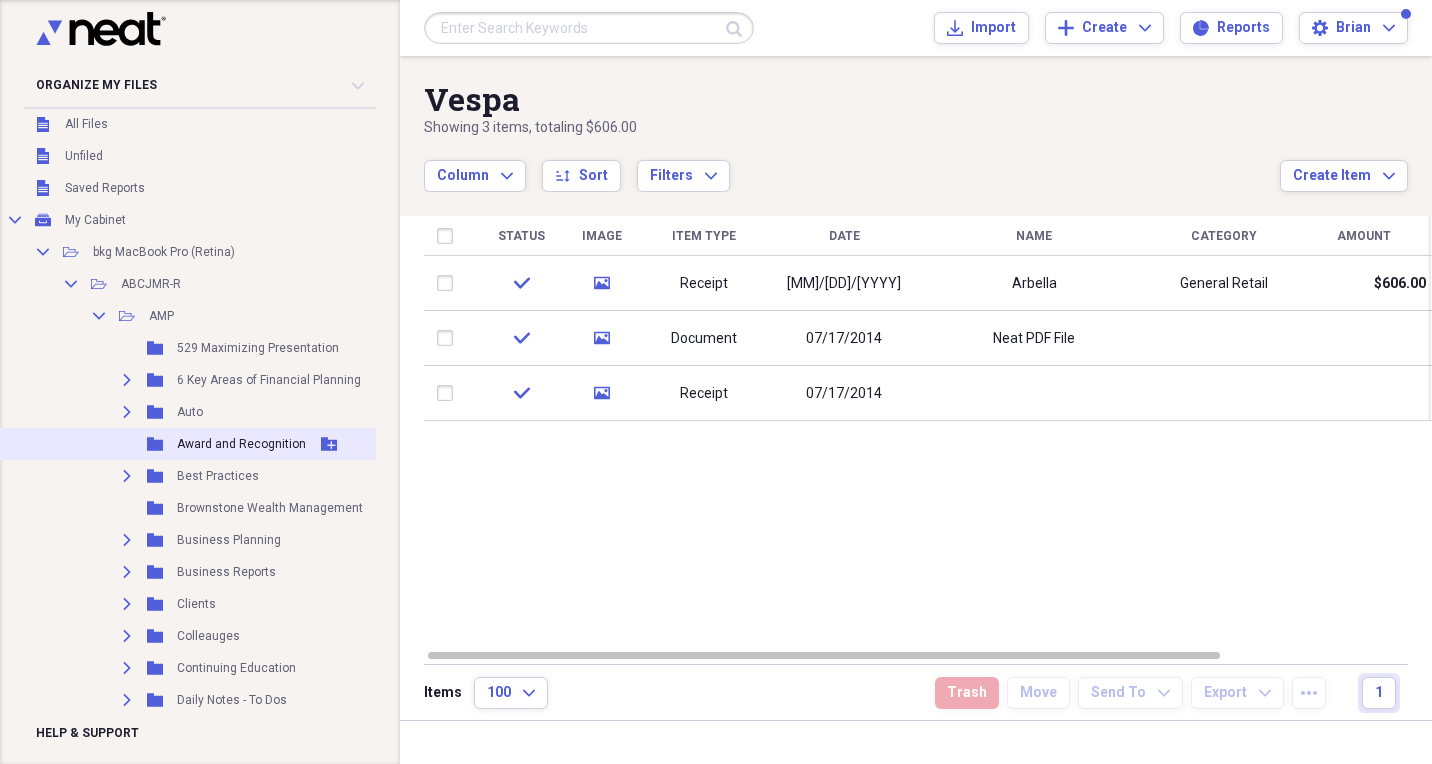 scroll, scrollTop: 34, scrollLeft: 0, axis: vertical 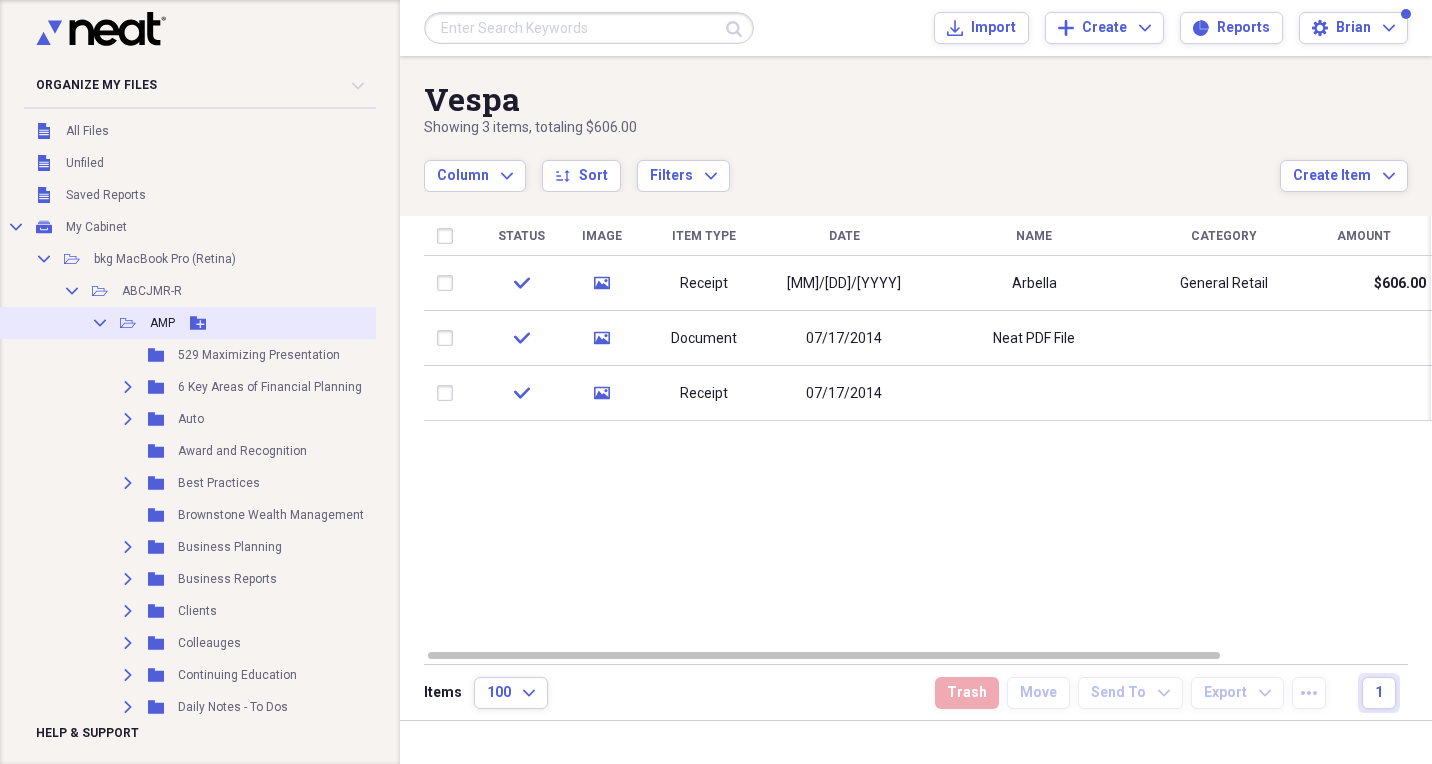 click on "Collapse" 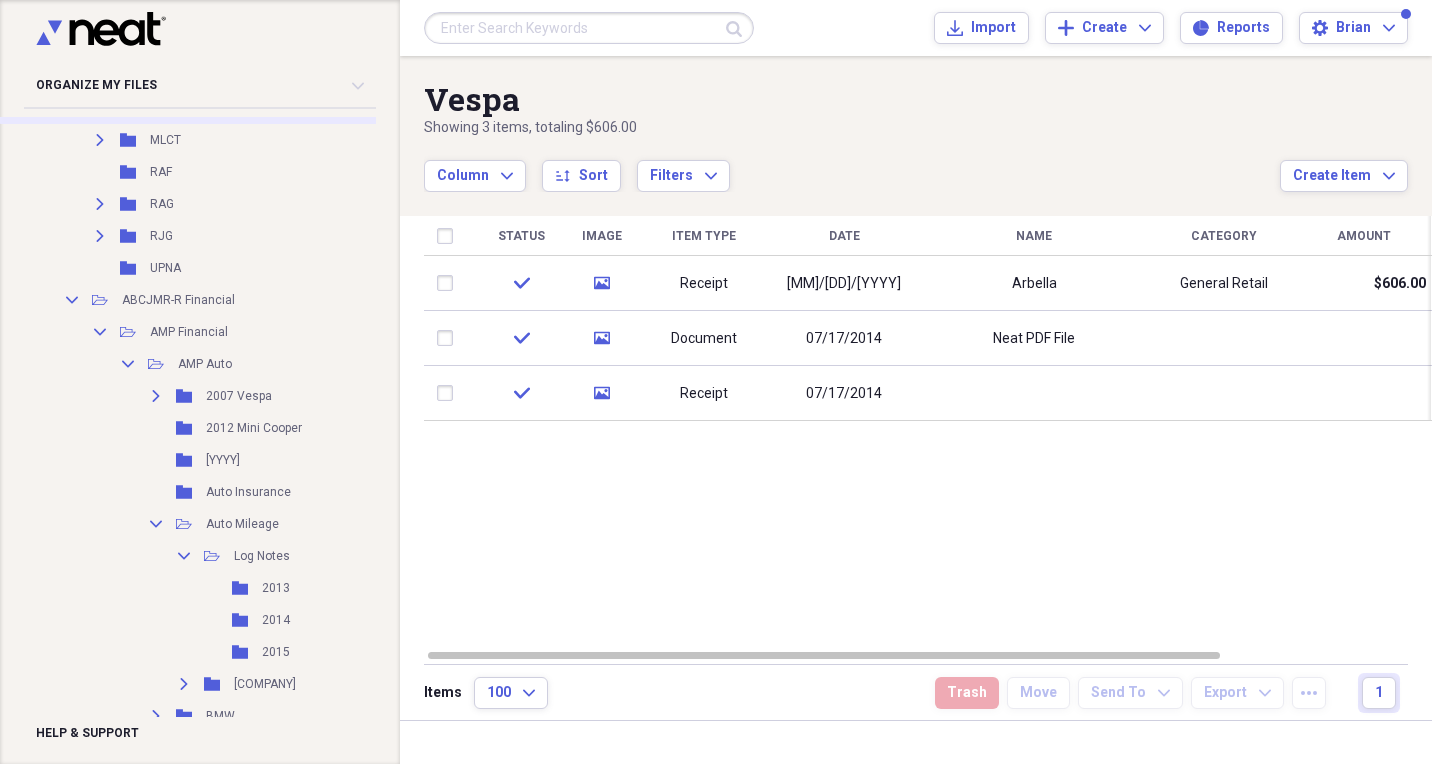 scroll, scrollTop: 364, scrollLeft: 0, axis: vertical 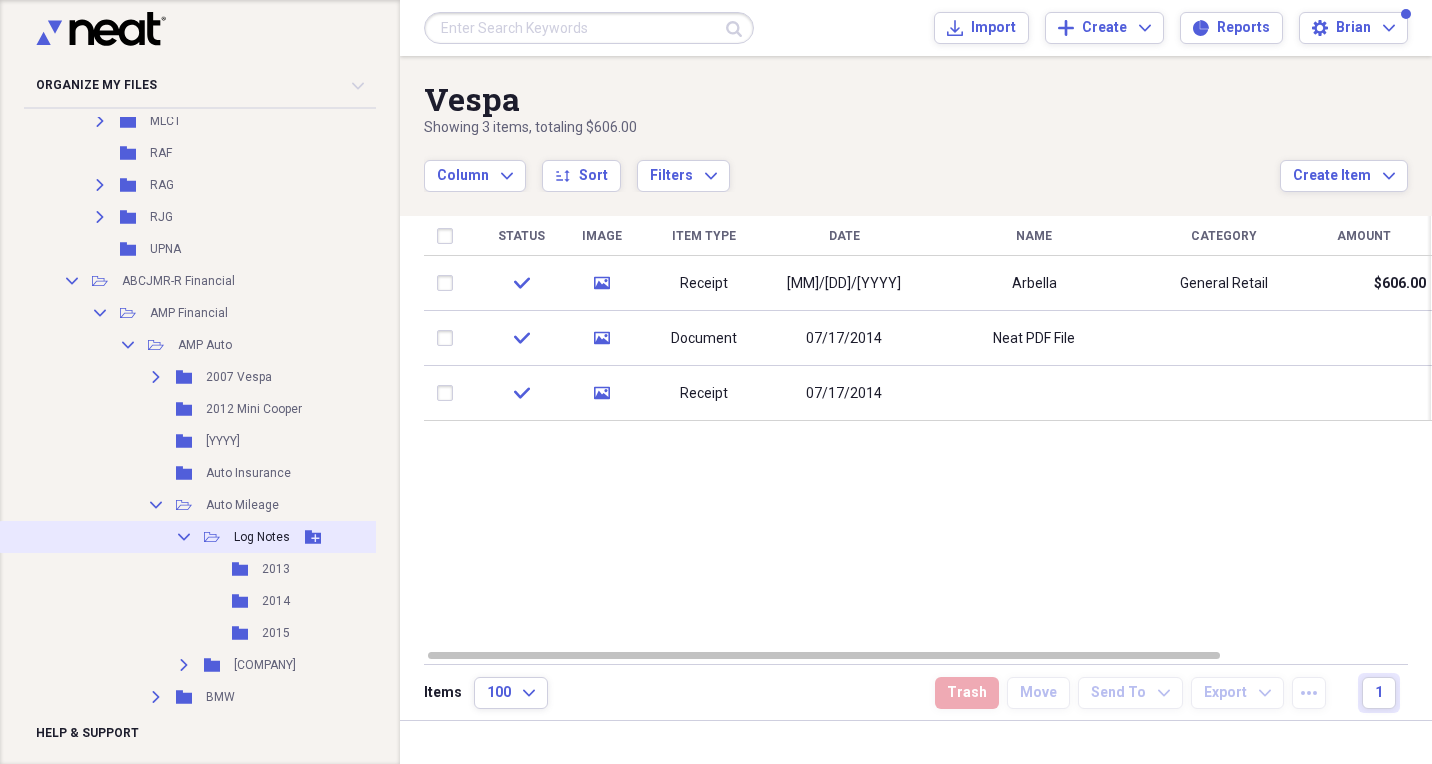 click on "Collapse" 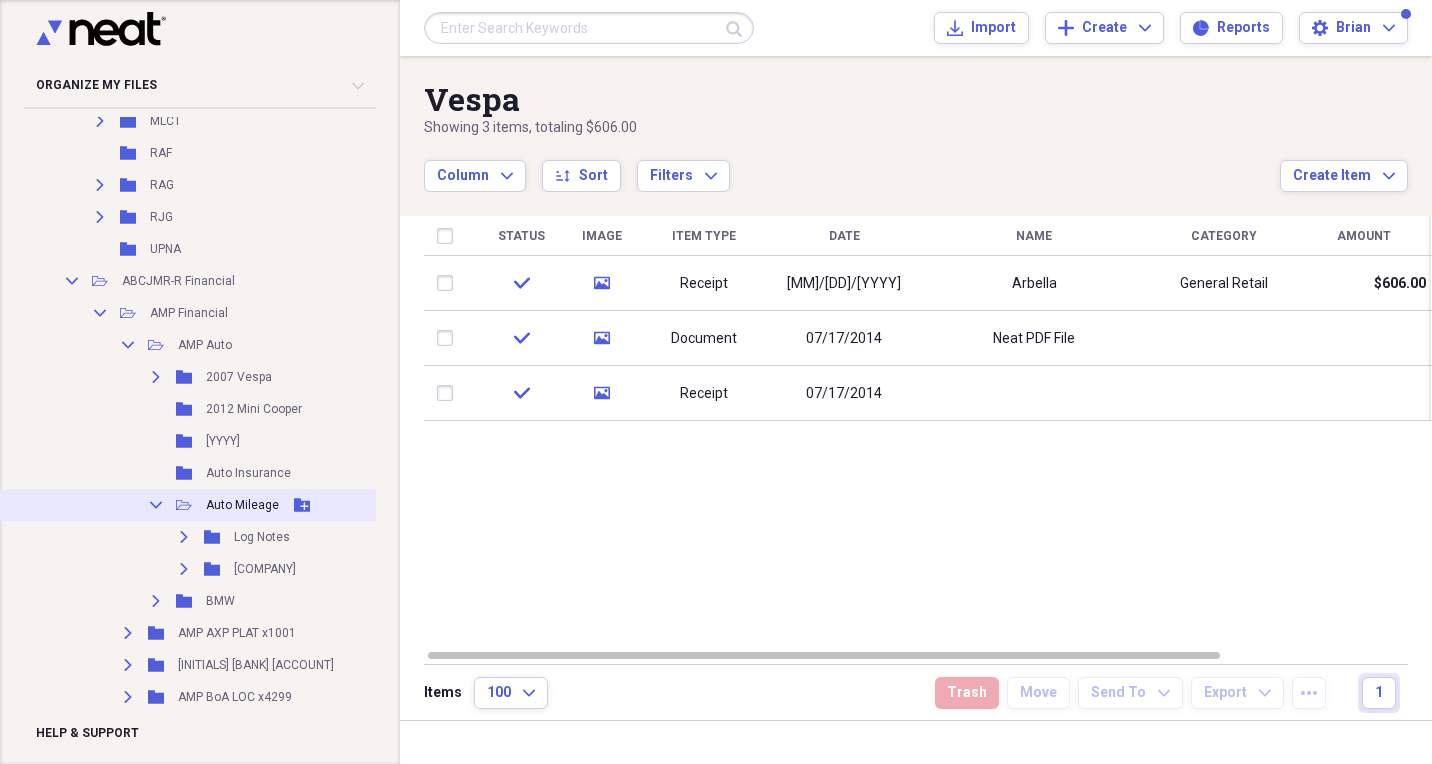 click on "Collapse" 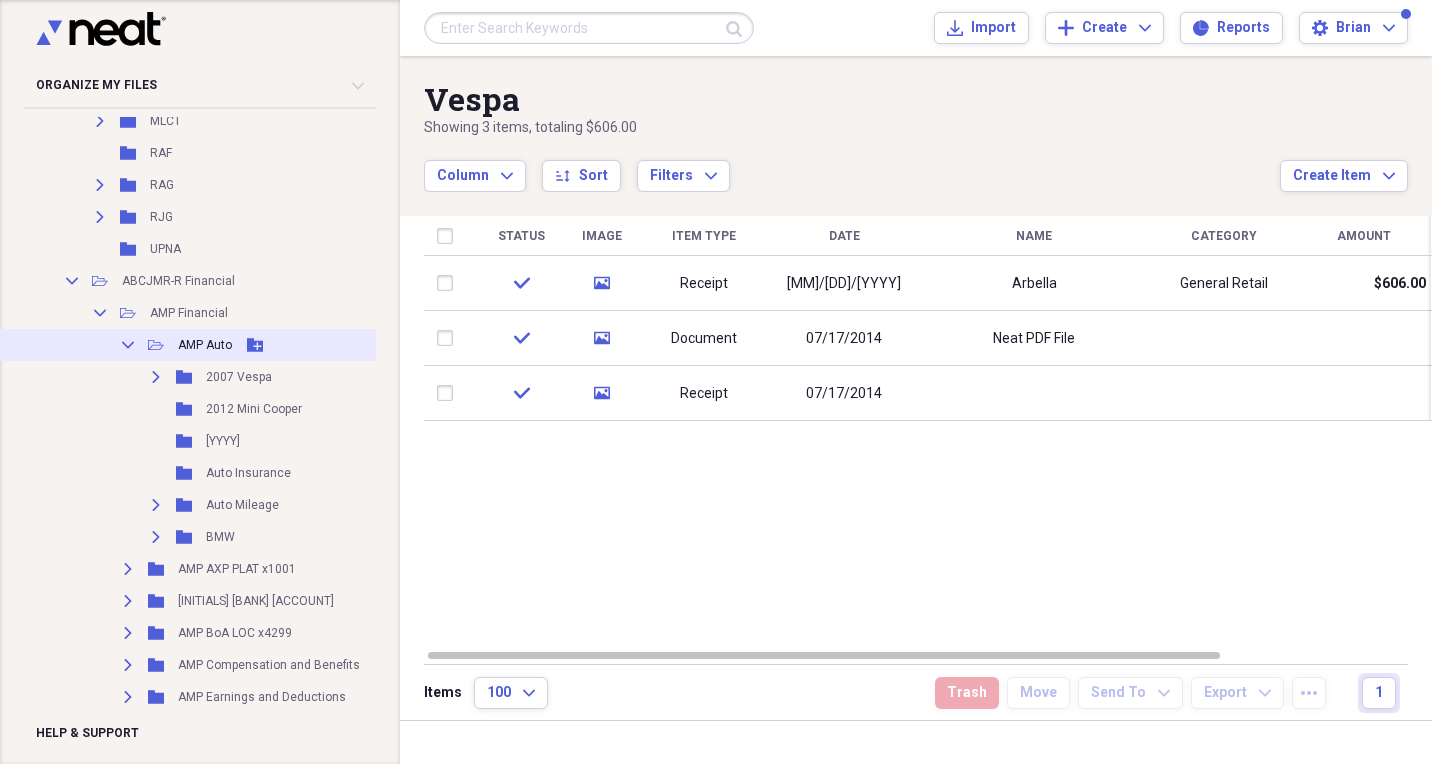 click on "Collapse" 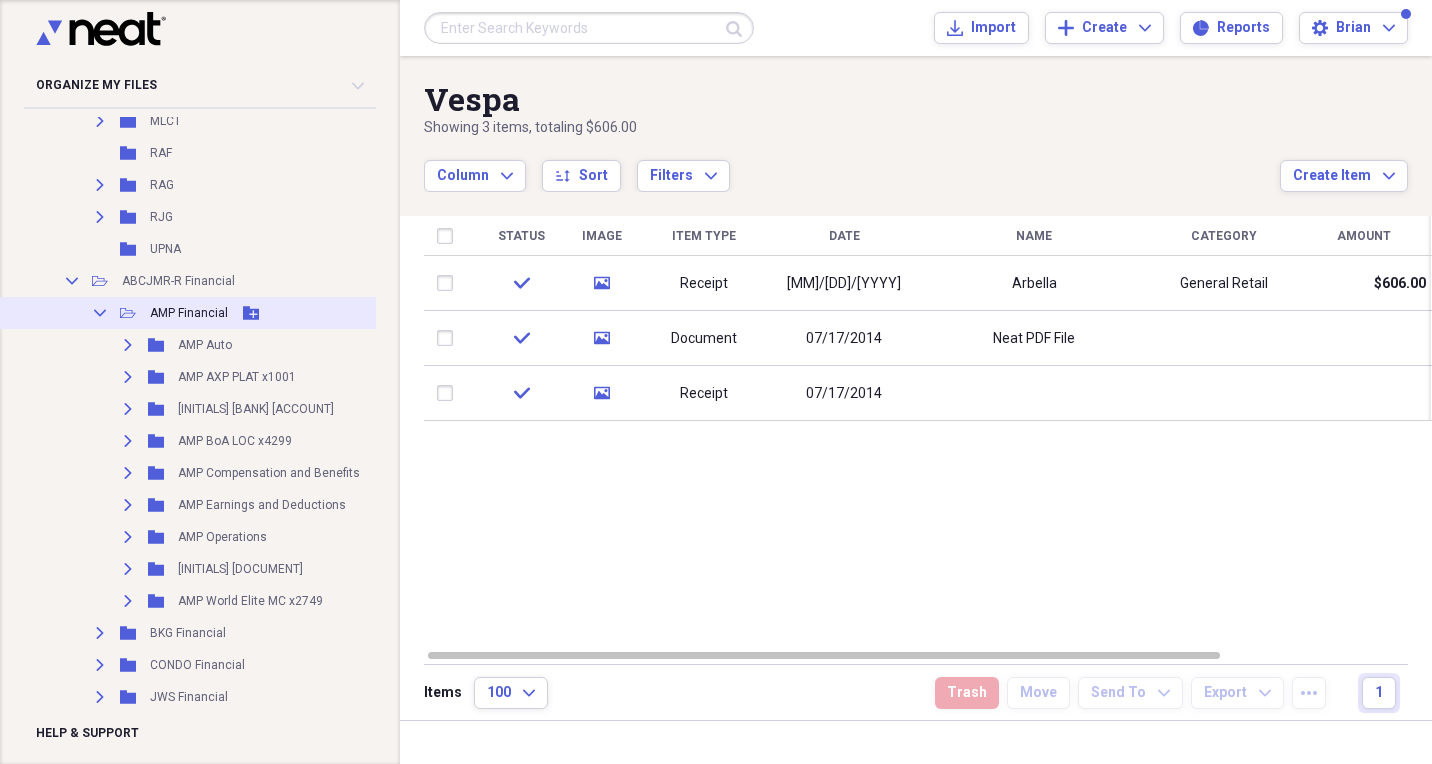 click 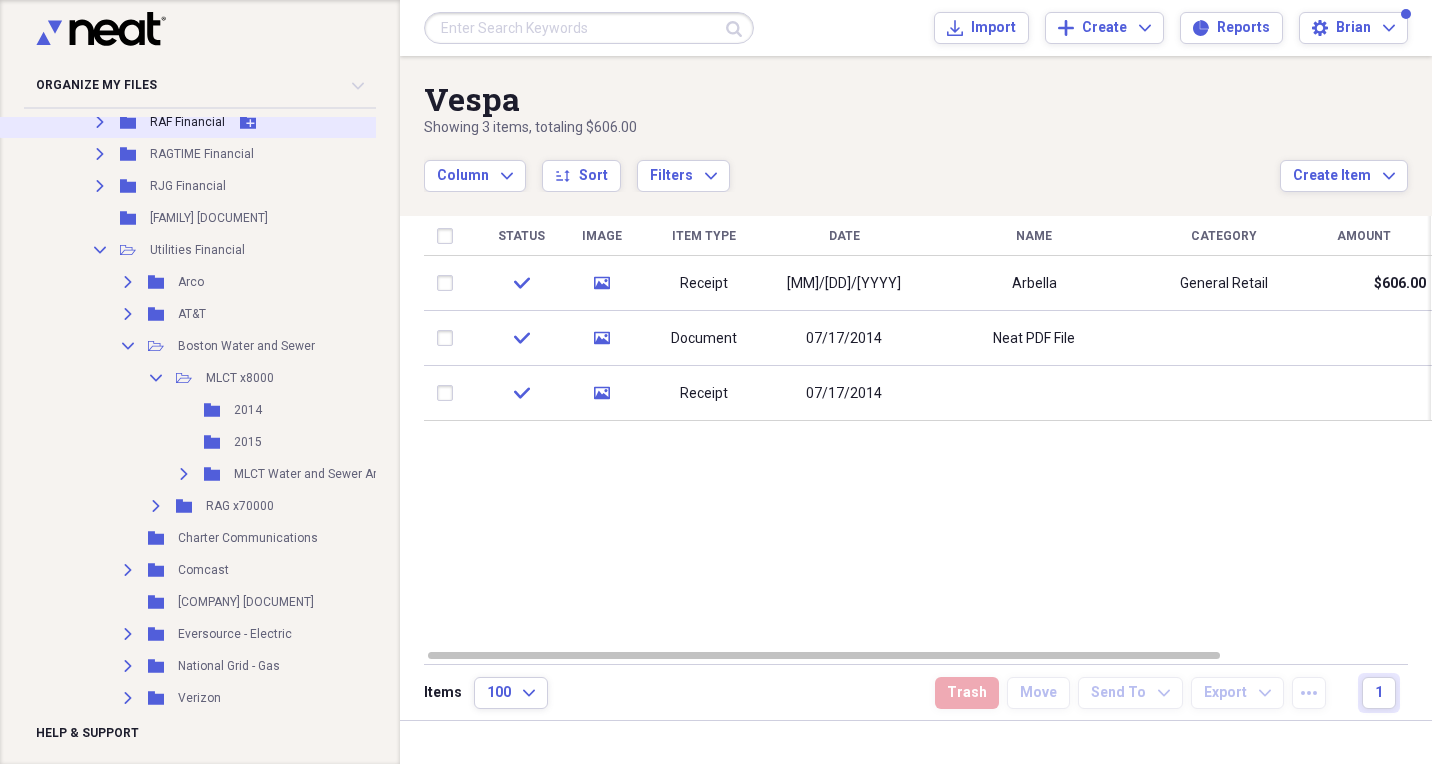 scroll, scrollTop: 721, scrollLeft: 0, axis: vertical 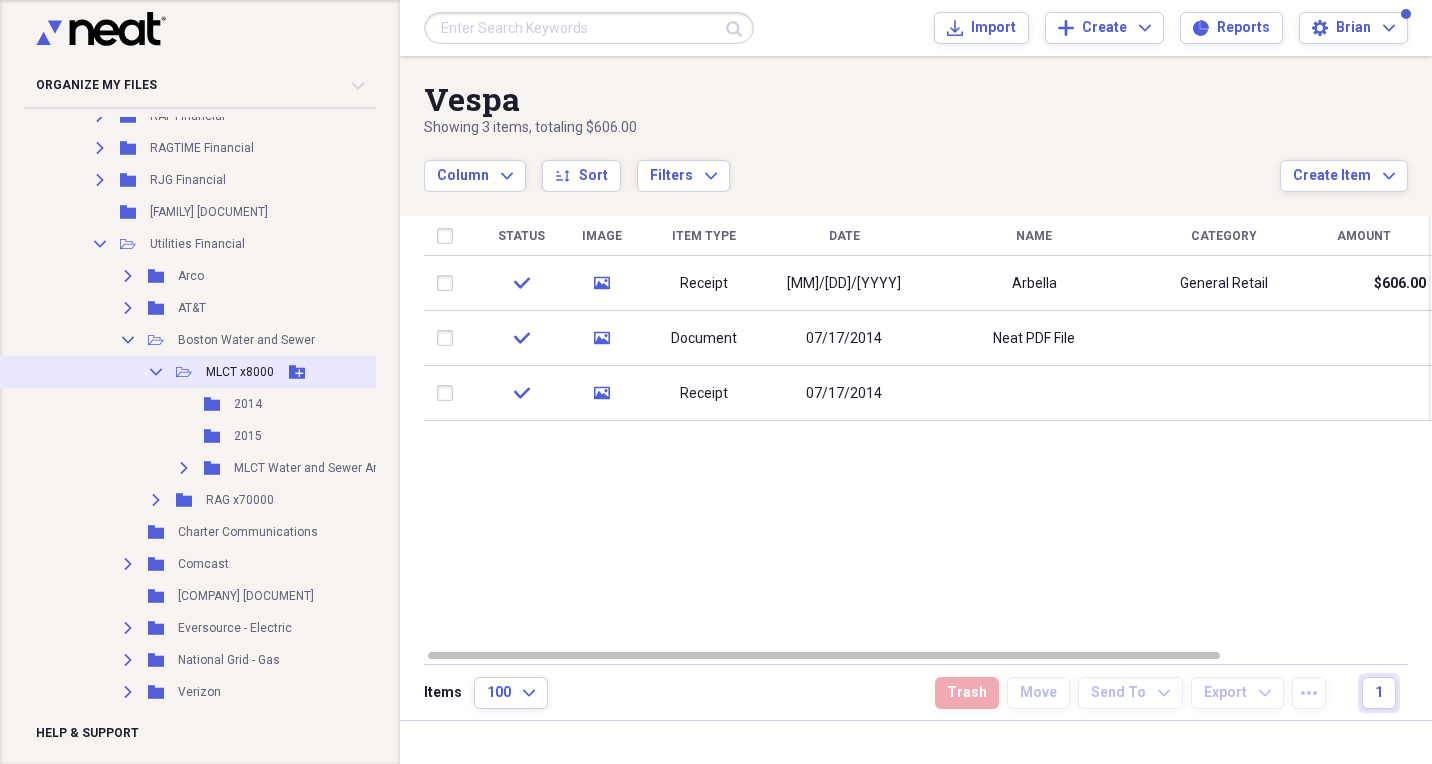 click 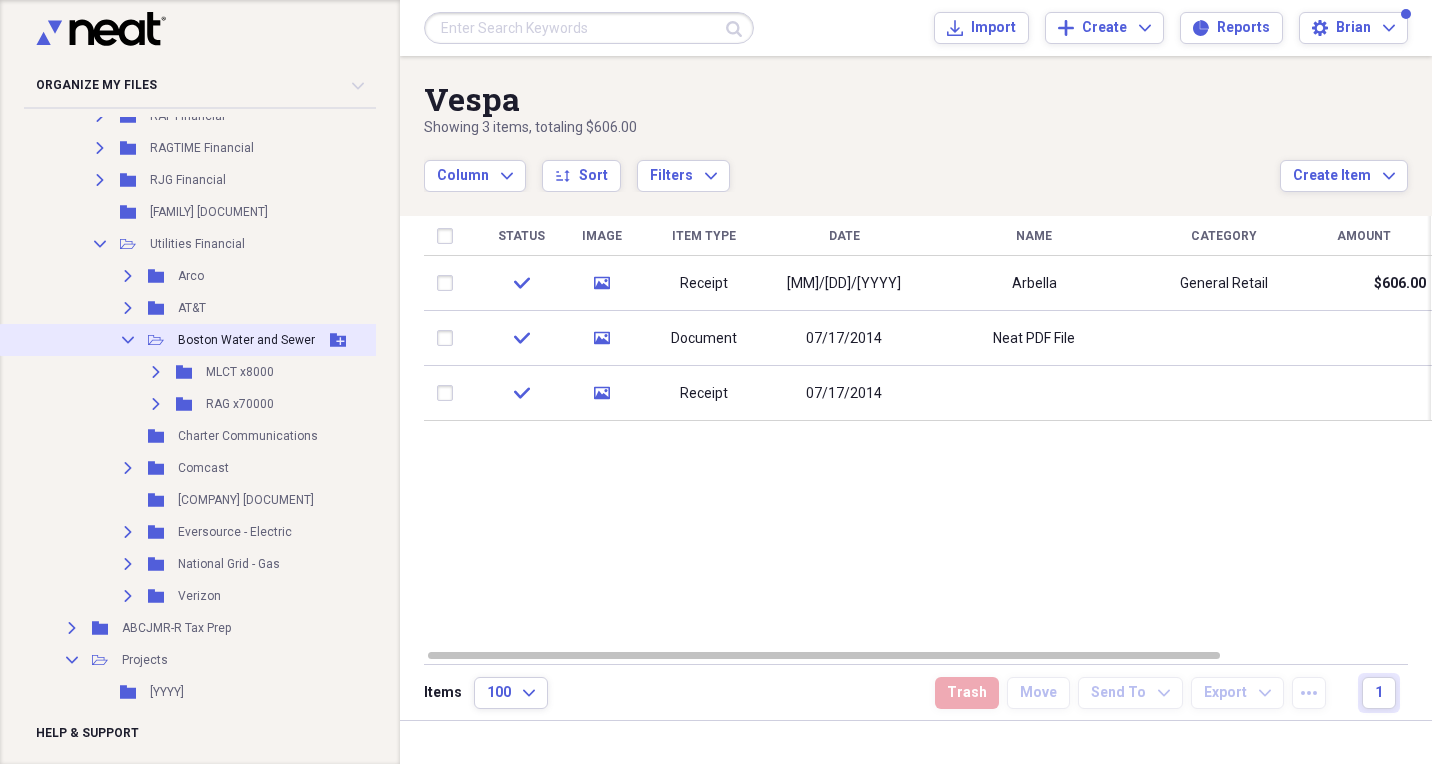 click on "Collapse" 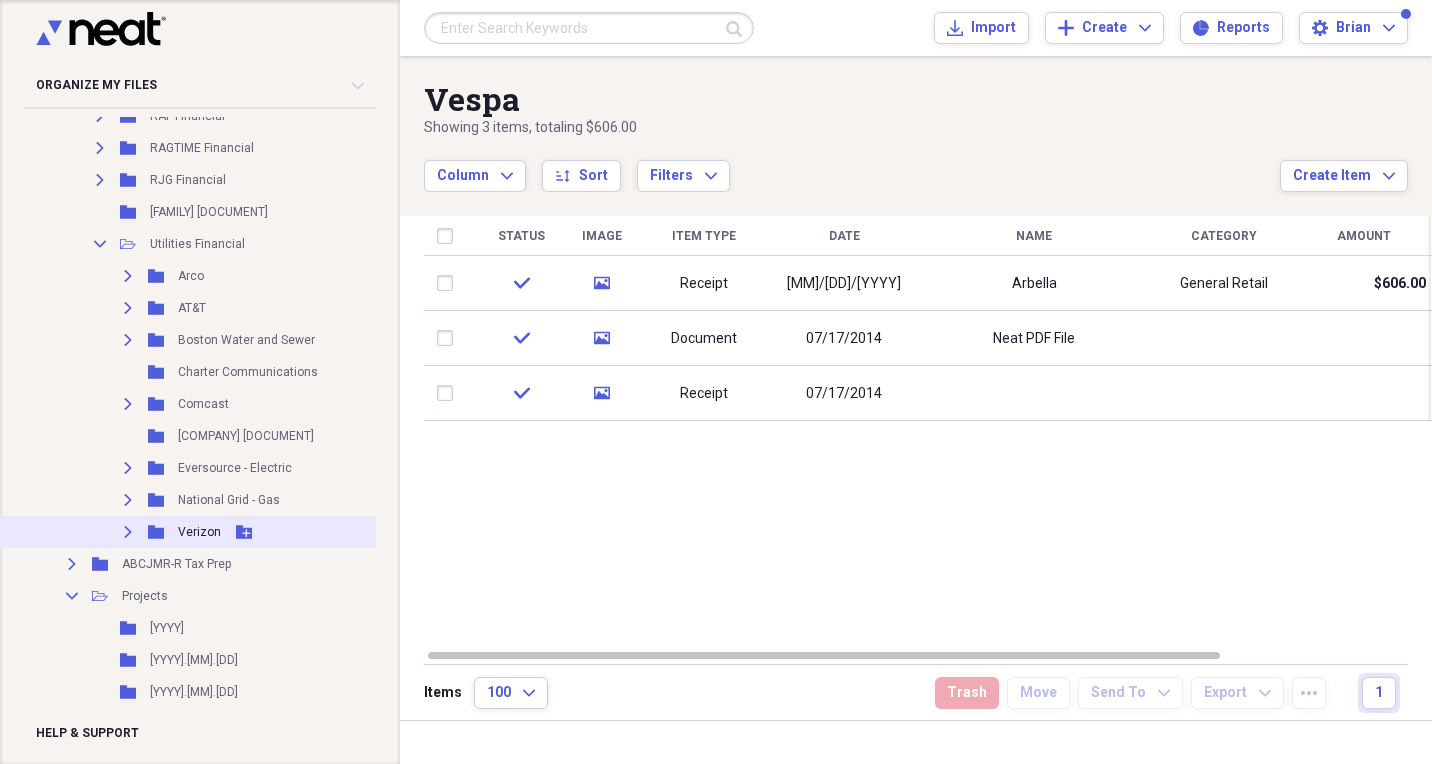 click 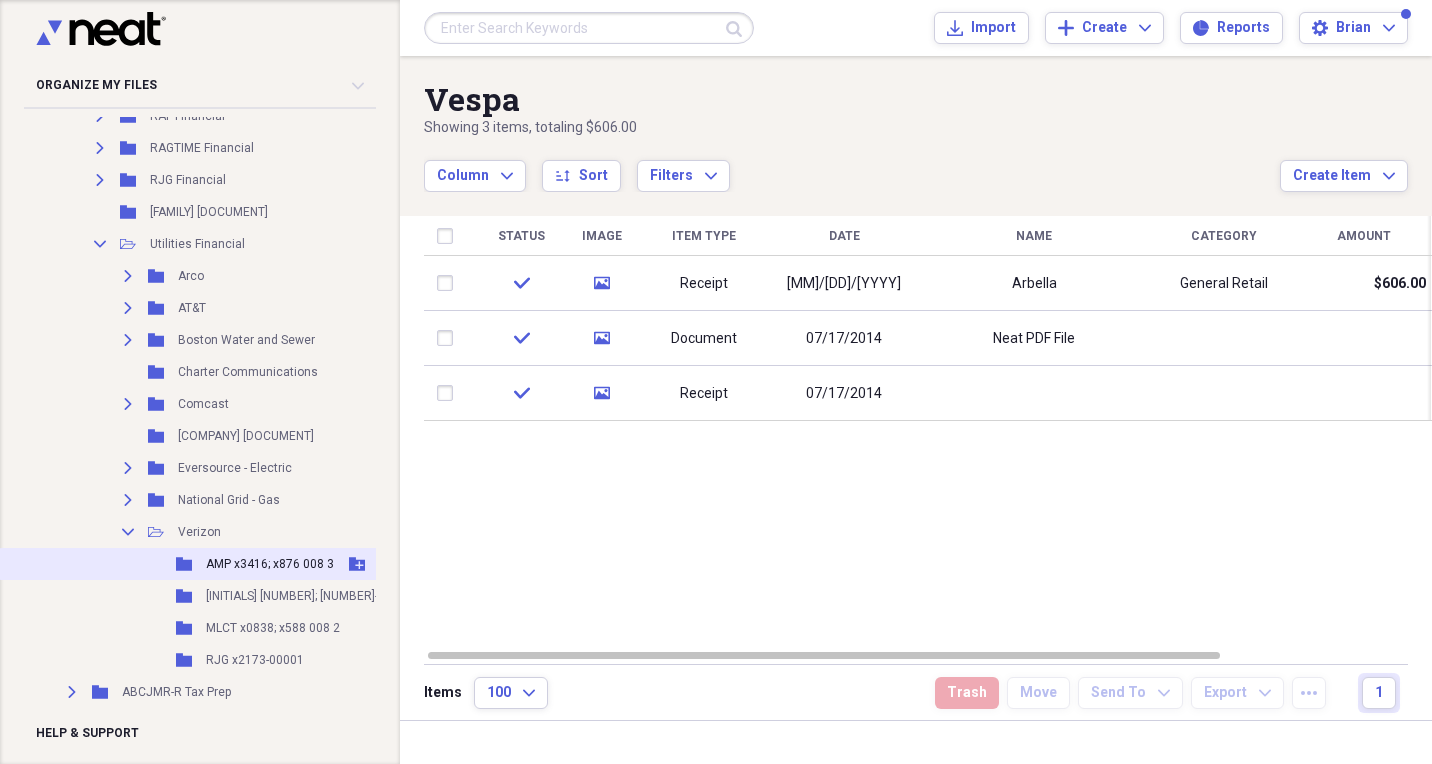 click on "Folder AMP x3416; x876 008 3 Add Folder" at bounding box center (264, 564) 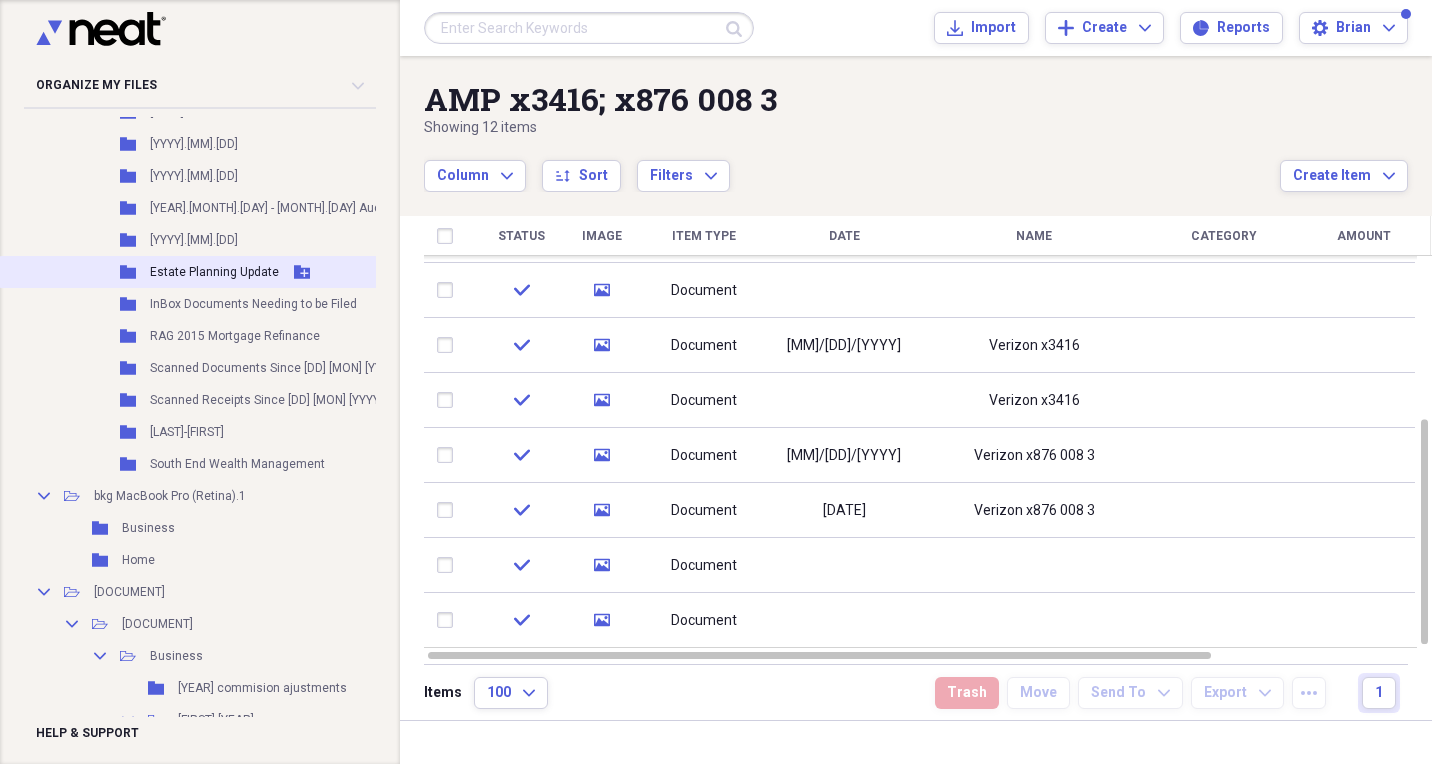 scroll, scrollTop: 1377, scrollLeft: 0, axis: vertical 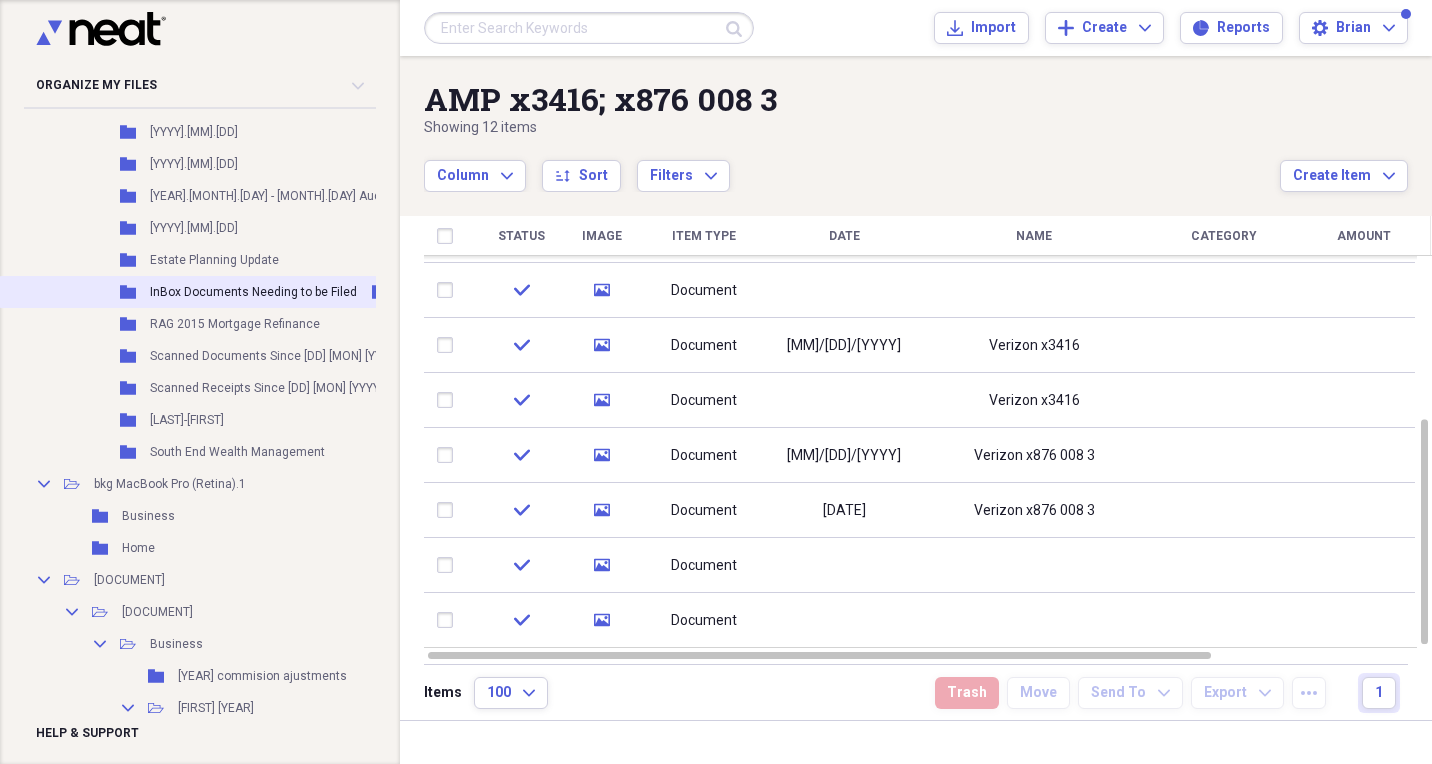 click on "InBox Documents Needing to be Filed" at bounding box center (253, 292) 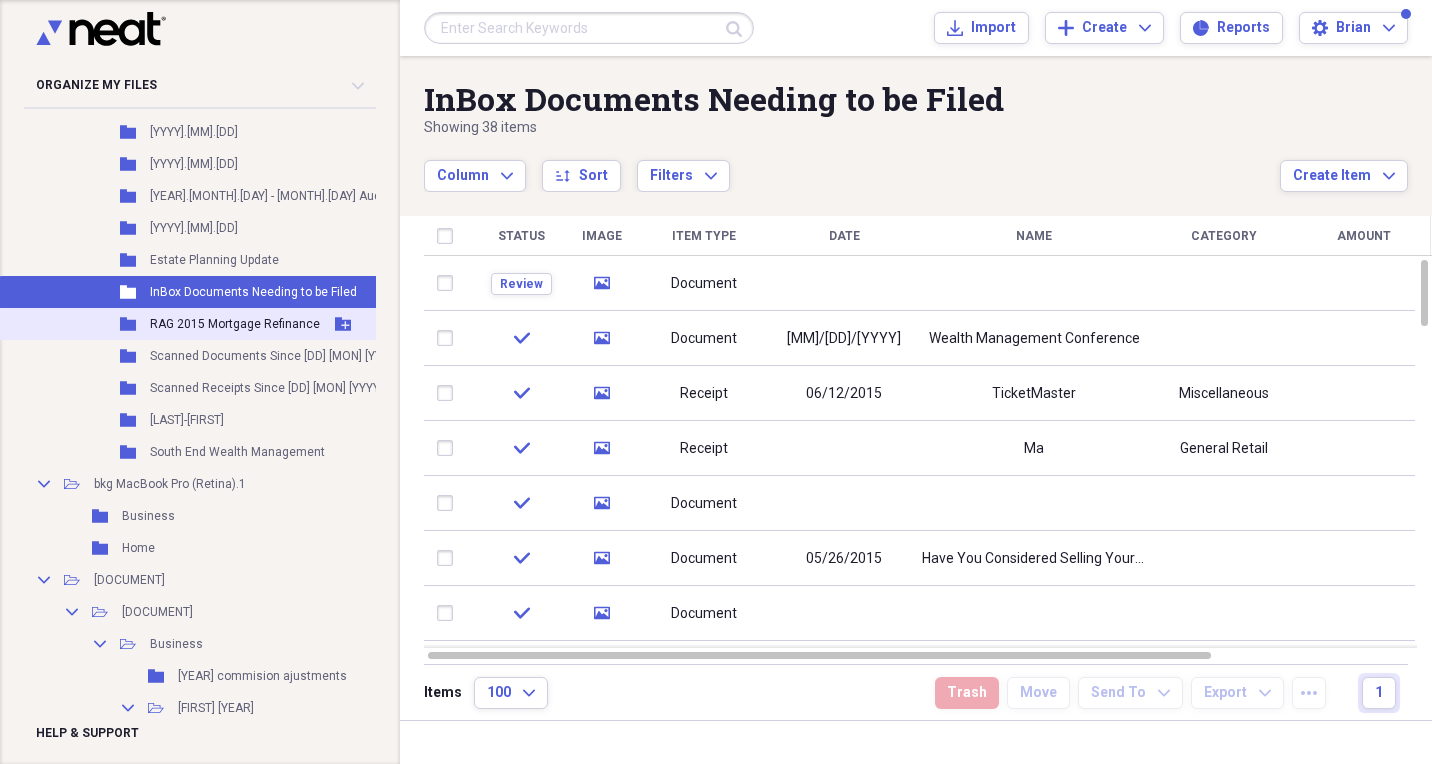 click on "RAG 2015 Mortgage Refinance" at bounding box center [235, 324] 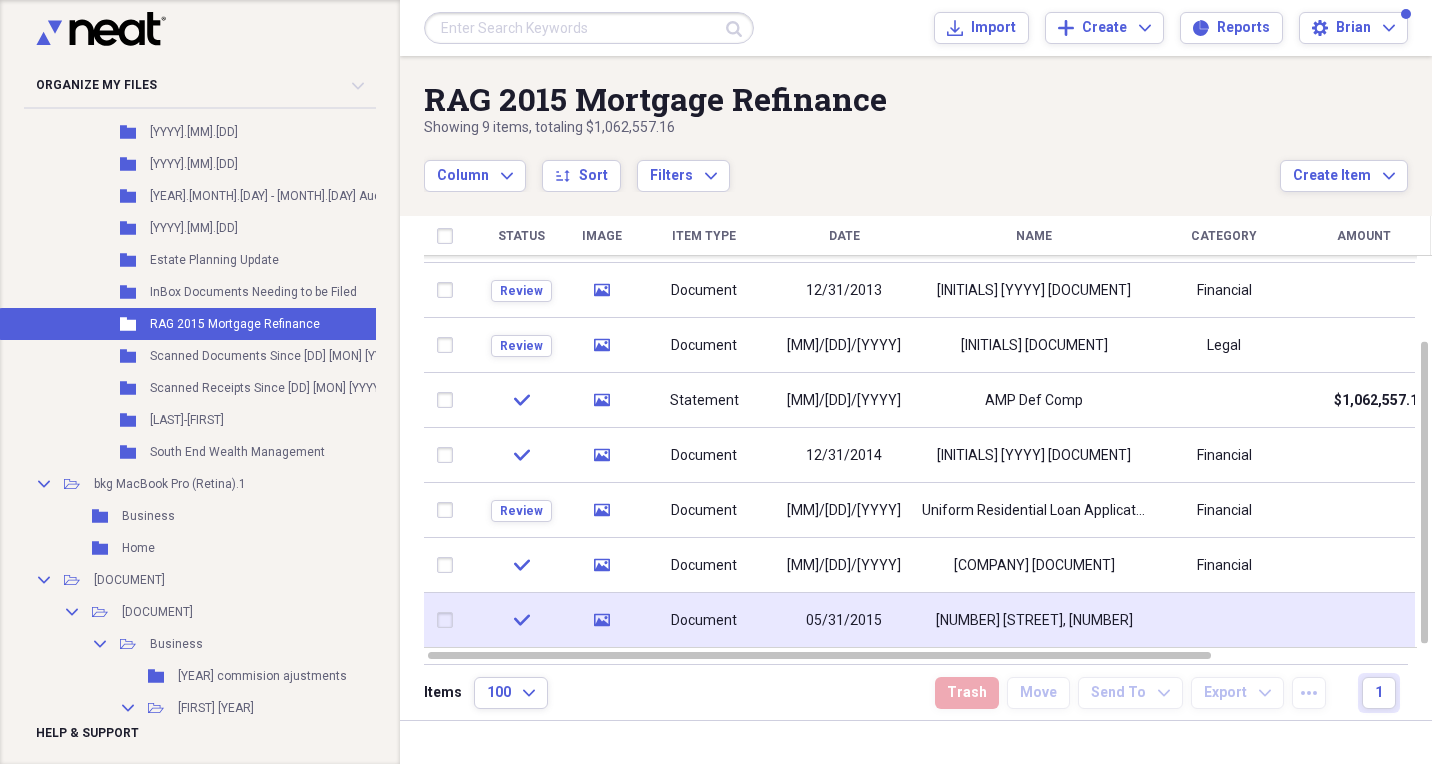 click on "Document" at bounding box center (704, 621) 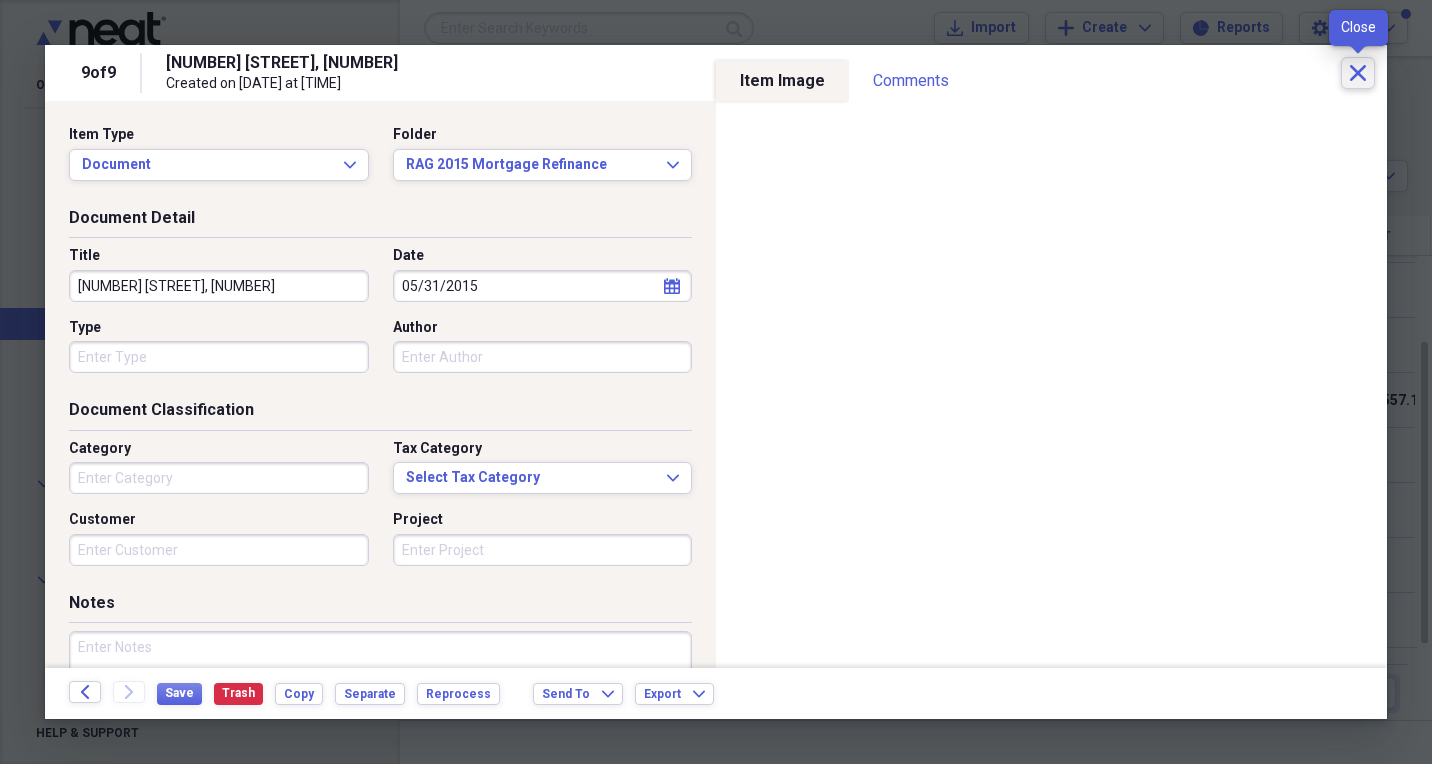 click 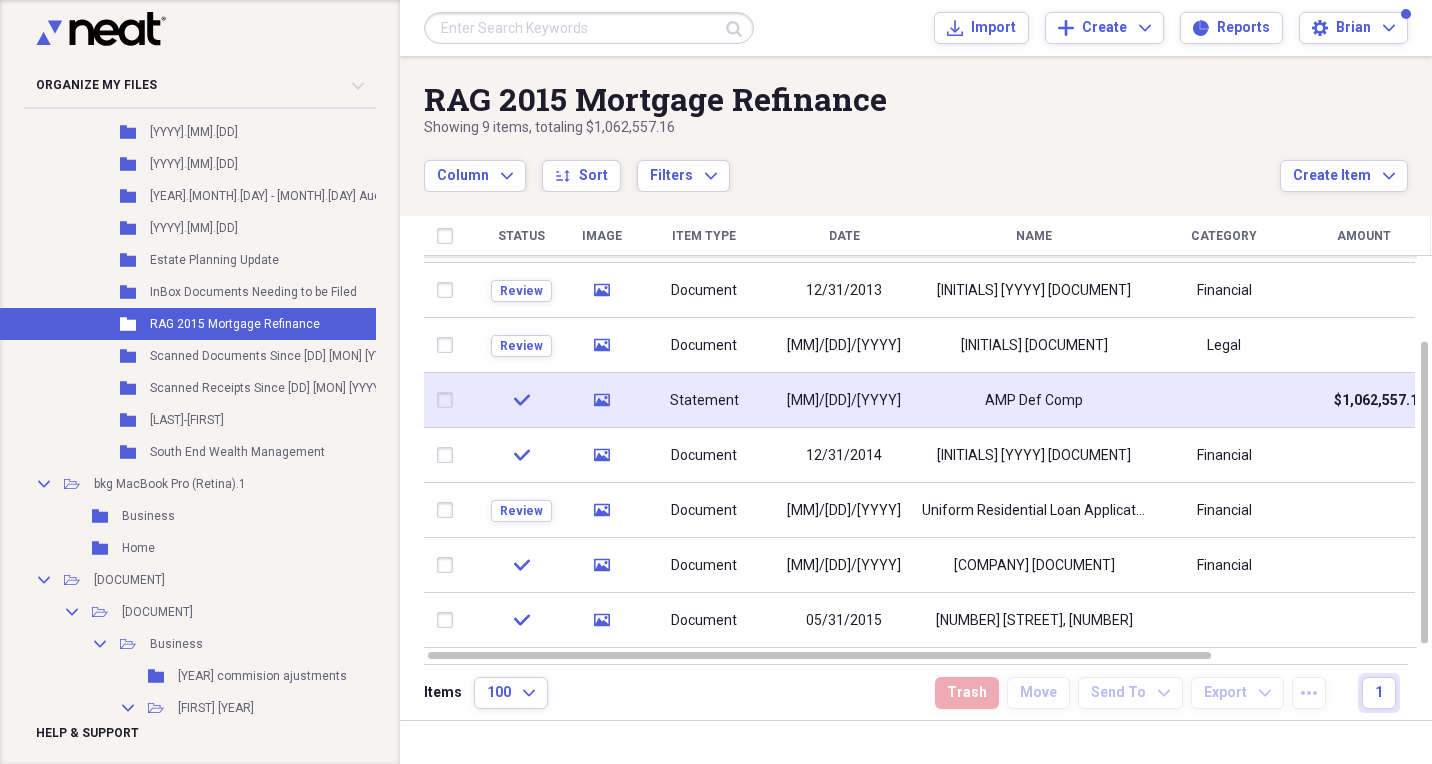 click on "Statement" at bounding box center (704, 401) 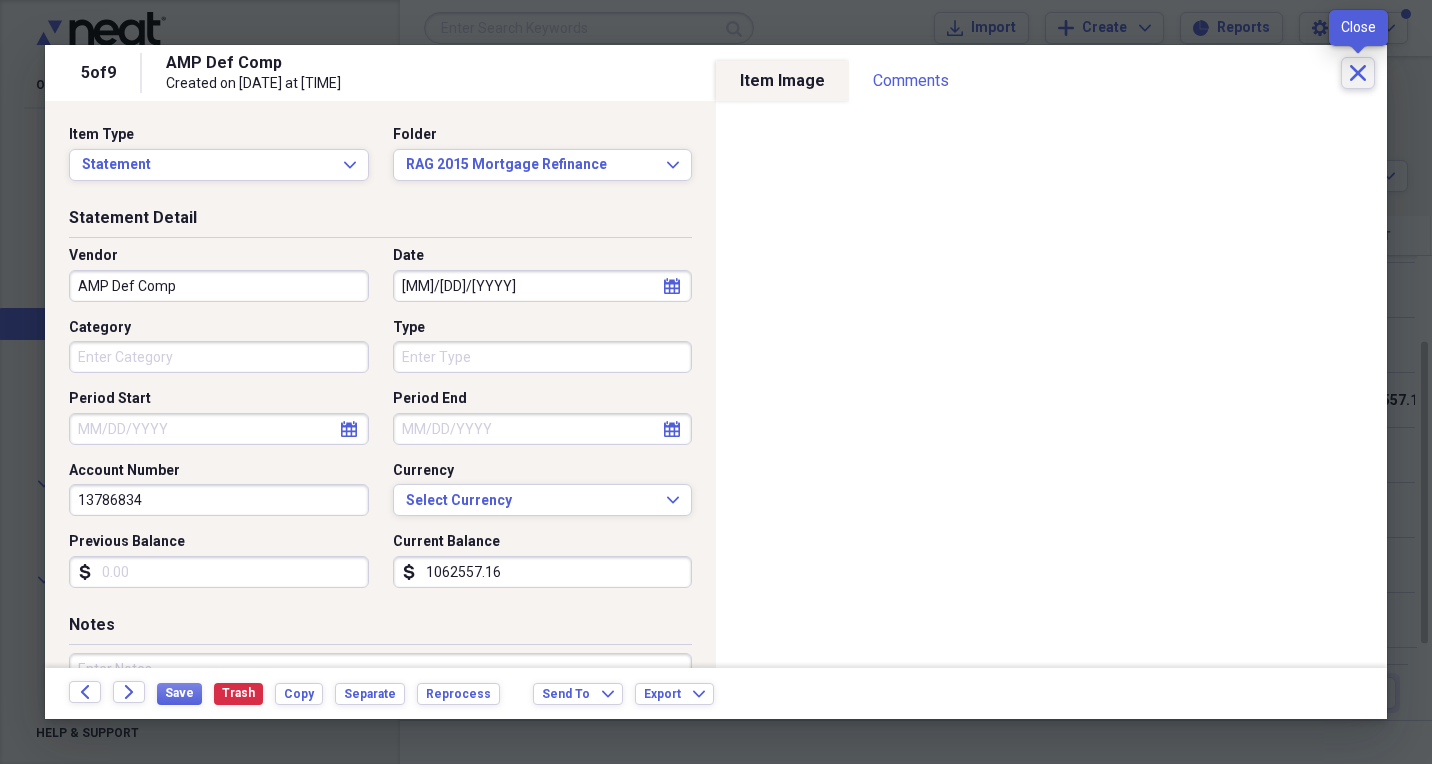 click on "Close" 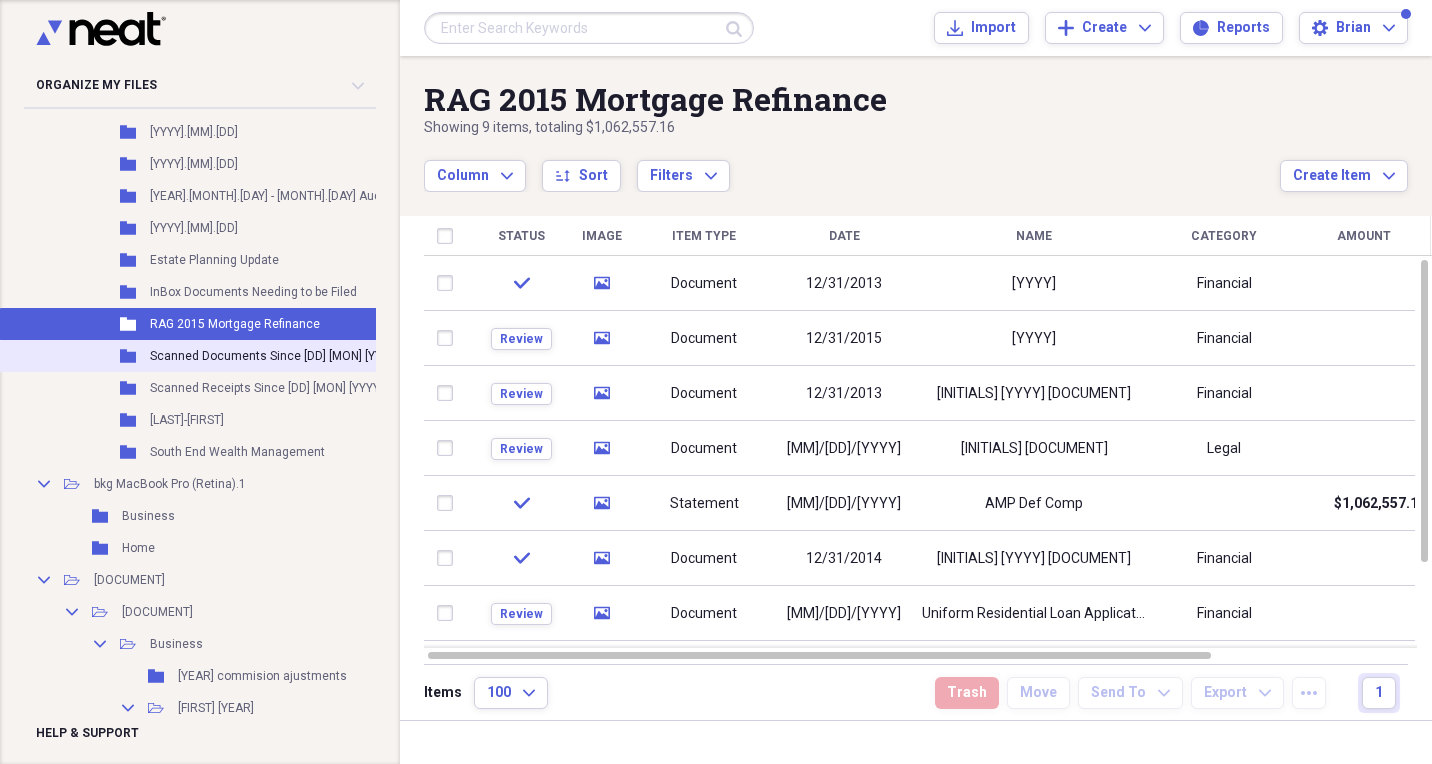 click on "Scanned Documents Since [DD] [MON] [YYYY]" at bounding box center [274, 356] 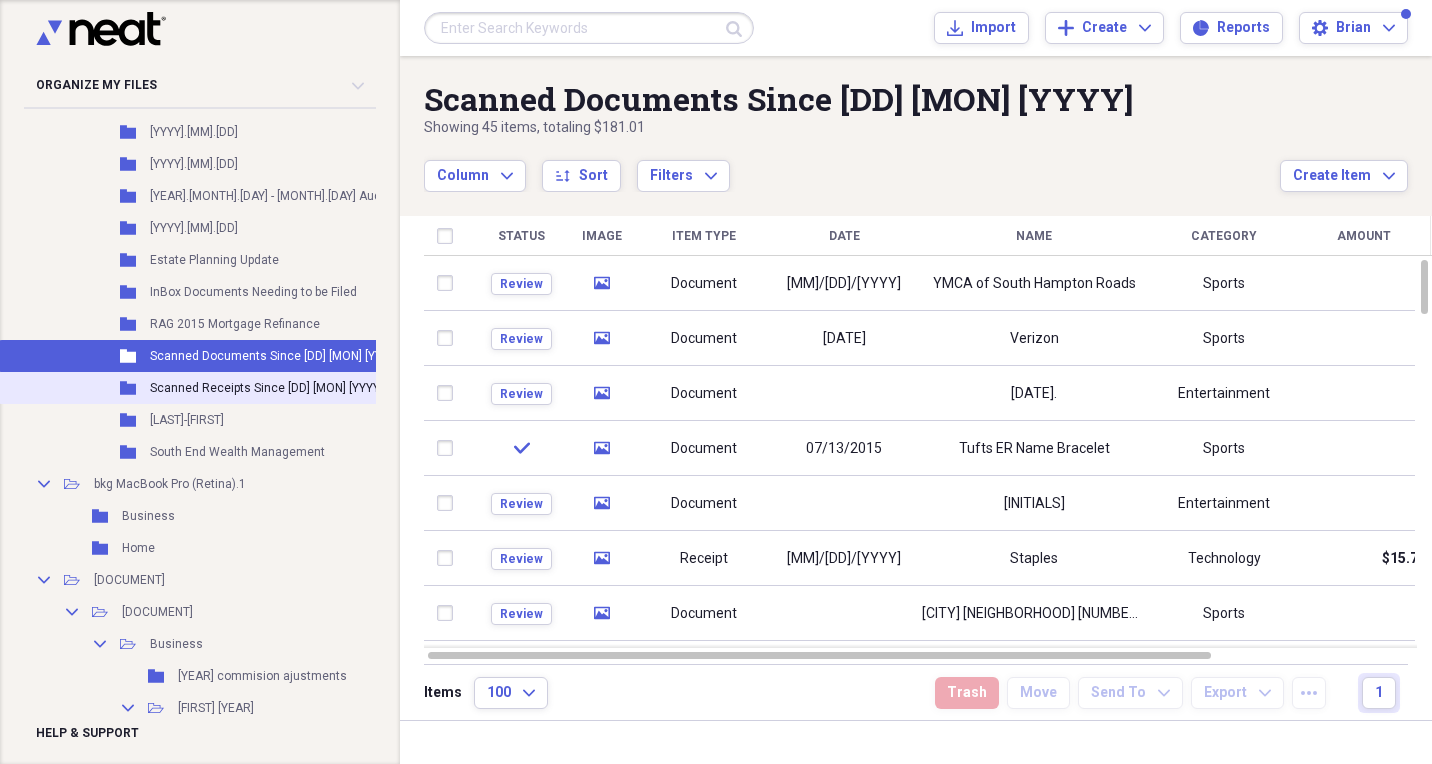 click on "Scanned Receipts Since [DD] [MON] [YYYY]" at bounding box center [266, 388] 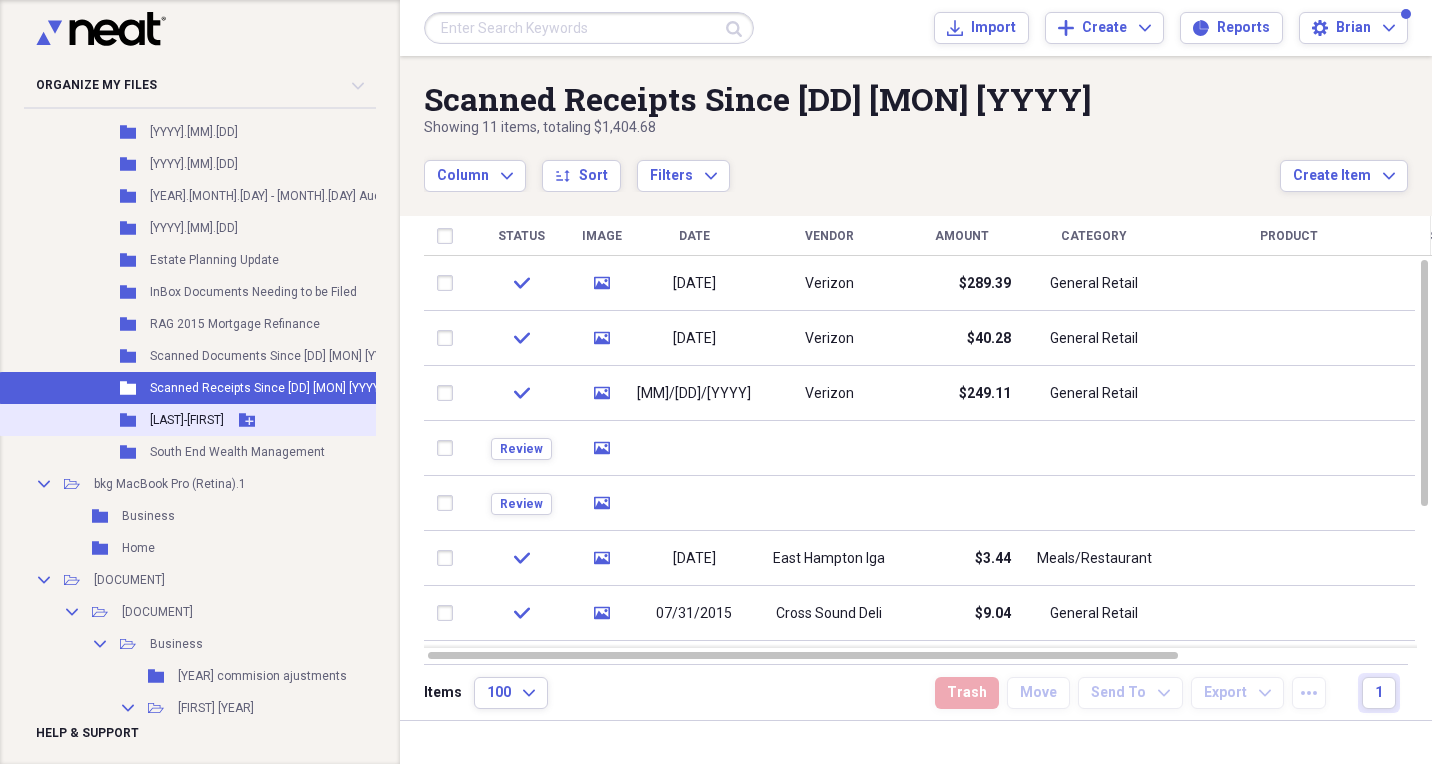 click on "[LAST]-[FIRST]" at bounding box center [187, 420] 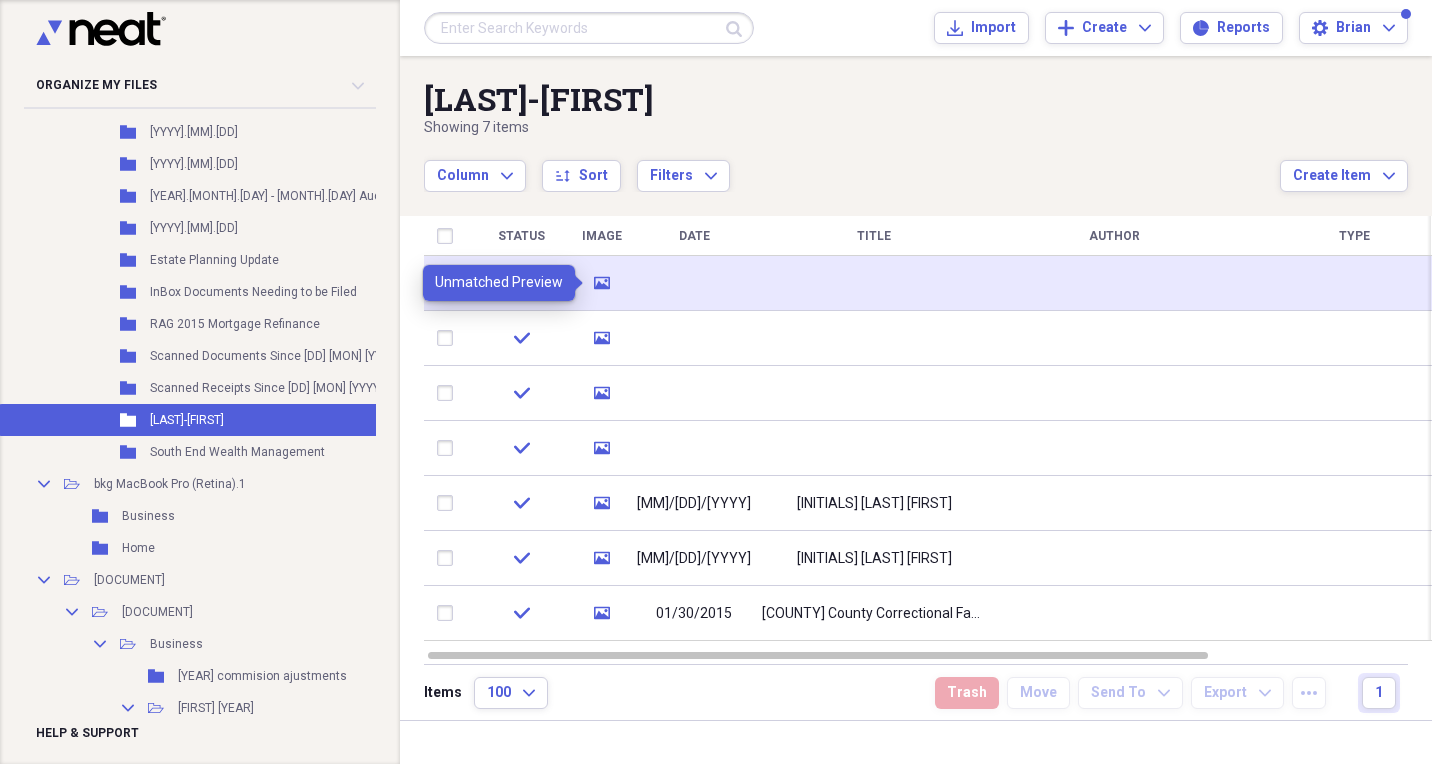 click 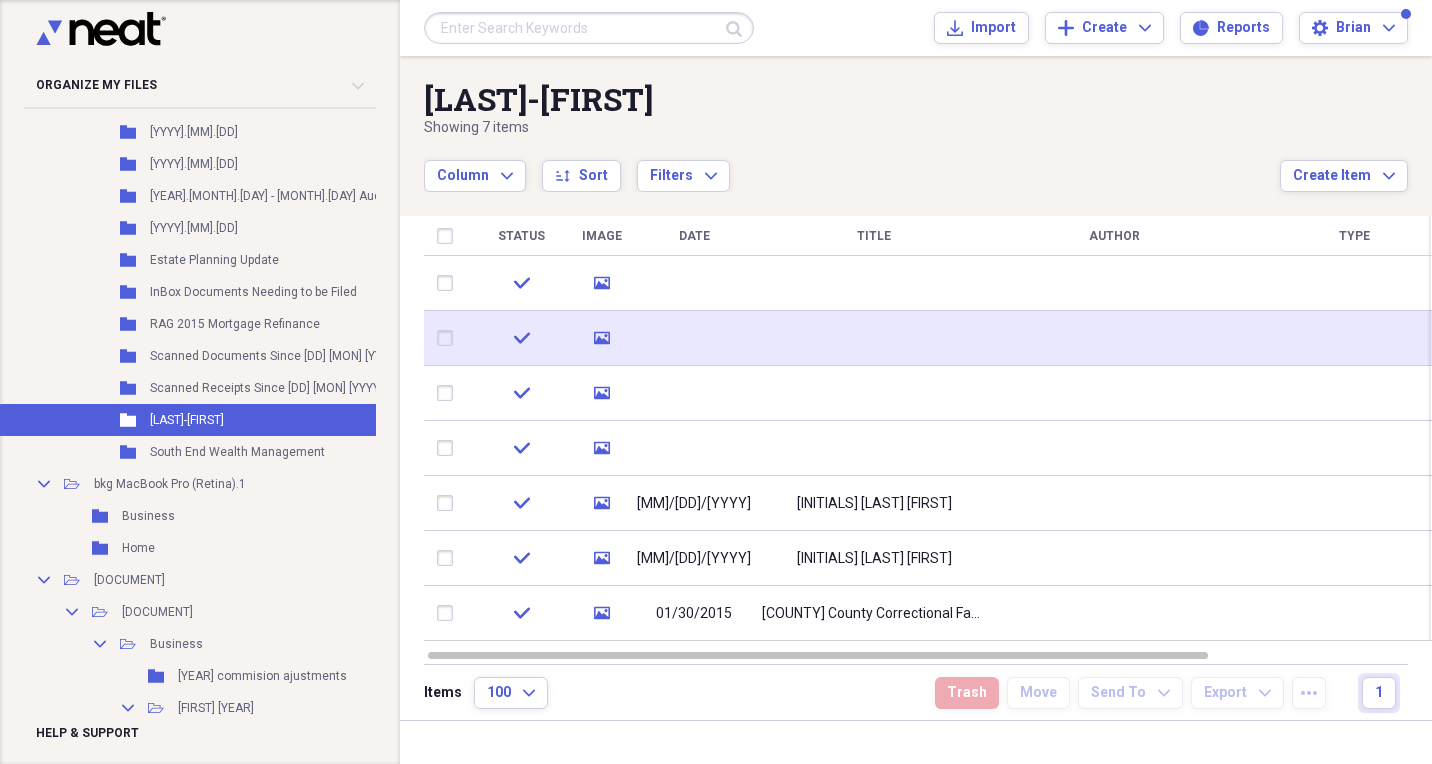 click on "media" 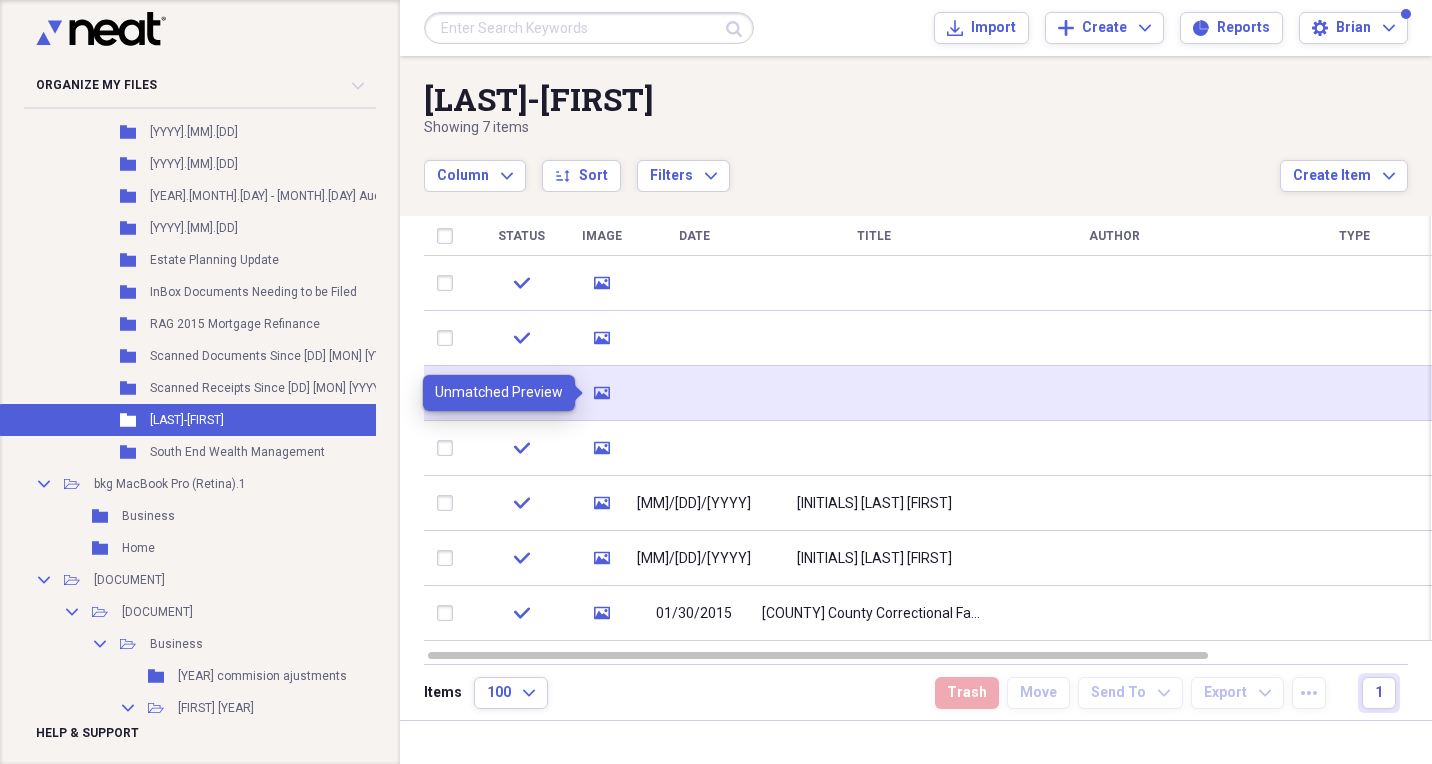 click 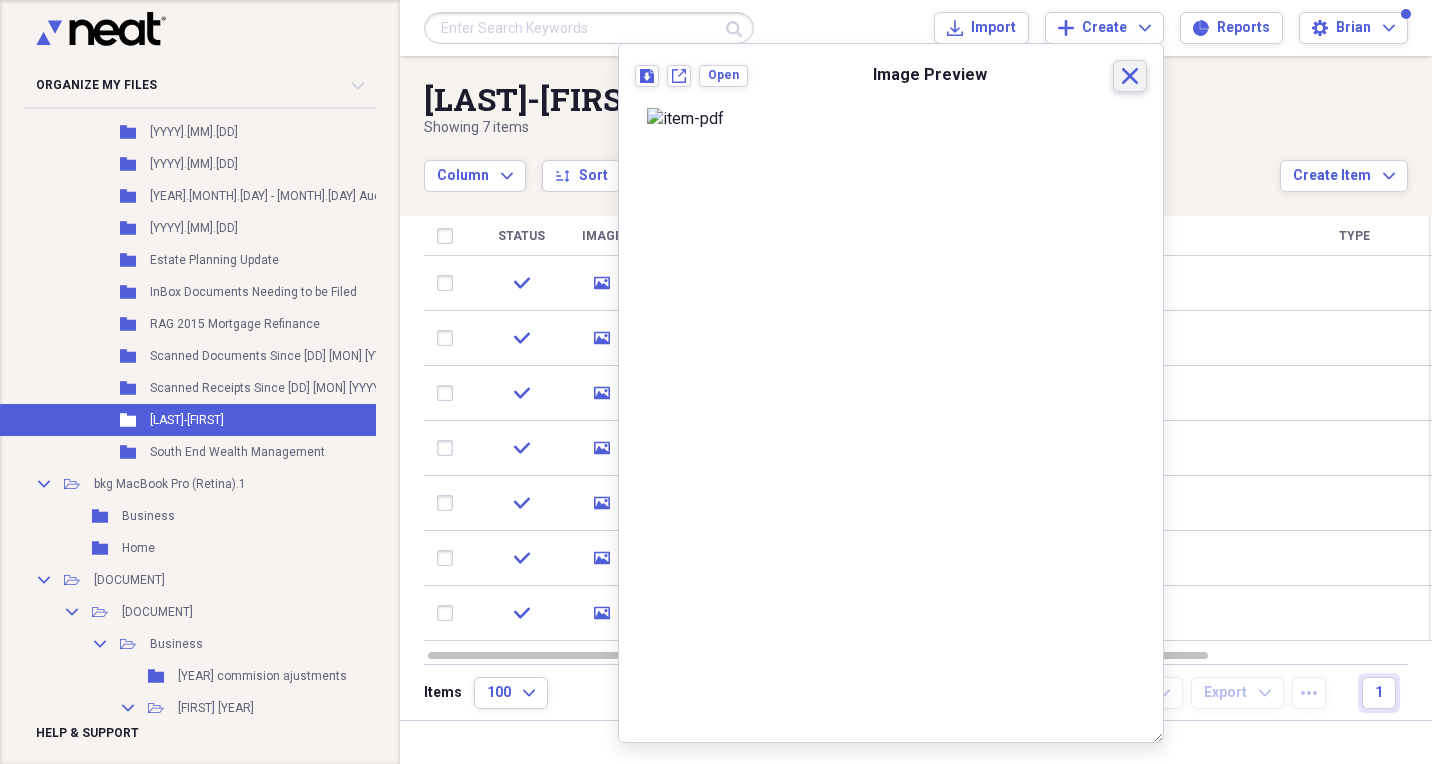 click 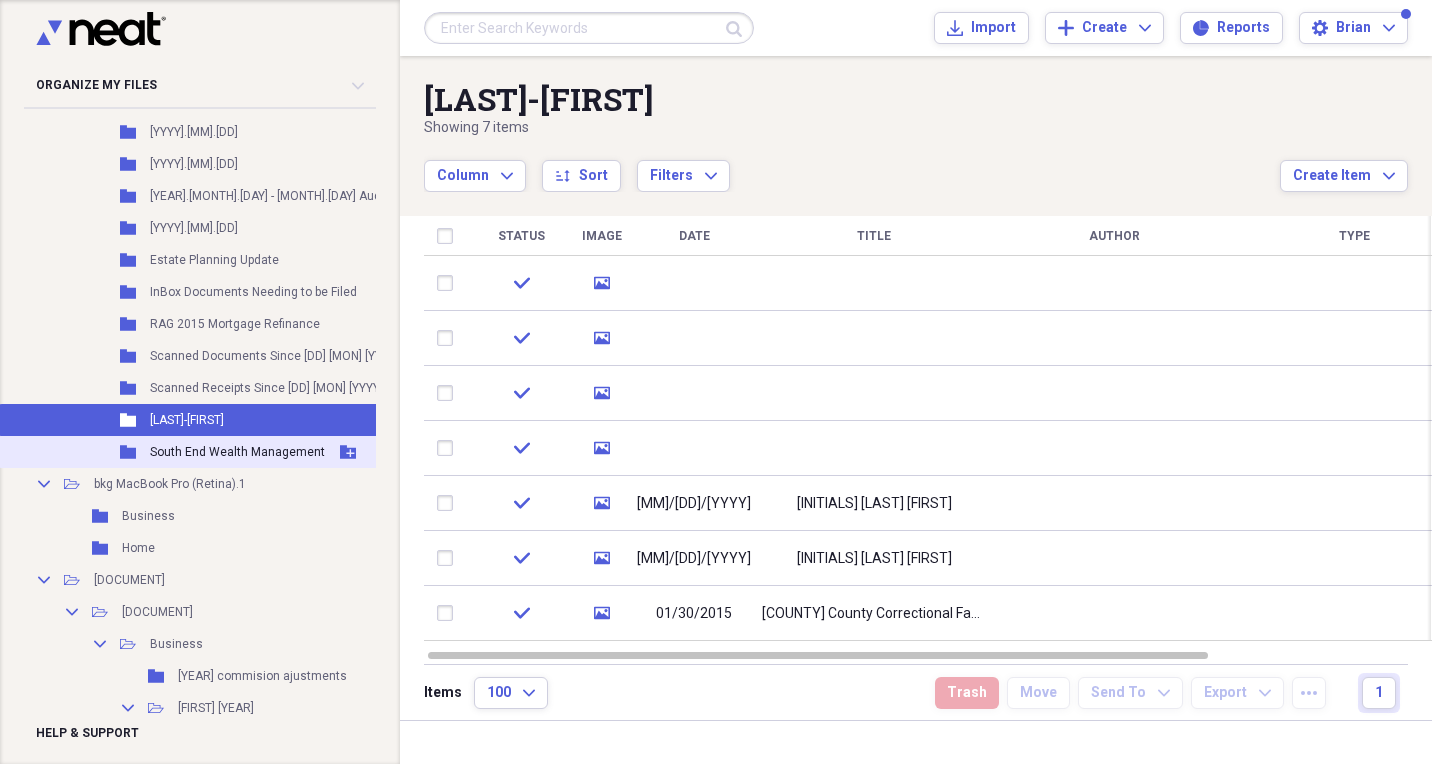 click on "South End Wealth Management" at bounding box center (237, 452) 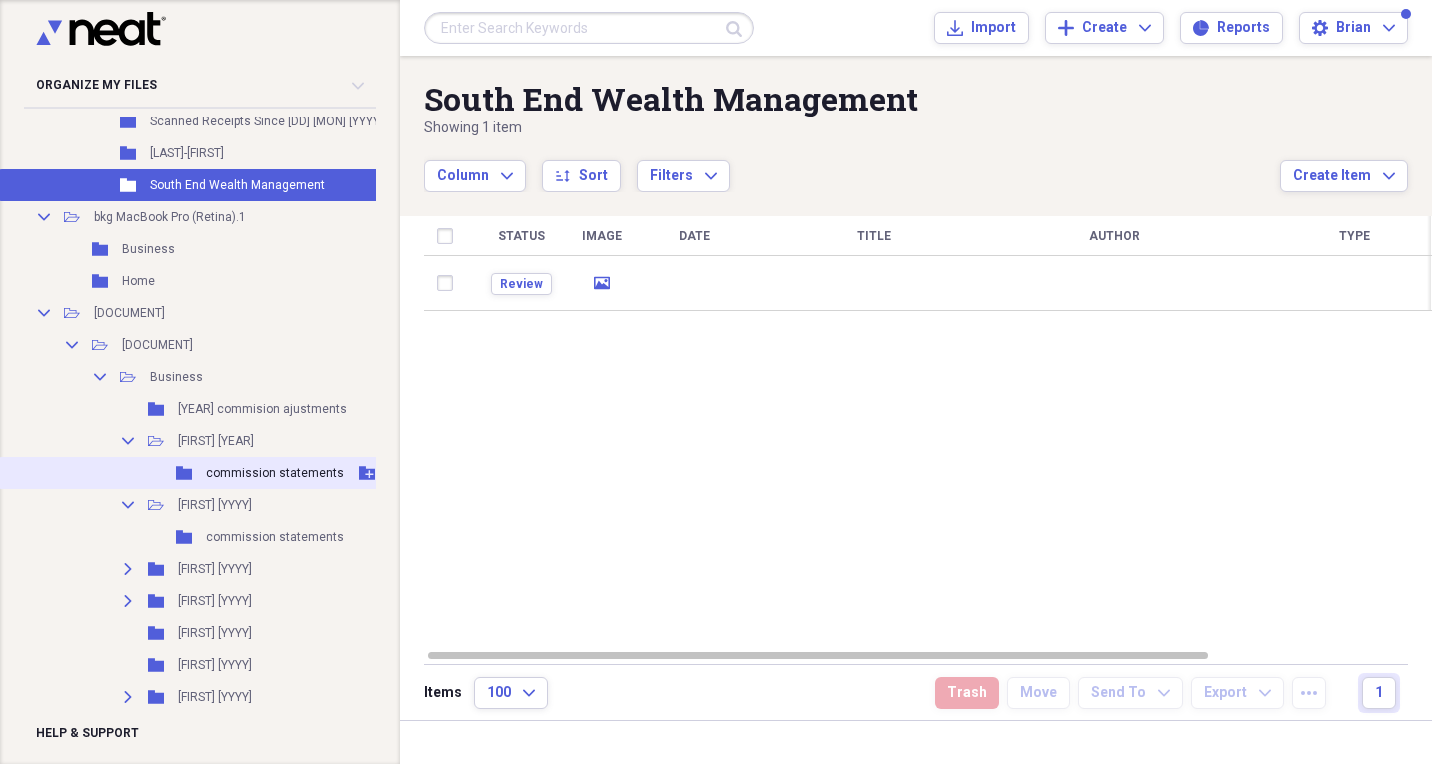scroll, scrollTop: 1647, scrollLeft: 0, axis: vertical 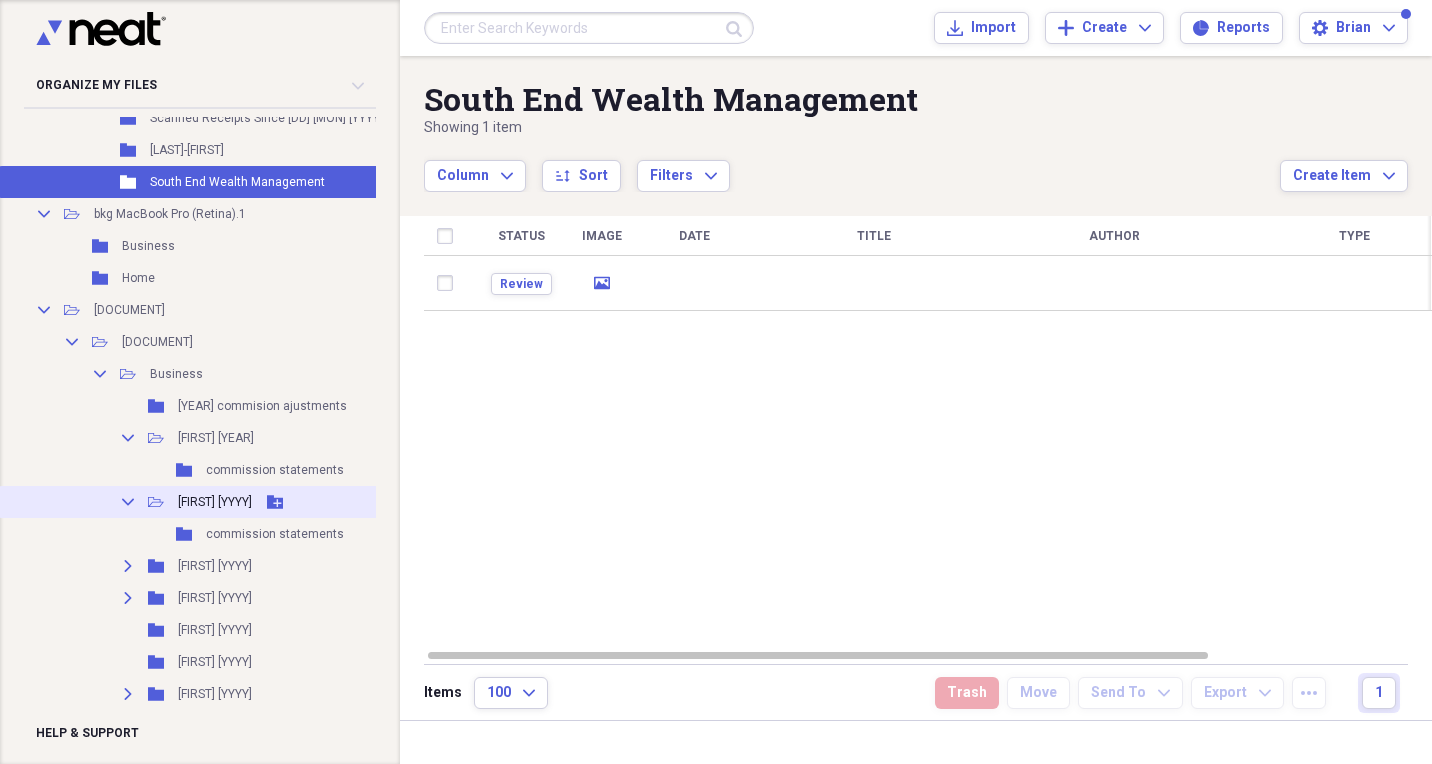 click on "Collapse" 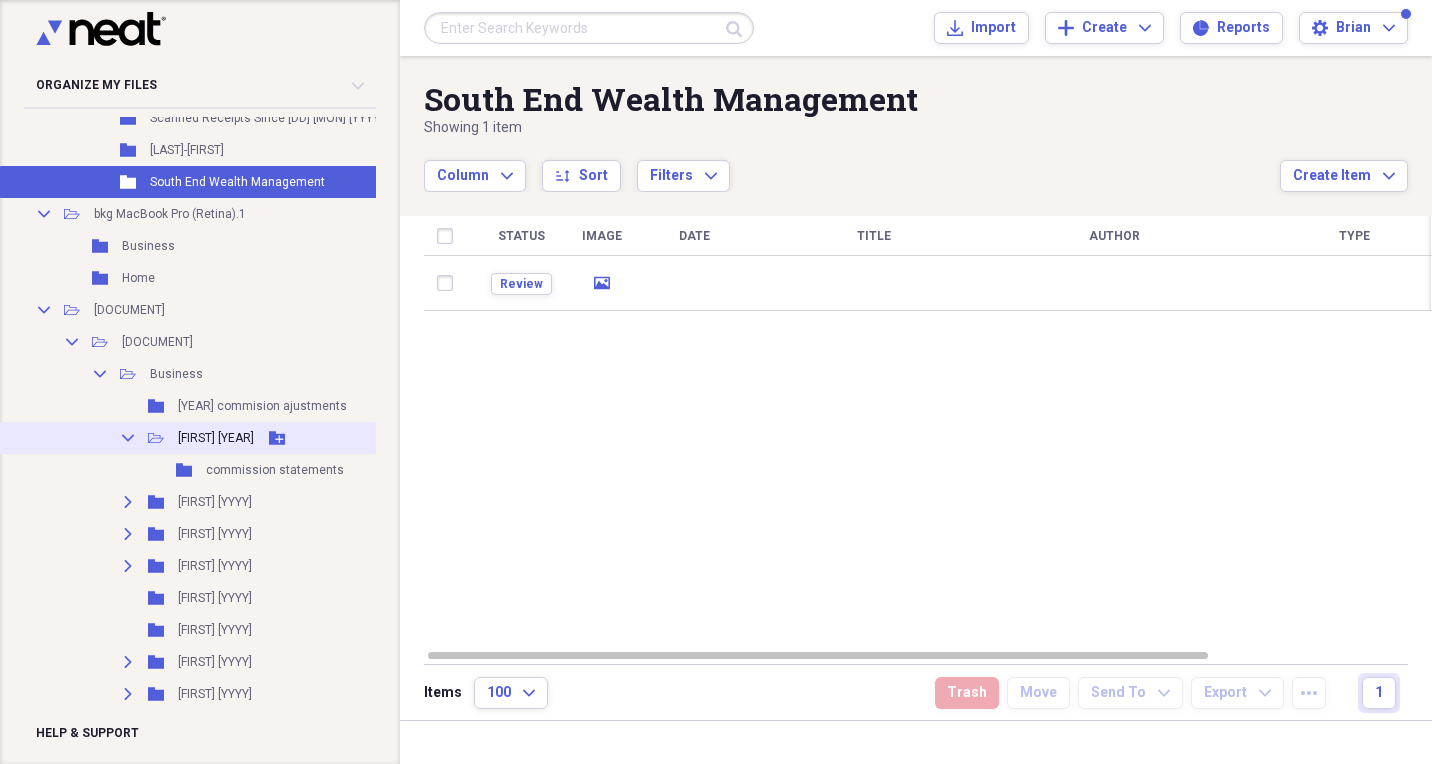 click on "Collapse" 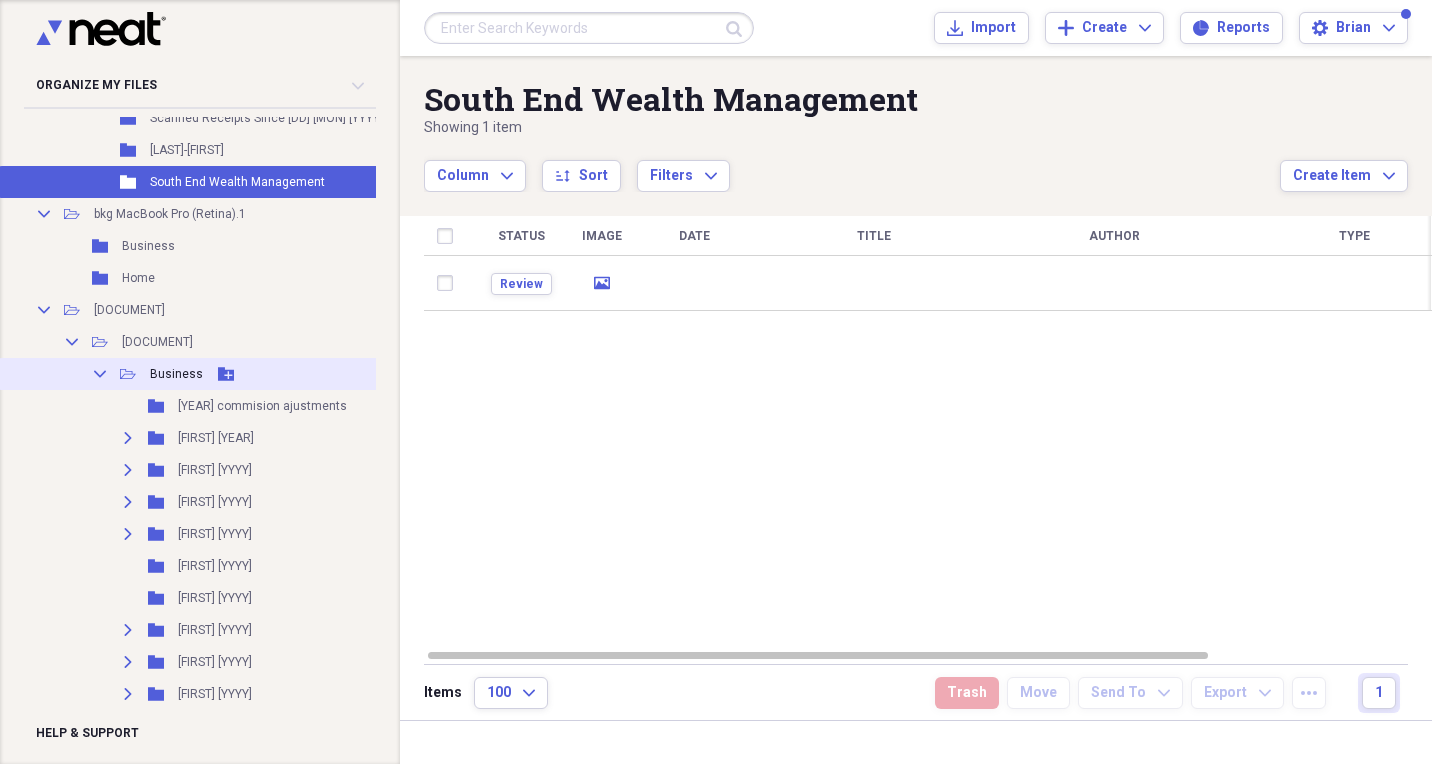 click 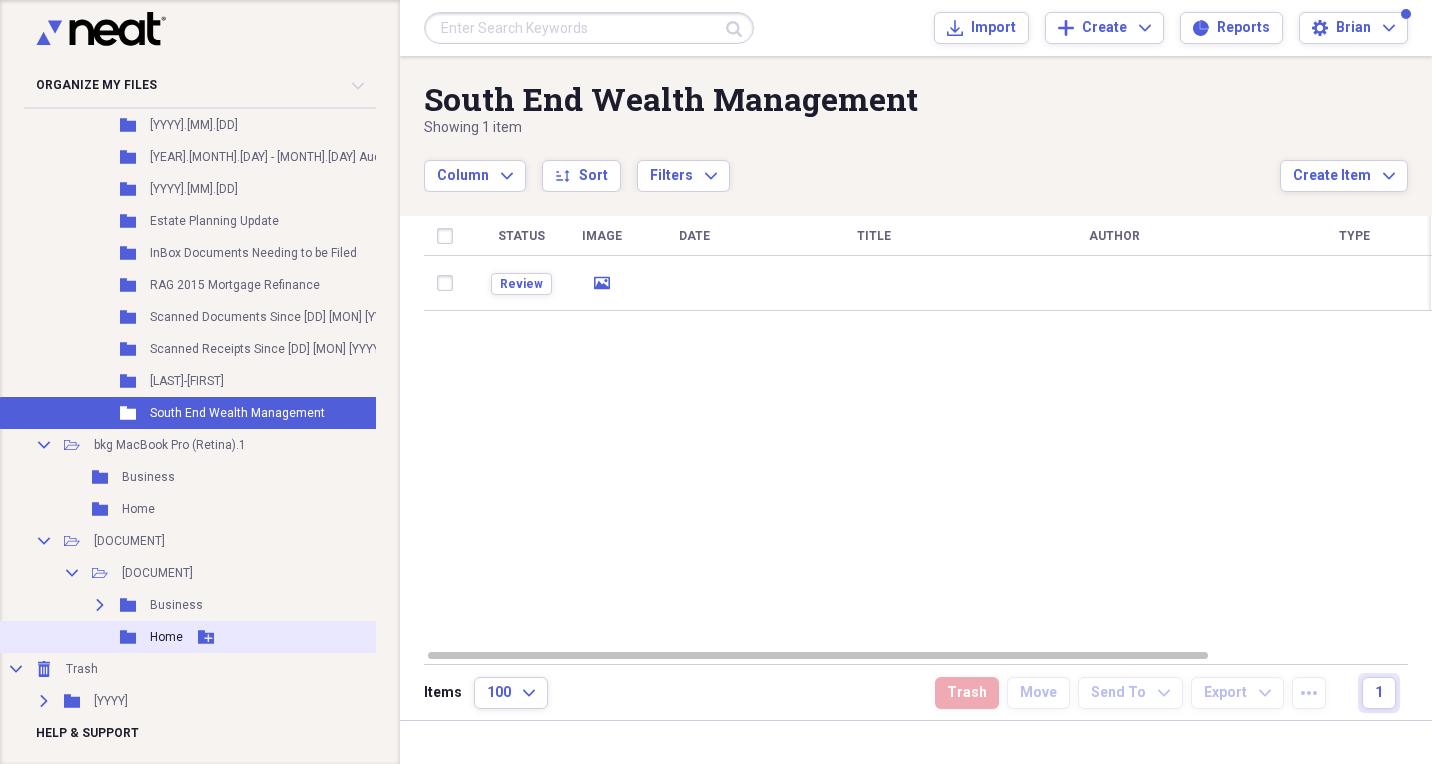 click on "Folder Home Add Folder" at bounding box center [264, 637] 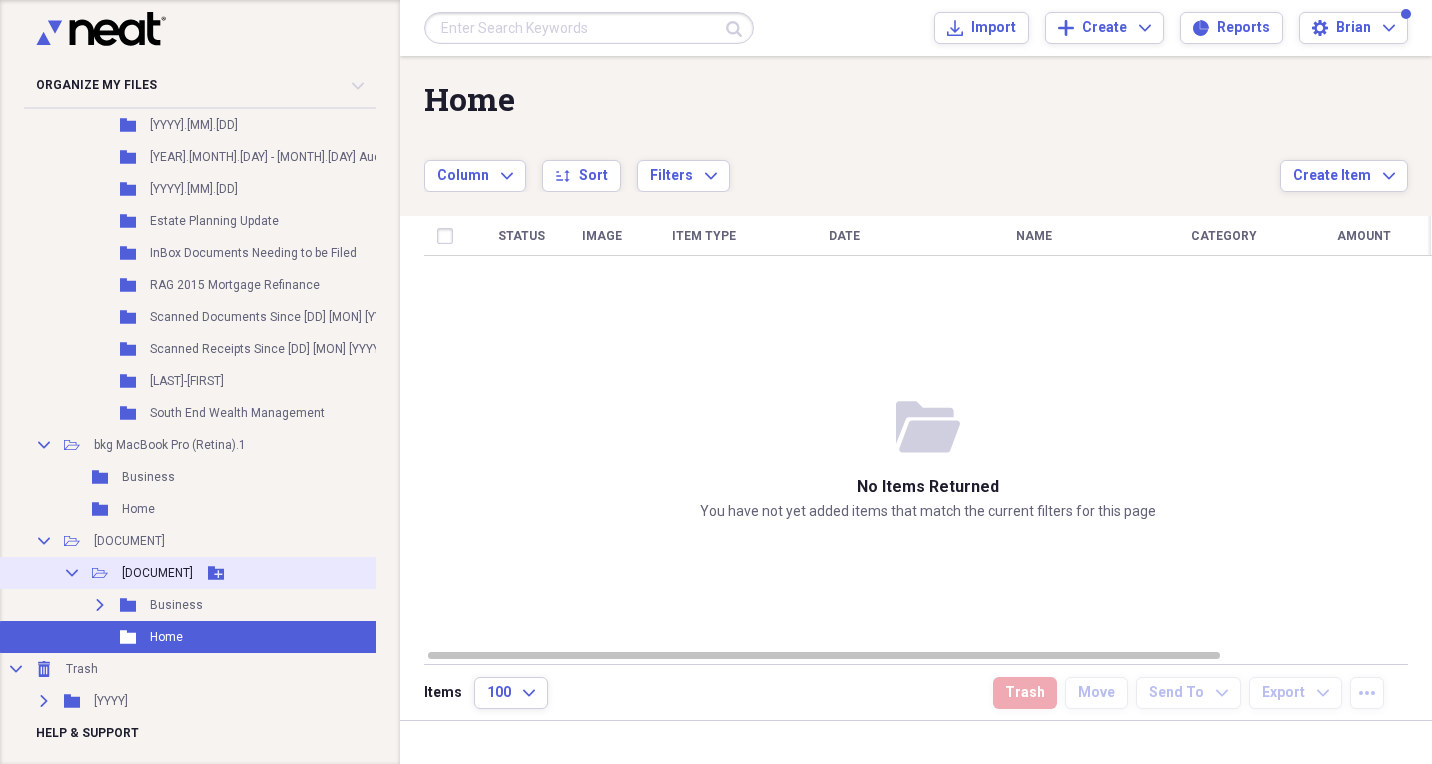 click on "Collapse" 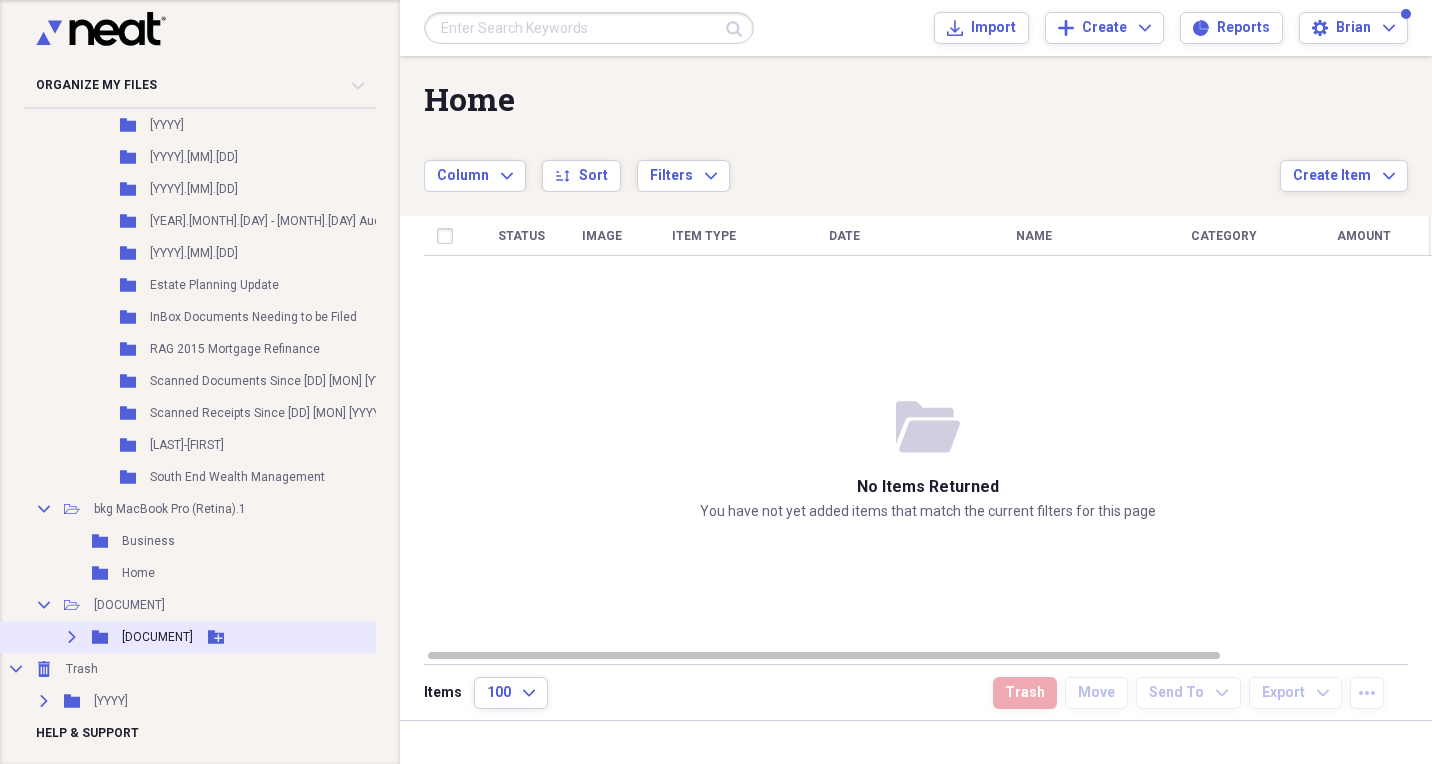 scroll, scrollTop: 1359, scrollLeft: 0, axis: vertical 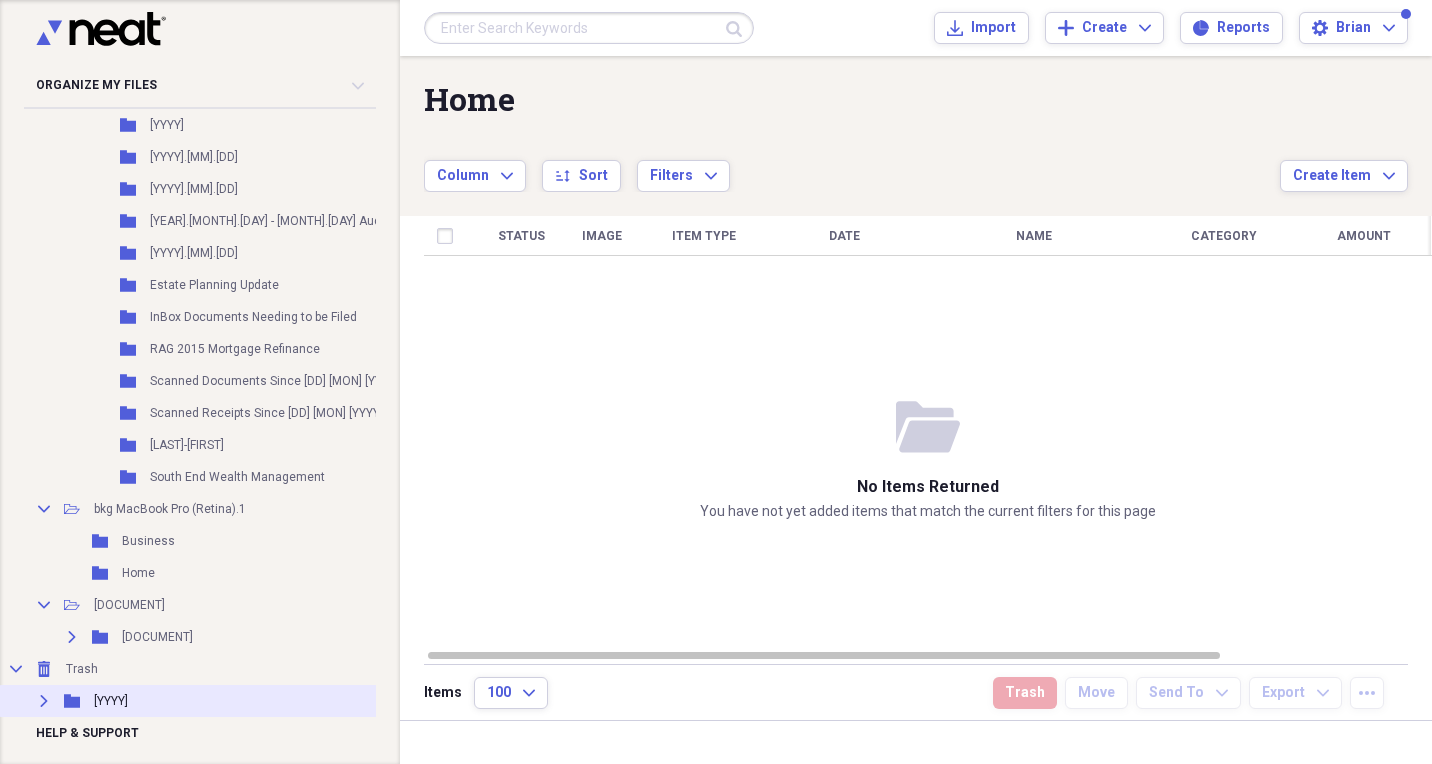 click on "Expand" 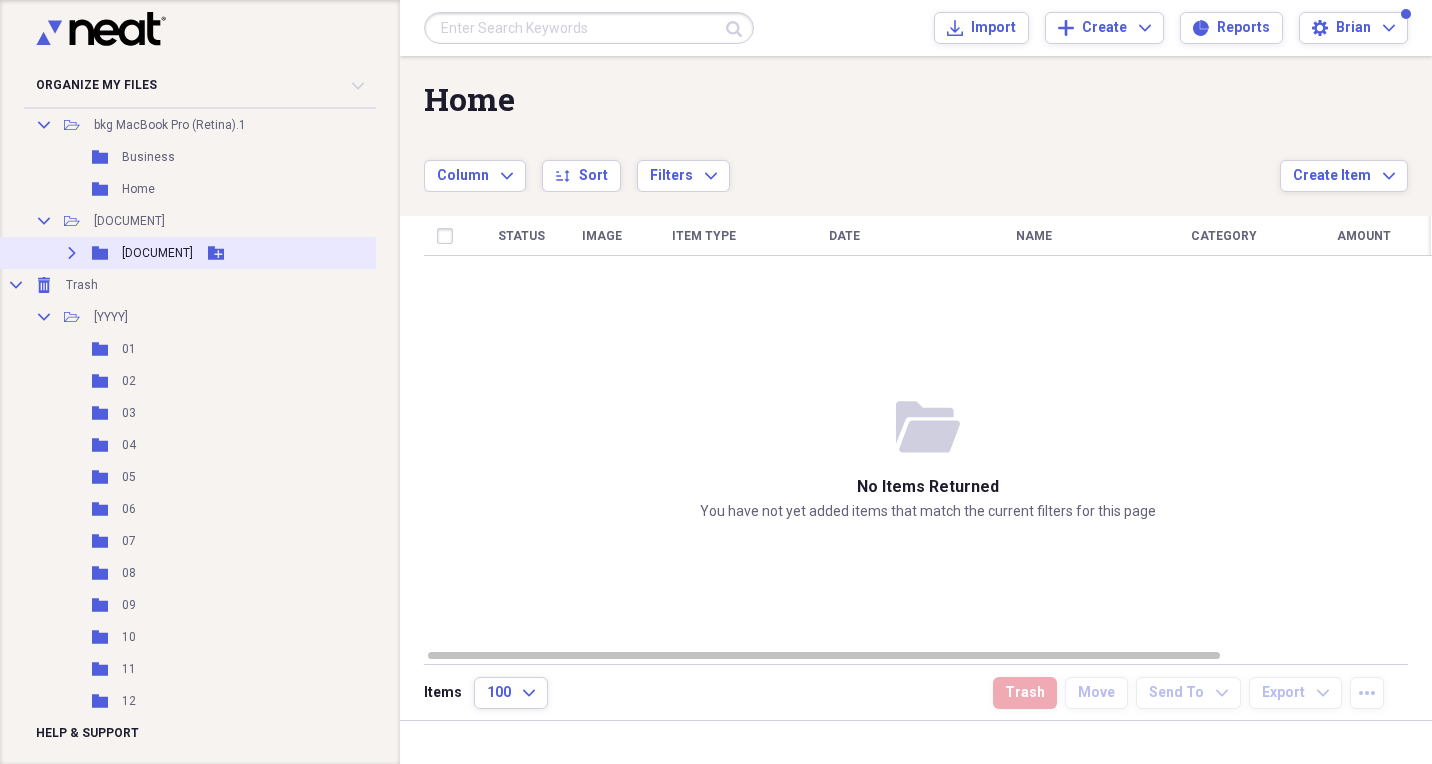 scroll, scrollTop: 1743, scrollLeft: 0, axis: vertical 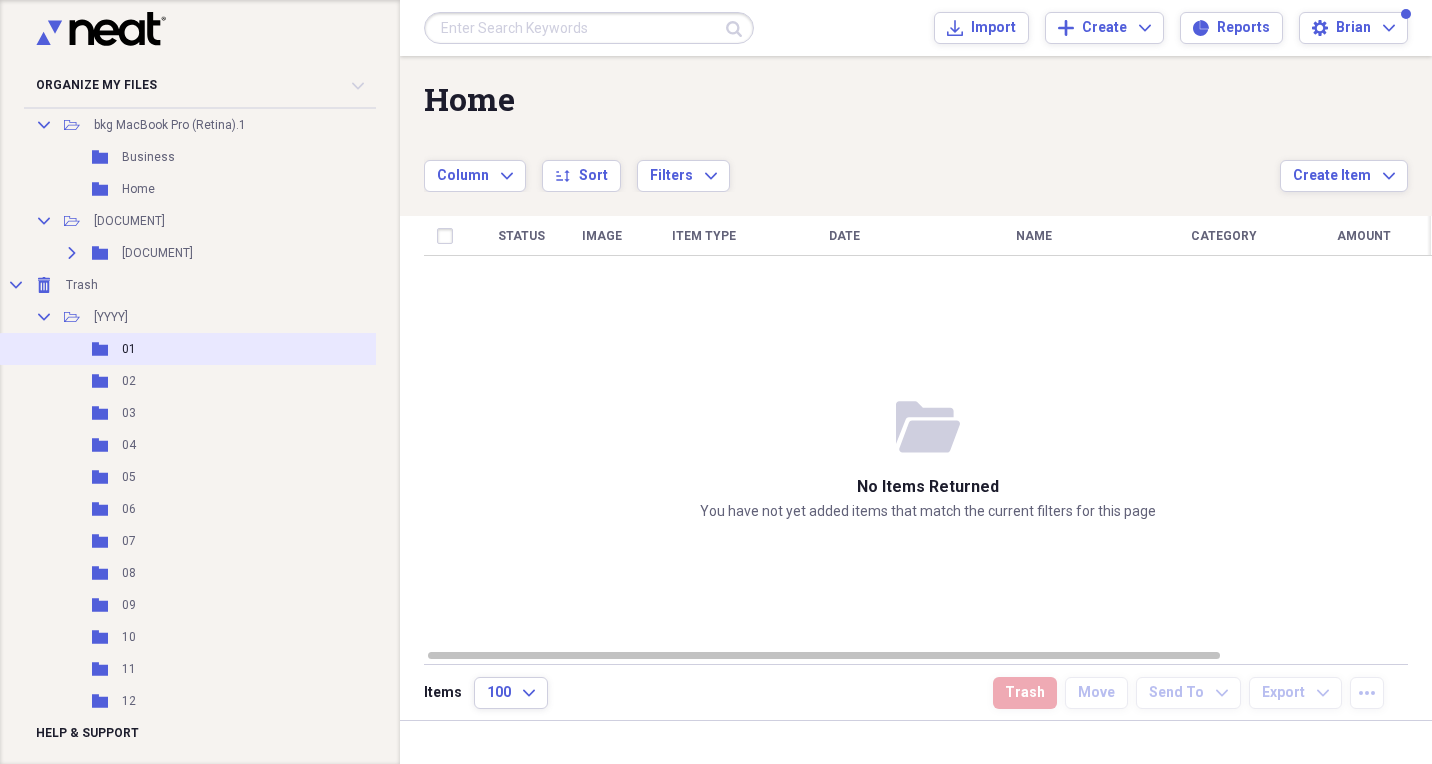click on "Folder" 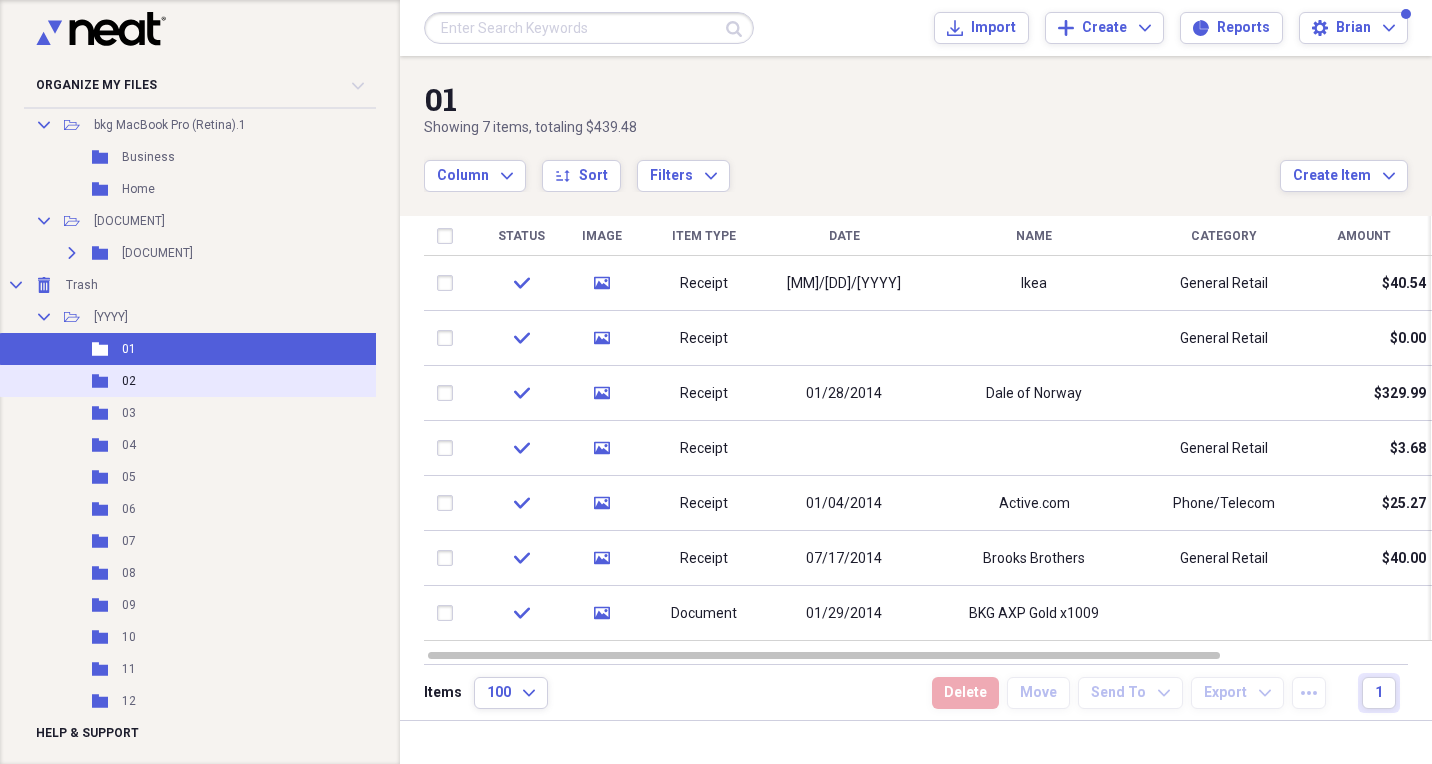click 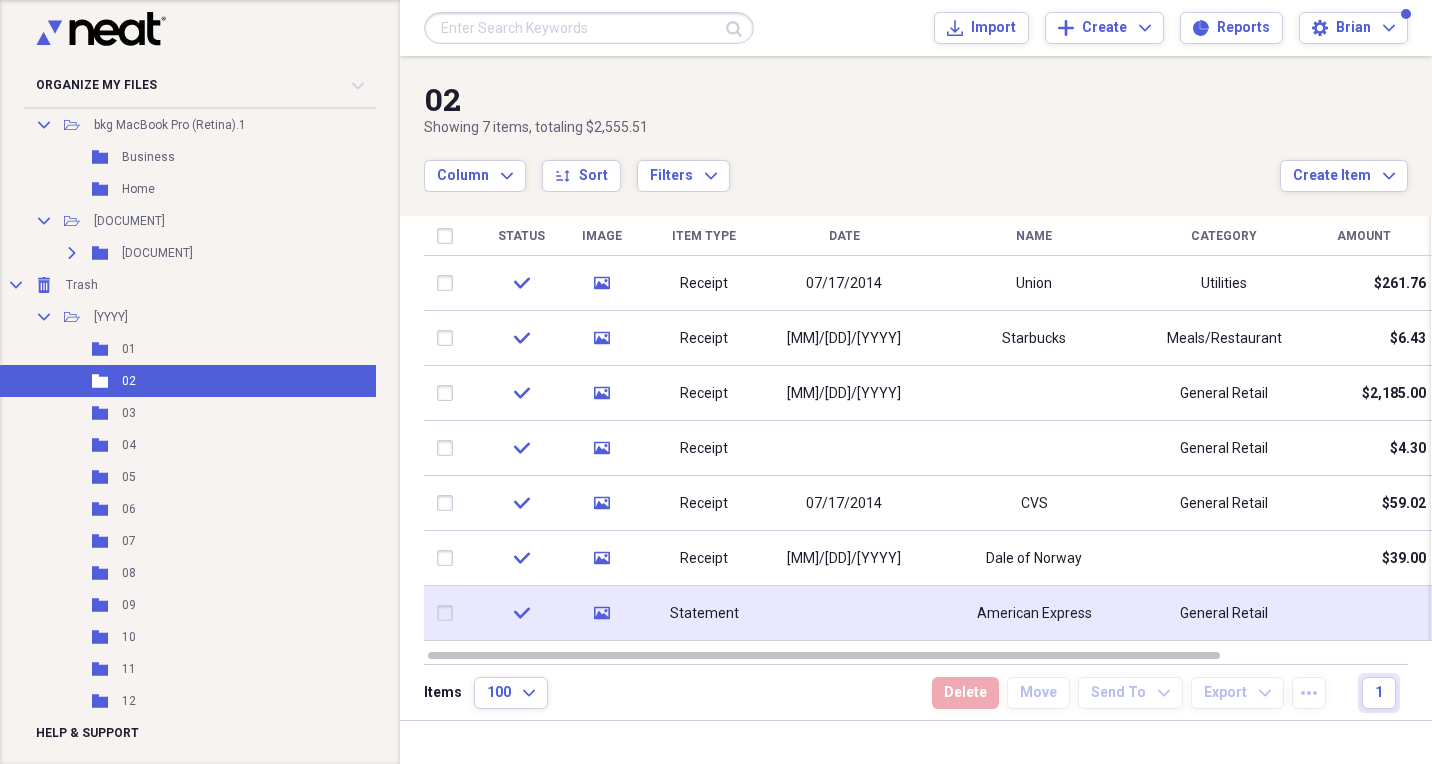 click on "Statement" at bounding box center [704, 614] 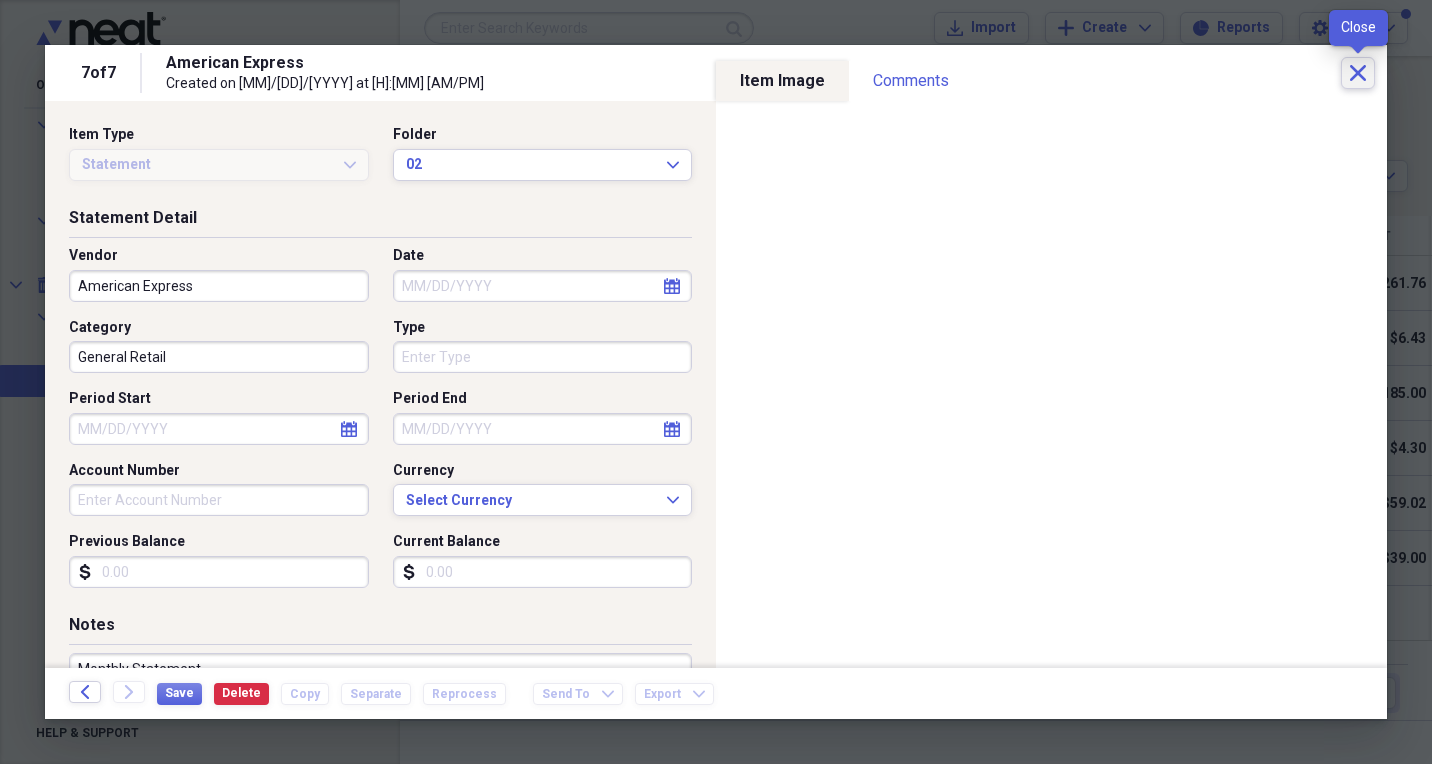 click on "Close" 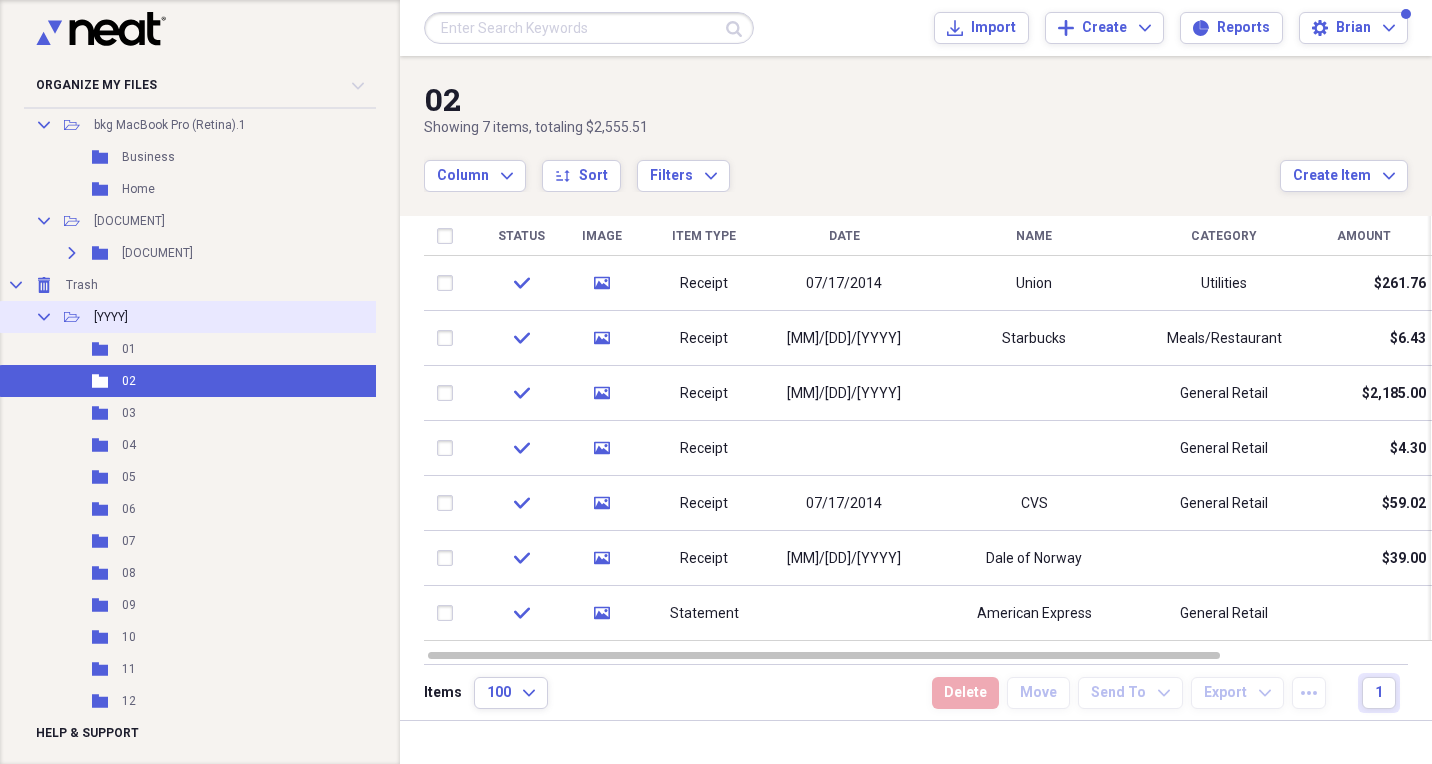 click on "Collapse" 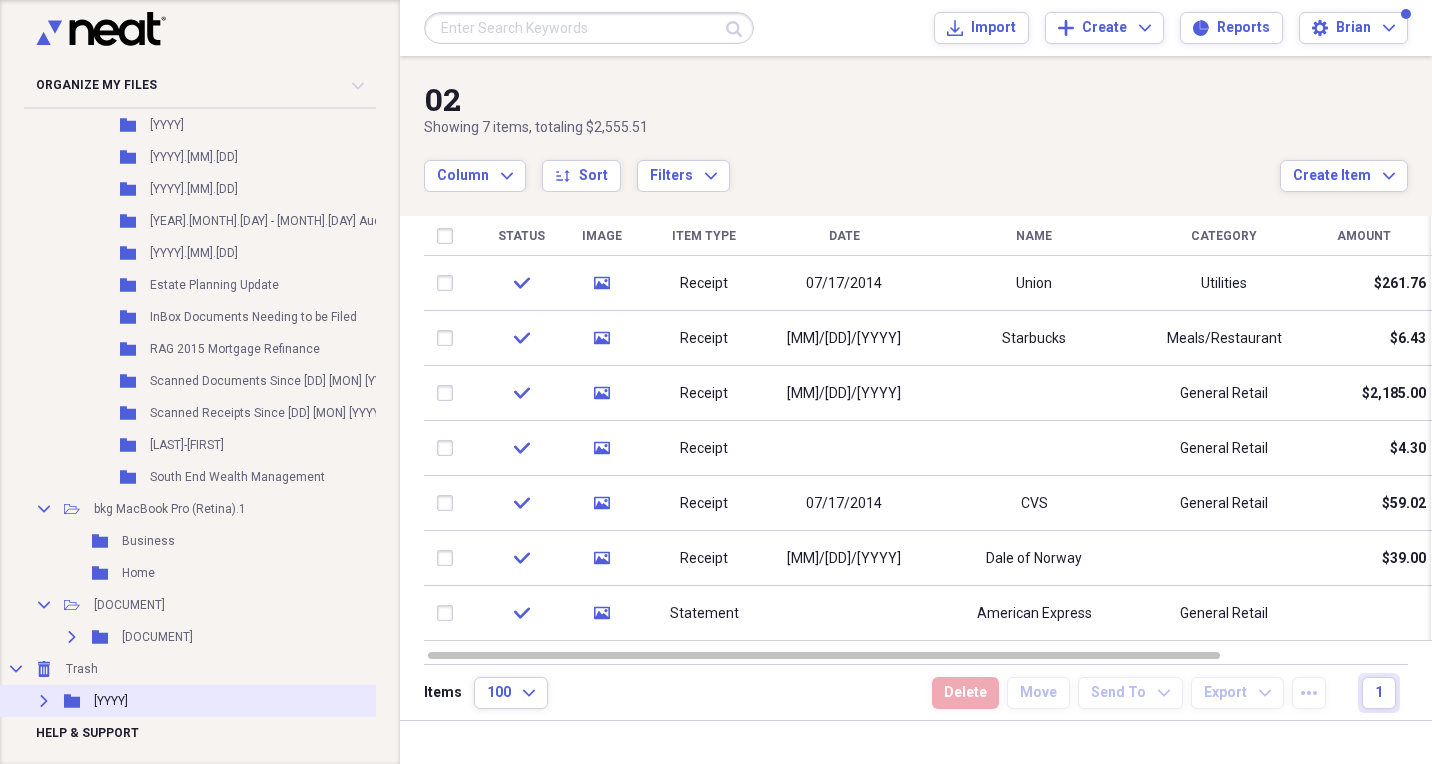 scroll, scrollTop: 1359, scrollLeft: 0, axis: vertical 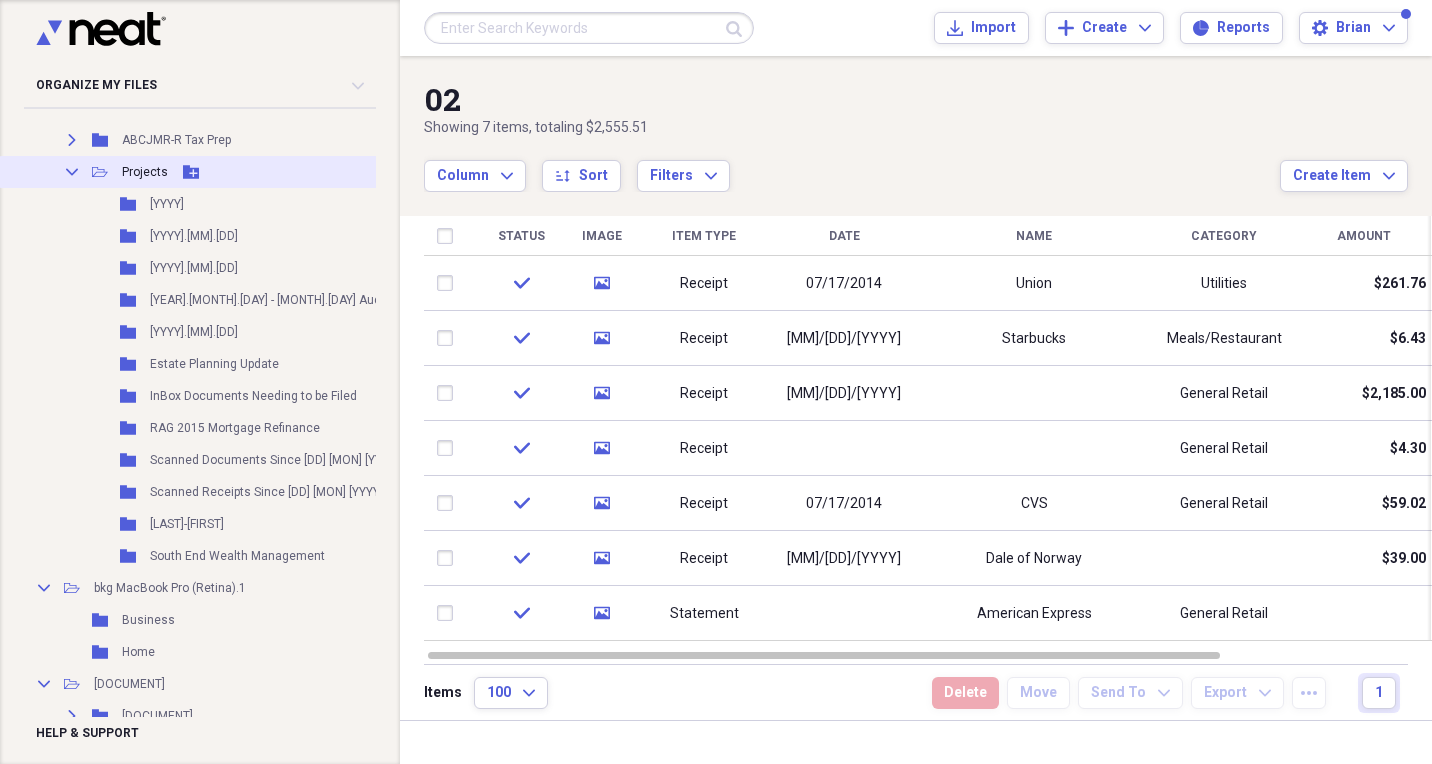 click on "Collapse" 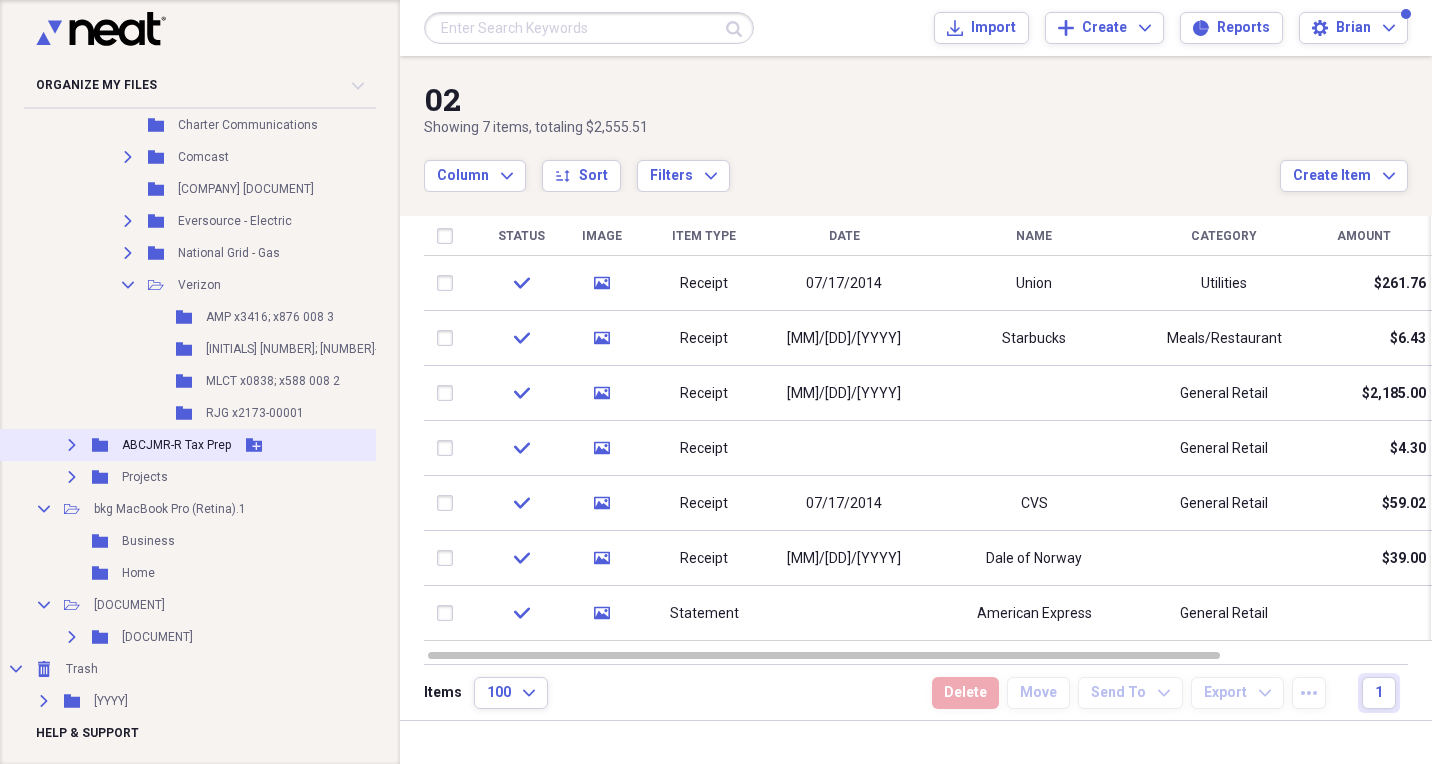 click on "Expand" 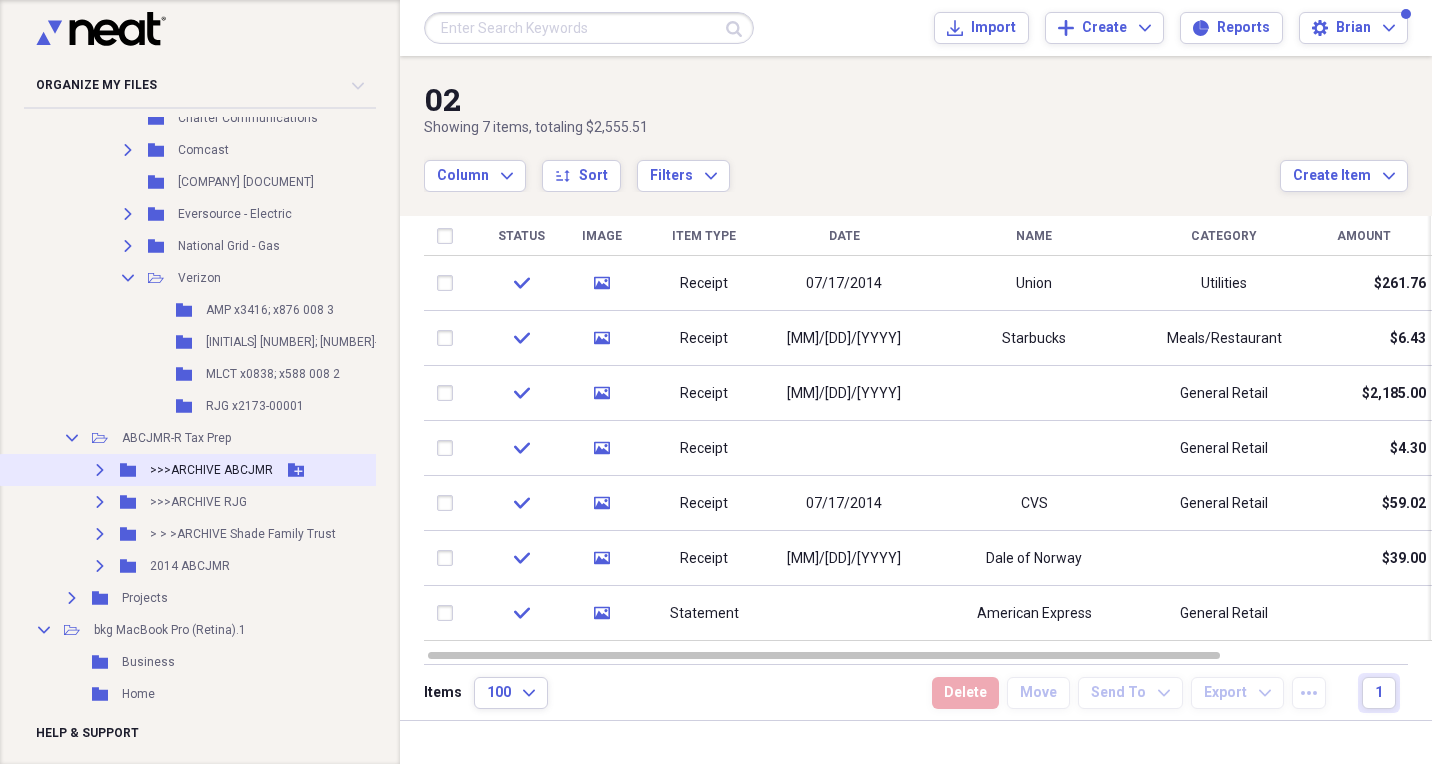 click 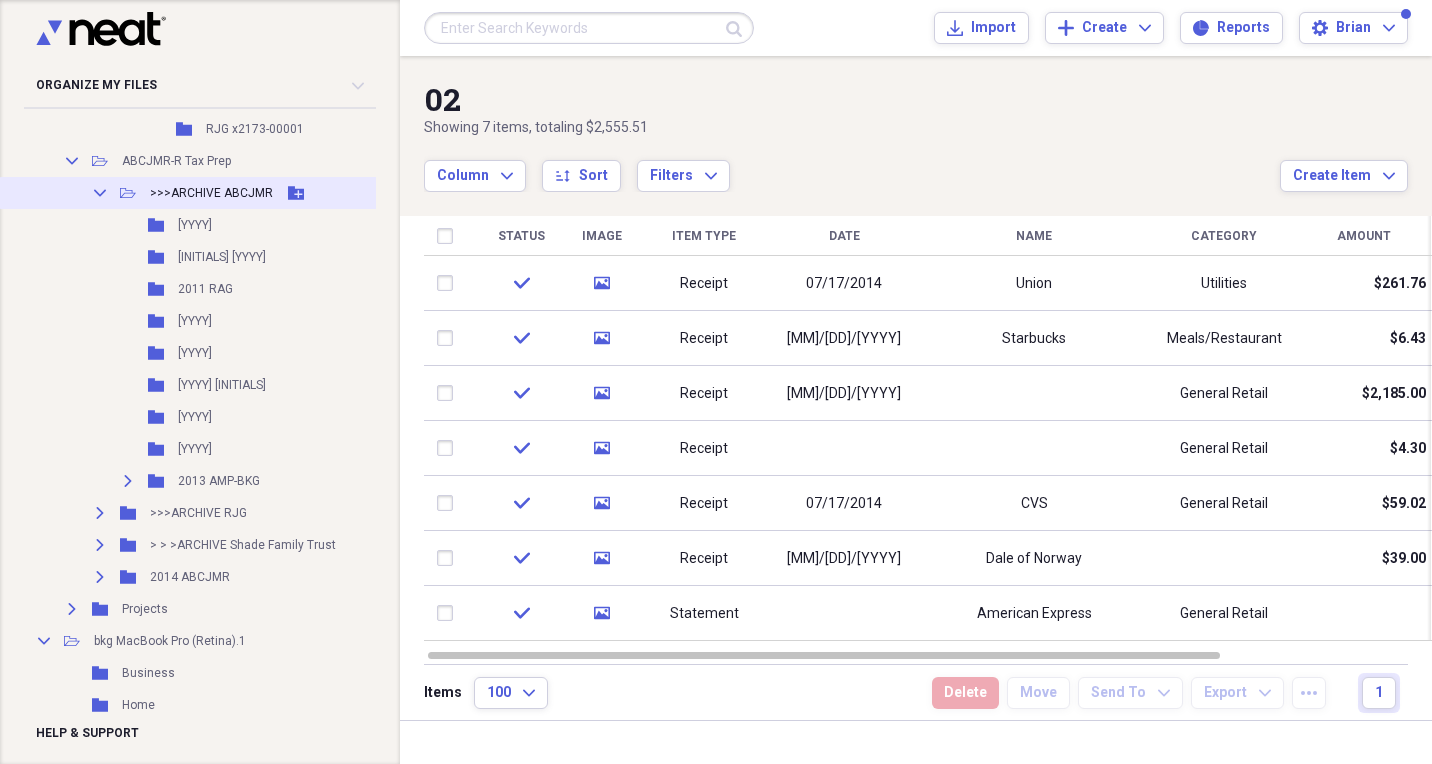 scroll, scrollTop: 1249, scrollLeft: 0, axis: vertical 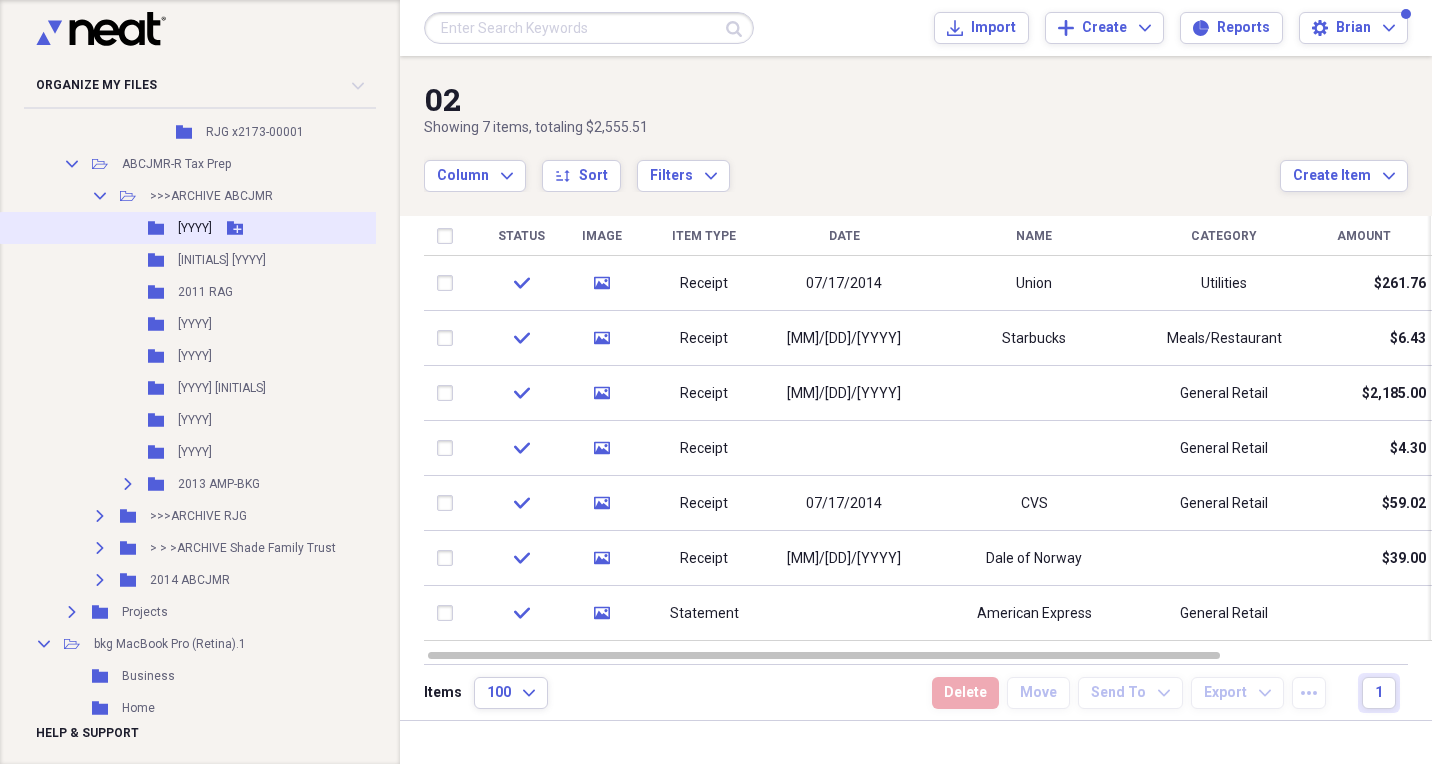 click on "[YYYY]" at bounding box center (195, 228) 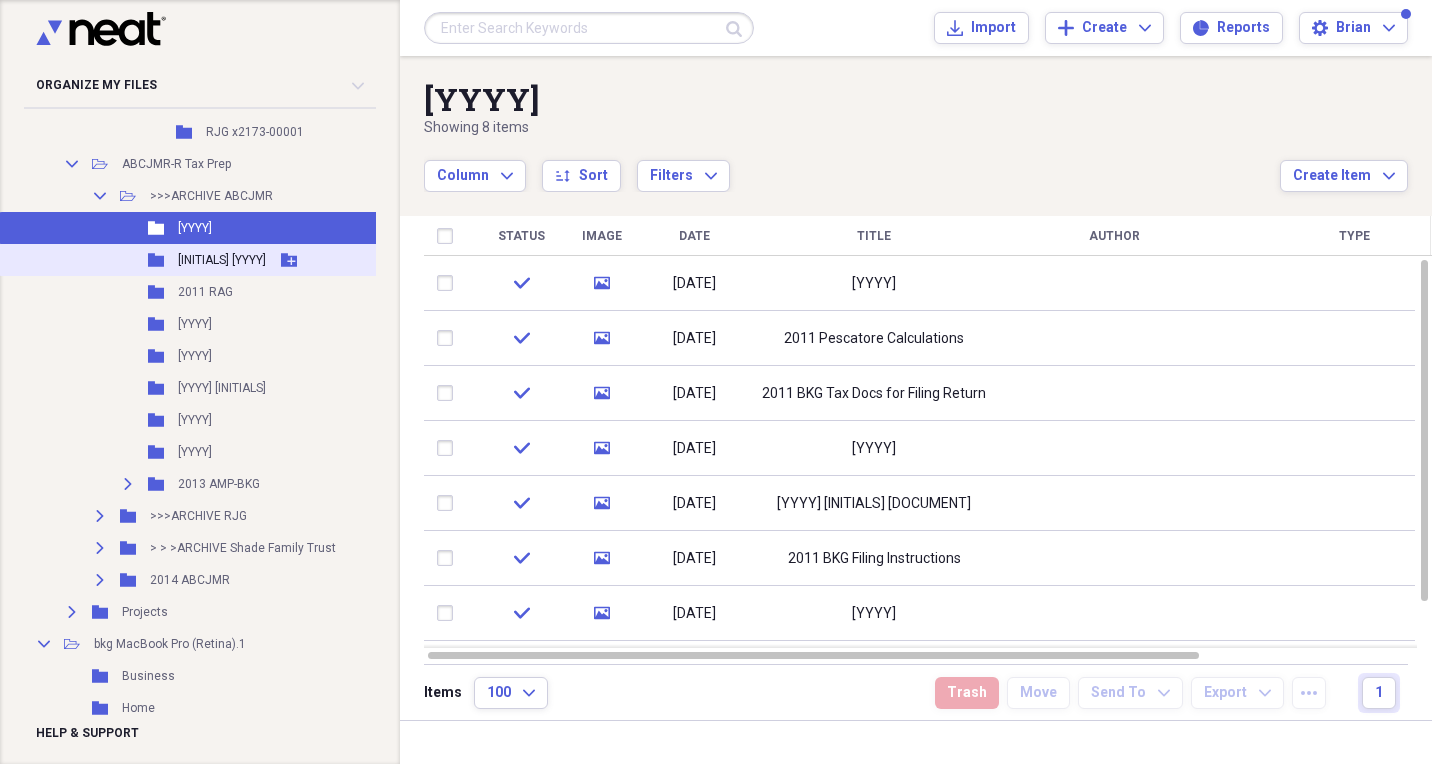 click on "[INITIALS] [YYYY]" at bounding box center [222, 260] 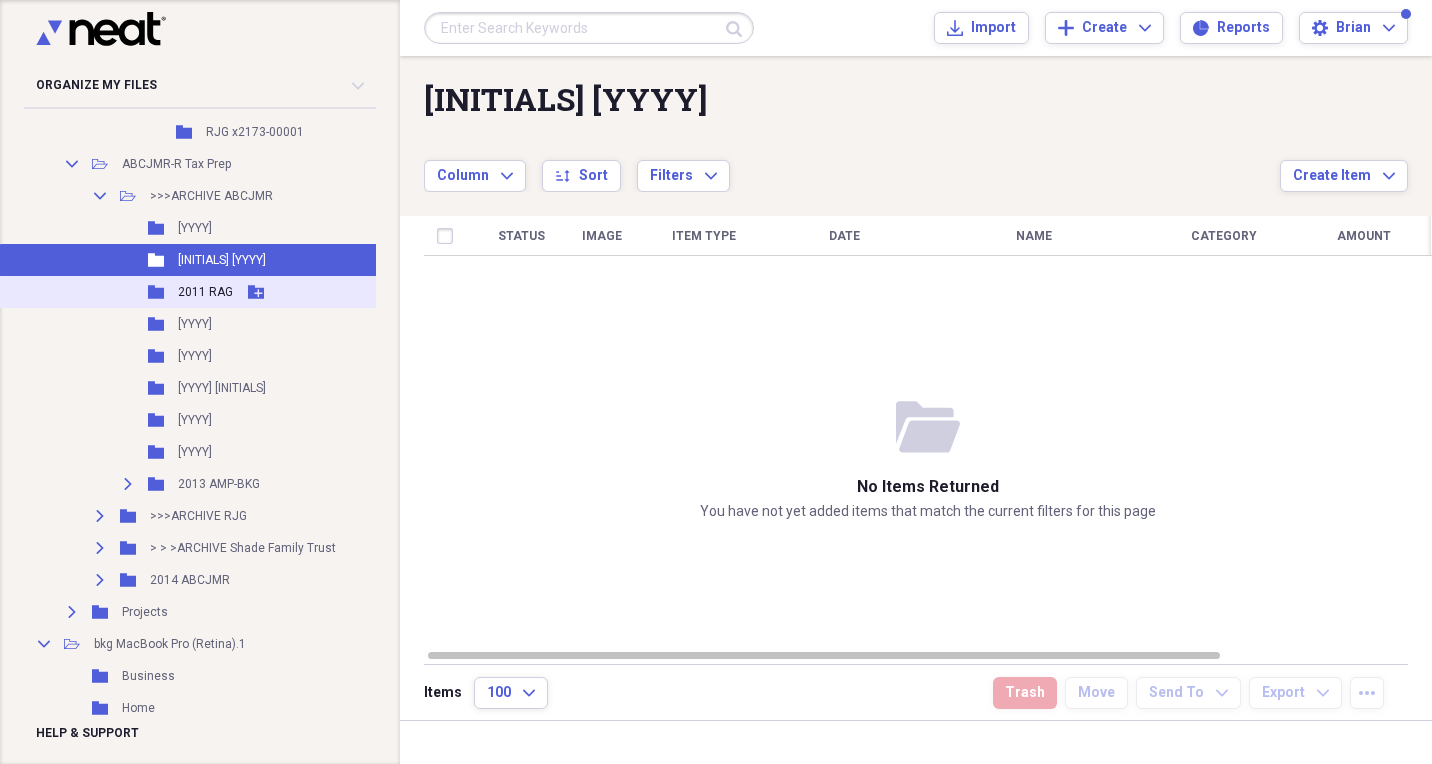 click on "2011 RAG" at bounding box center [205, 292] 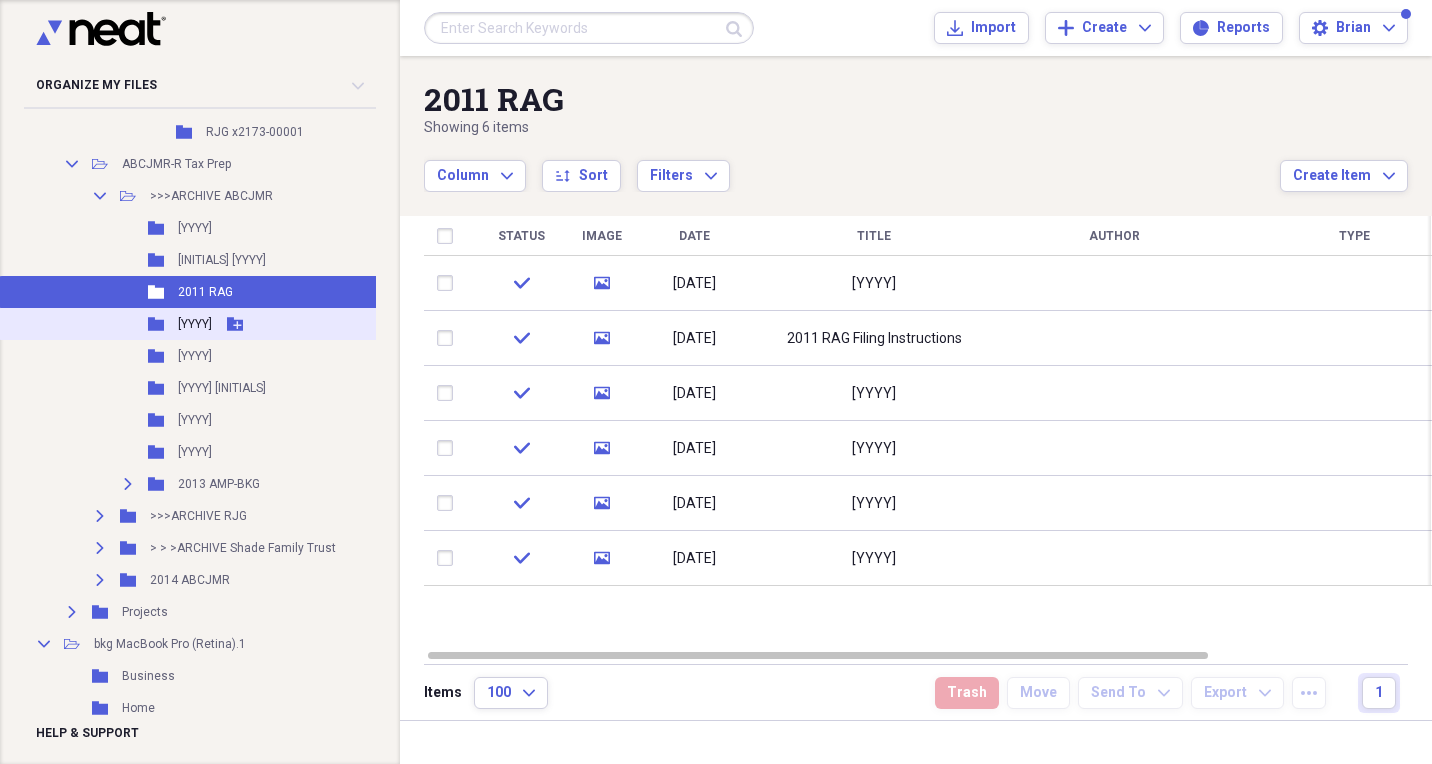 click on "[YYYY]" at bounding box center (195, 324) 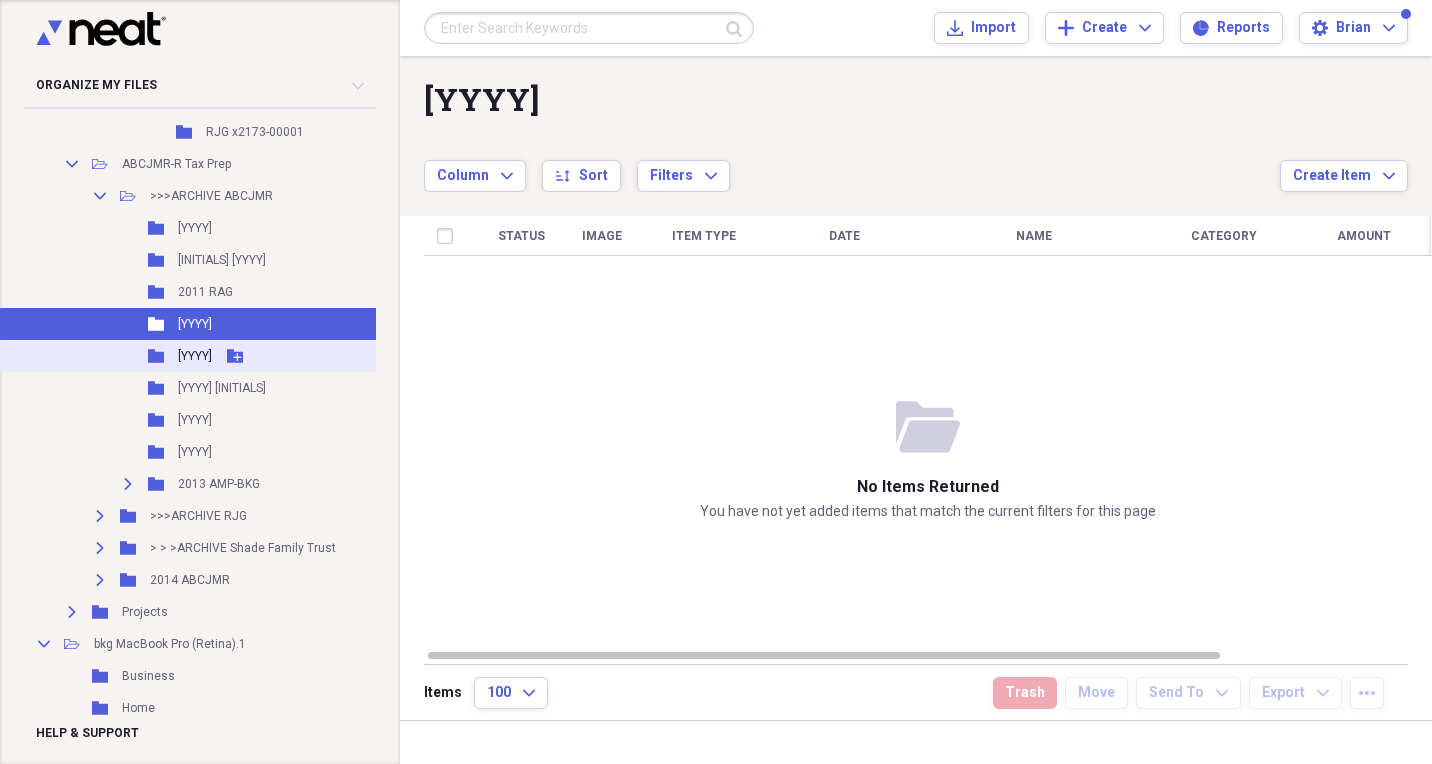click on "[YYYY]" at bounding box center (195, 356) 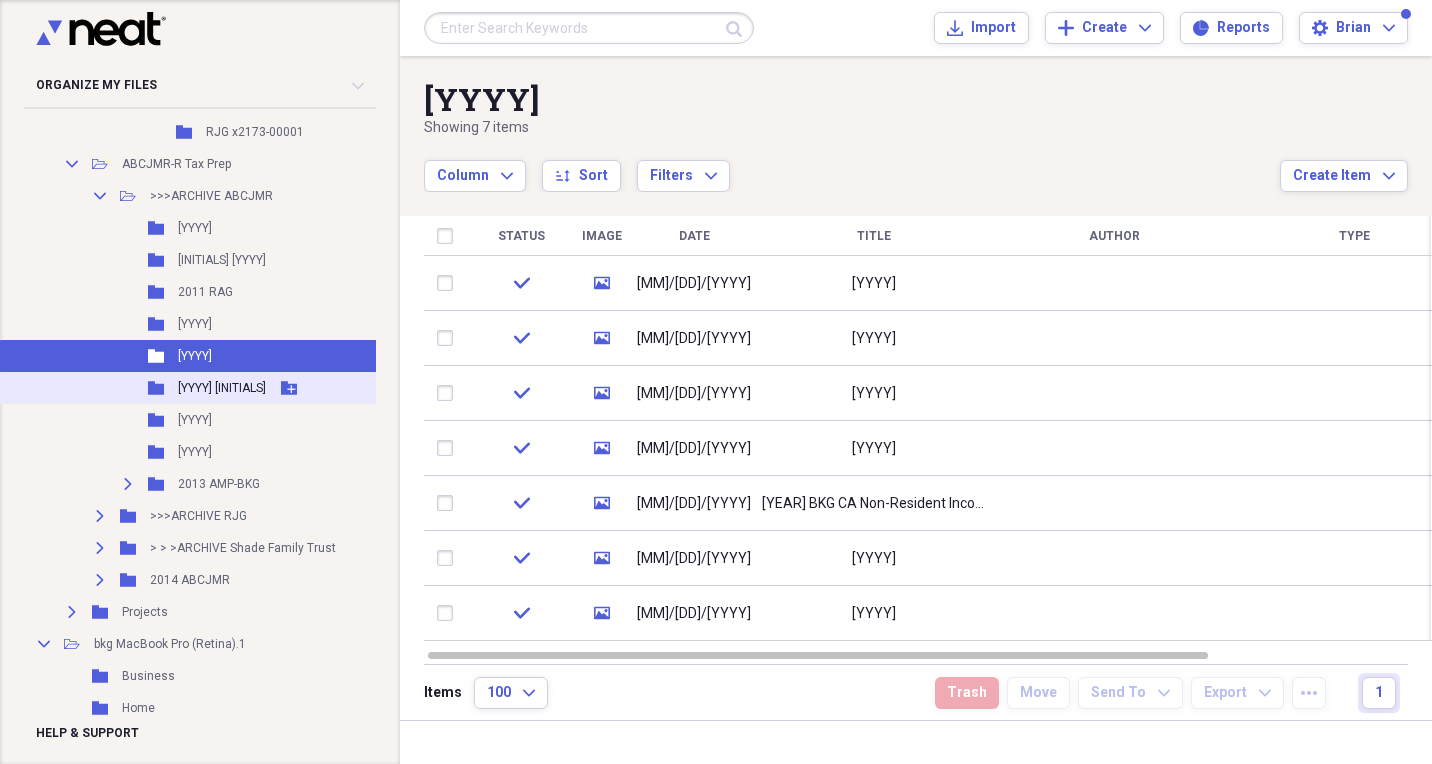 click on "[YYYY] [INITIALS]" at bounding box center [222, 388] 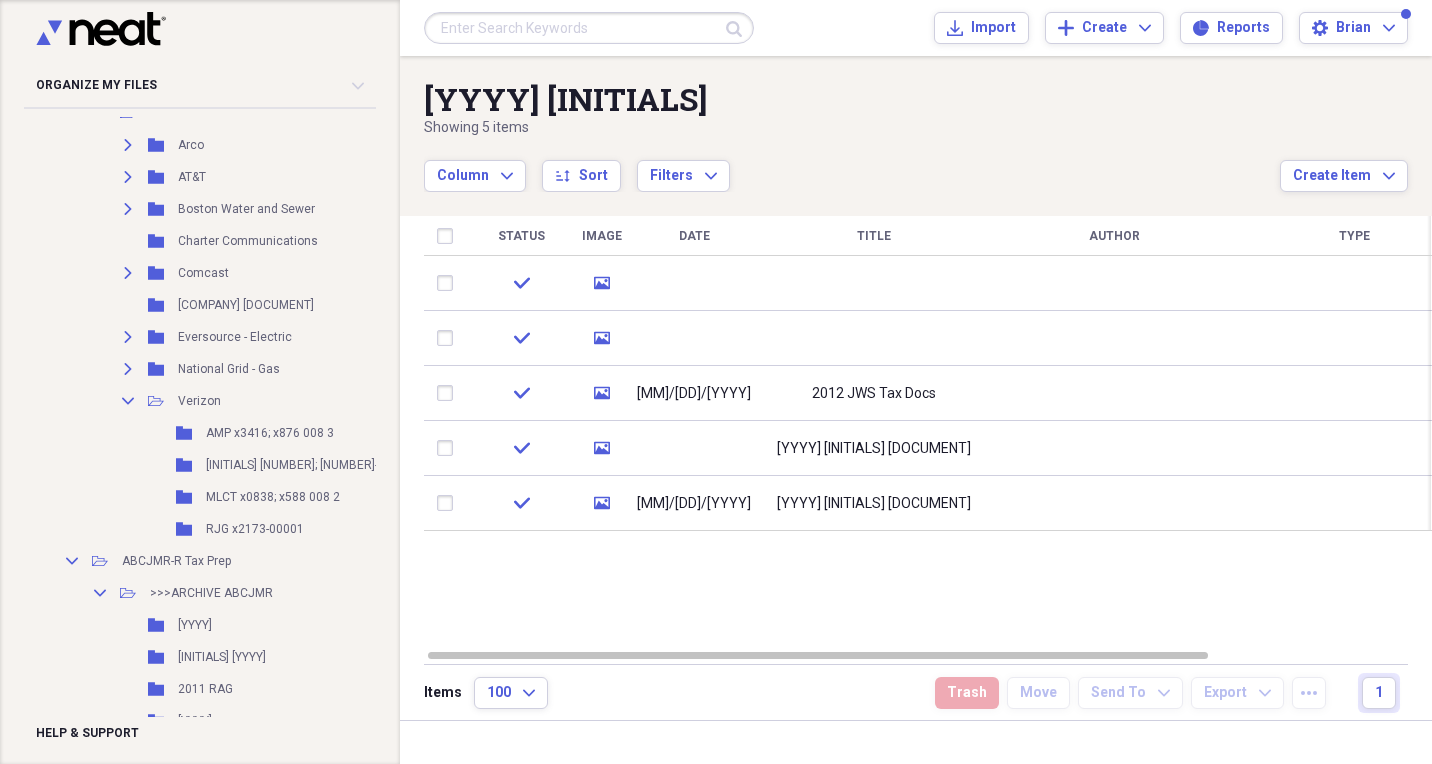 scroll, scrollTop: 840, scrollLeft: 0, axis: vertical 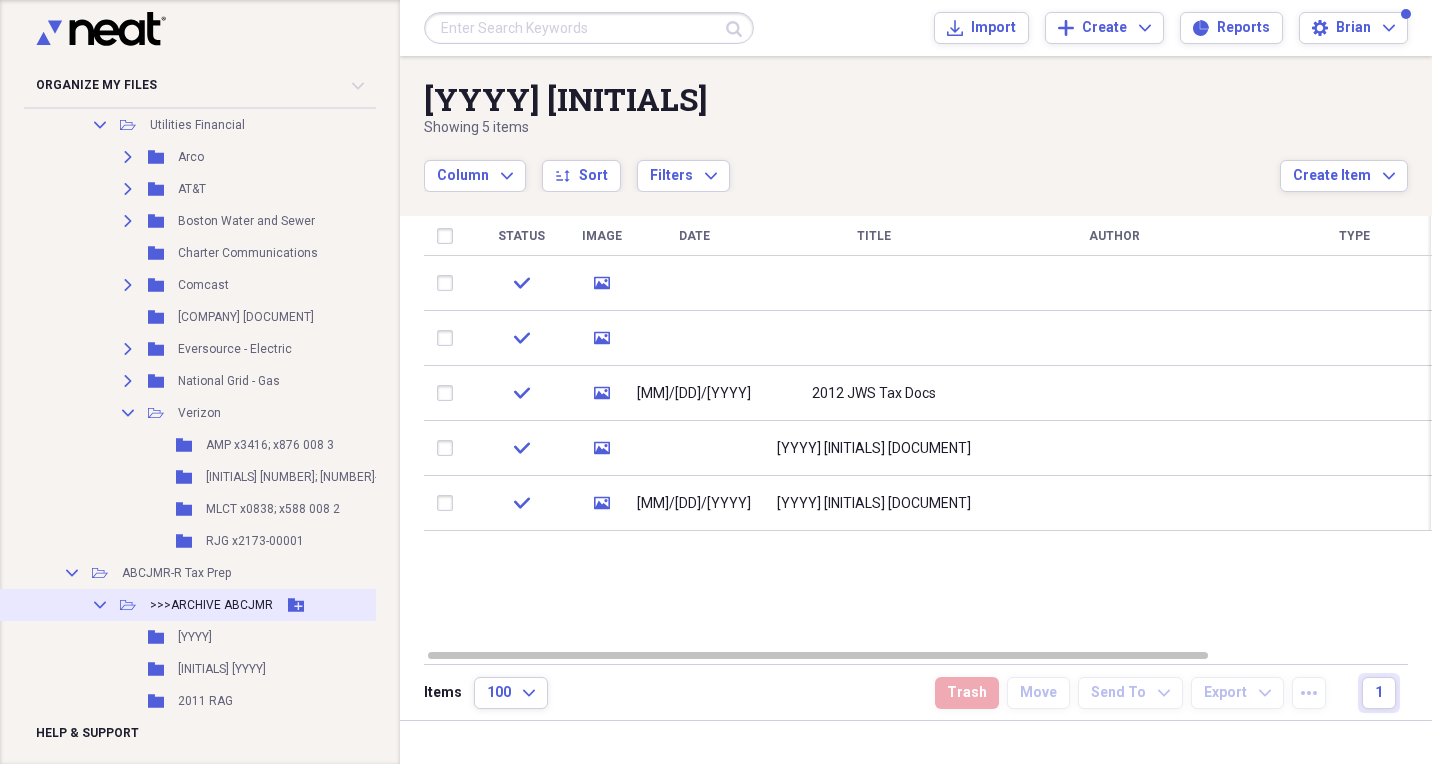click on "Collapse" 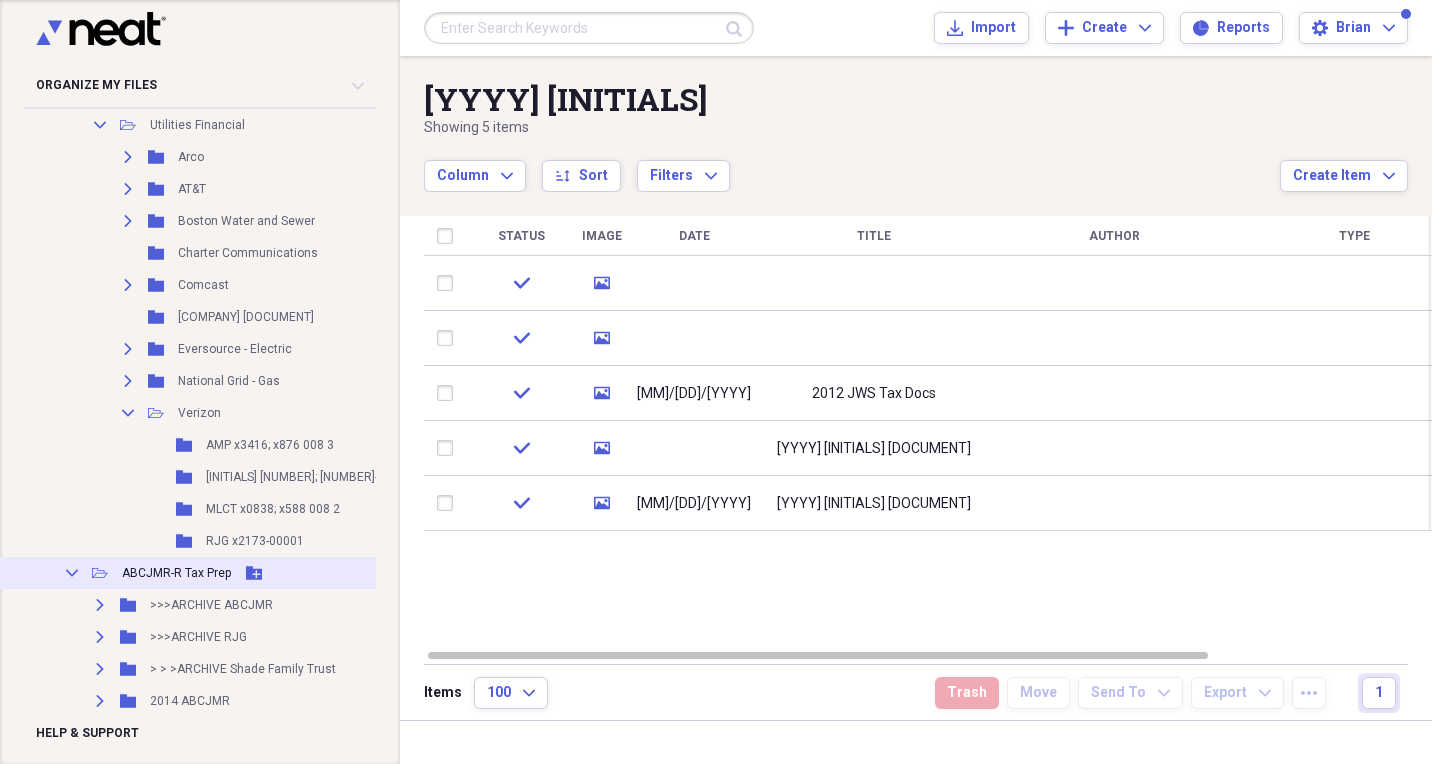 click on "Collapse" 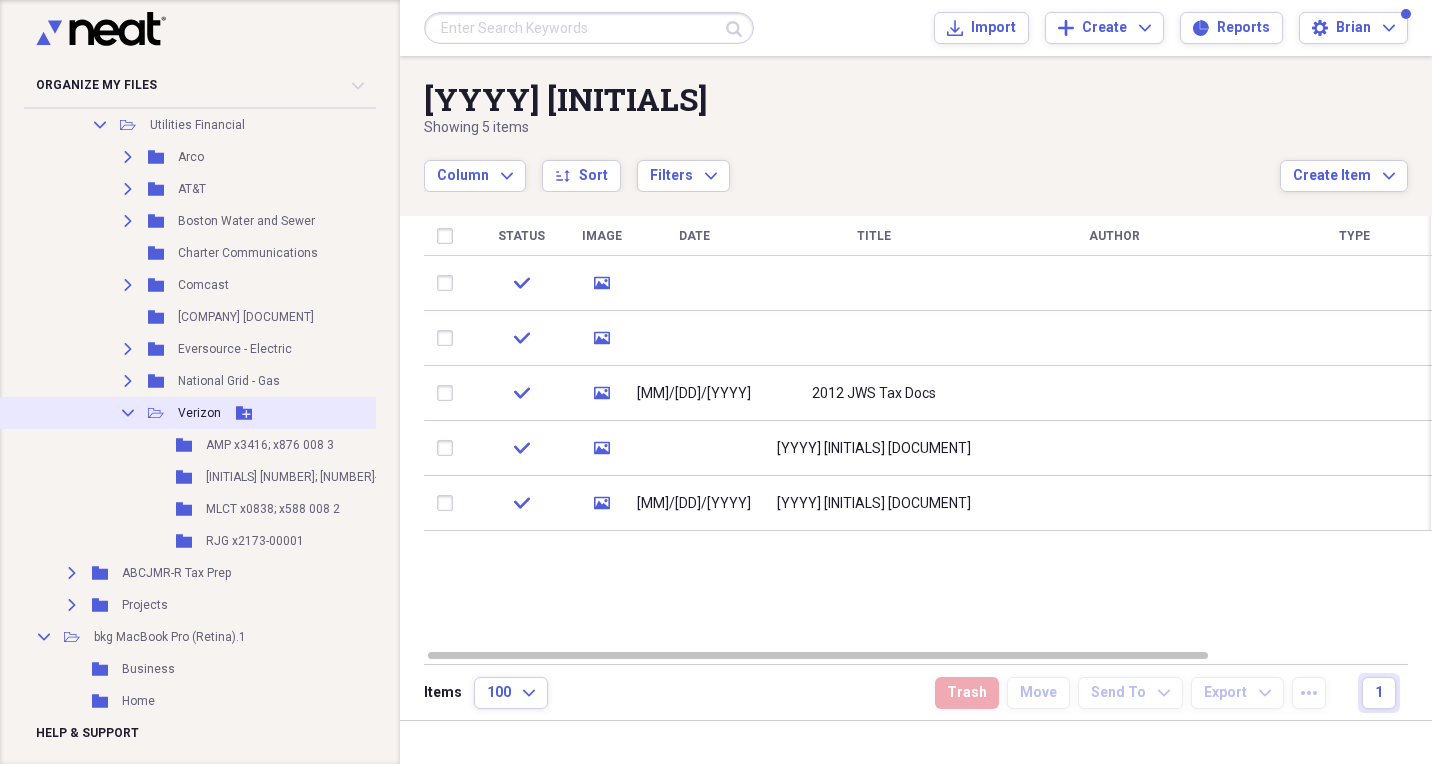 click on "Collapse" 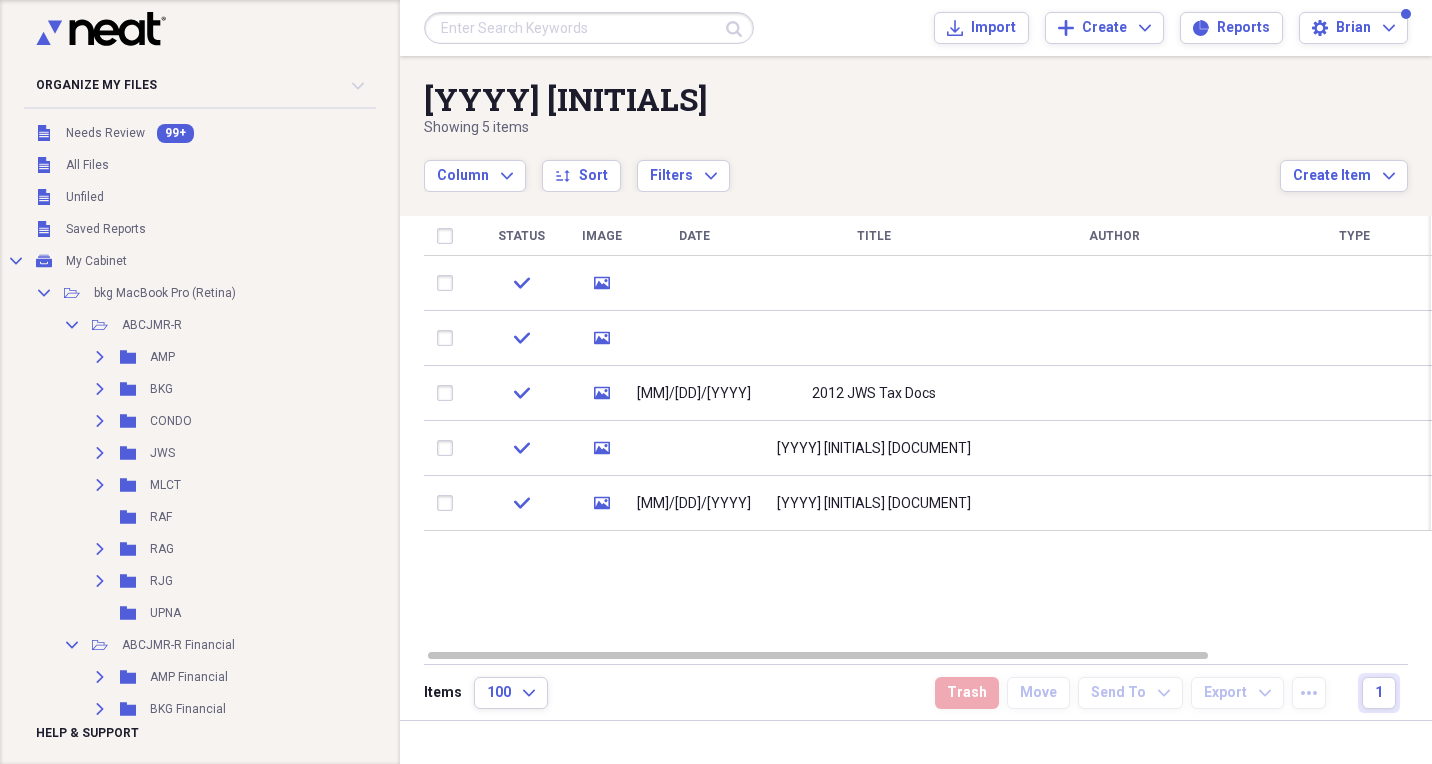 scroll, scrollTop: 0, scrollLeft: 0, axis: both 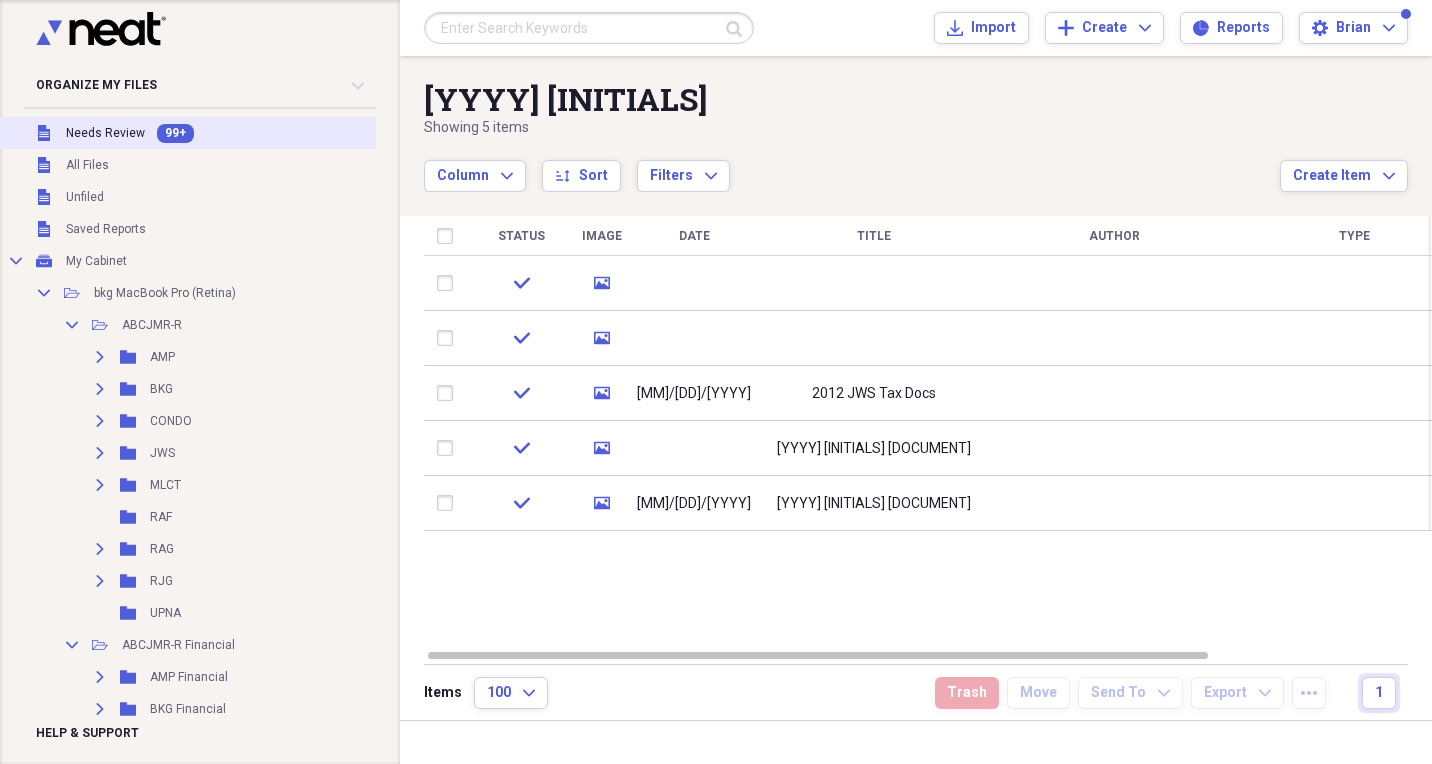 click on "Needs Review" at bounding box center (105, 133) 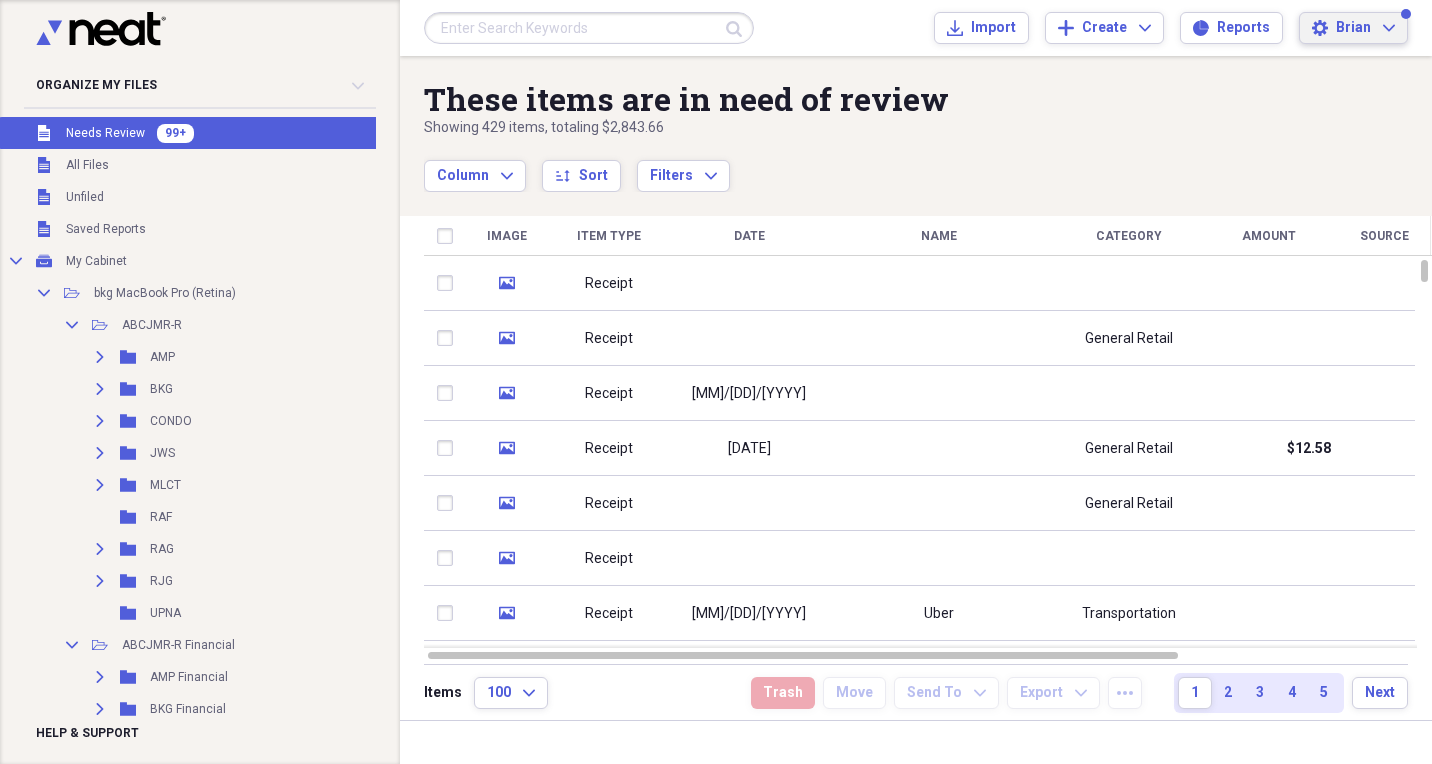 click on "Expand" 